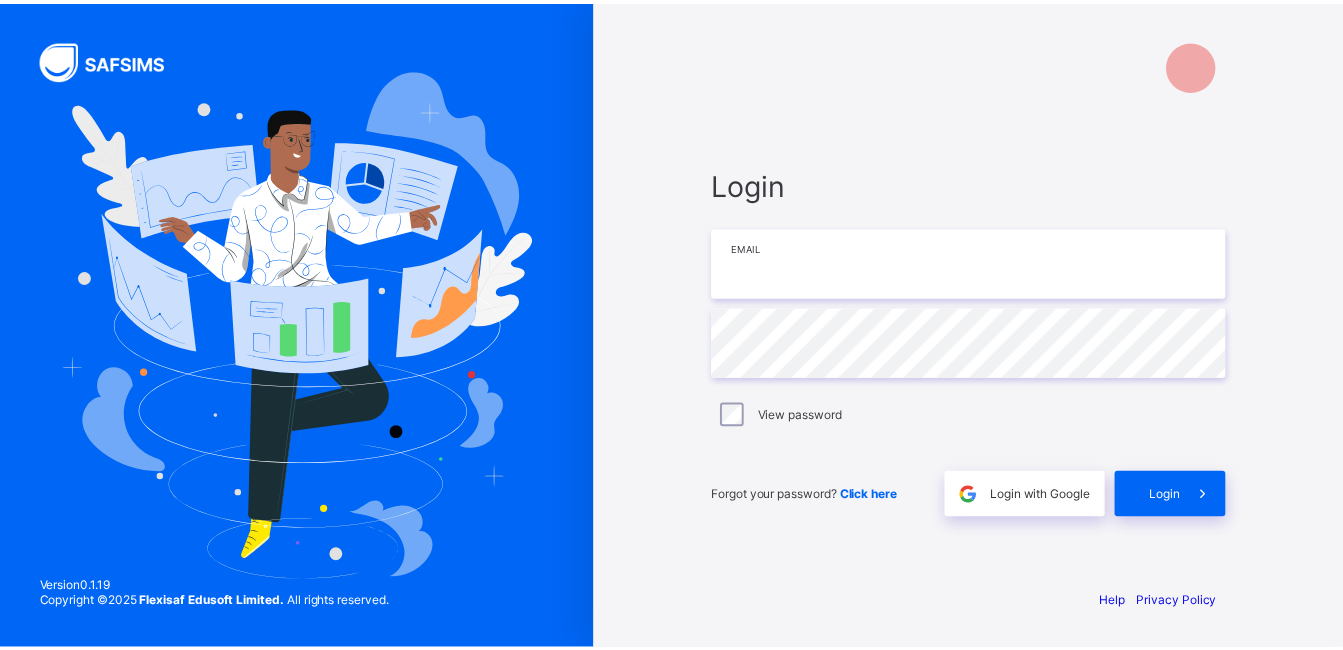 scroll, scrollTop: 0, scrollLeft: 0, axis: both 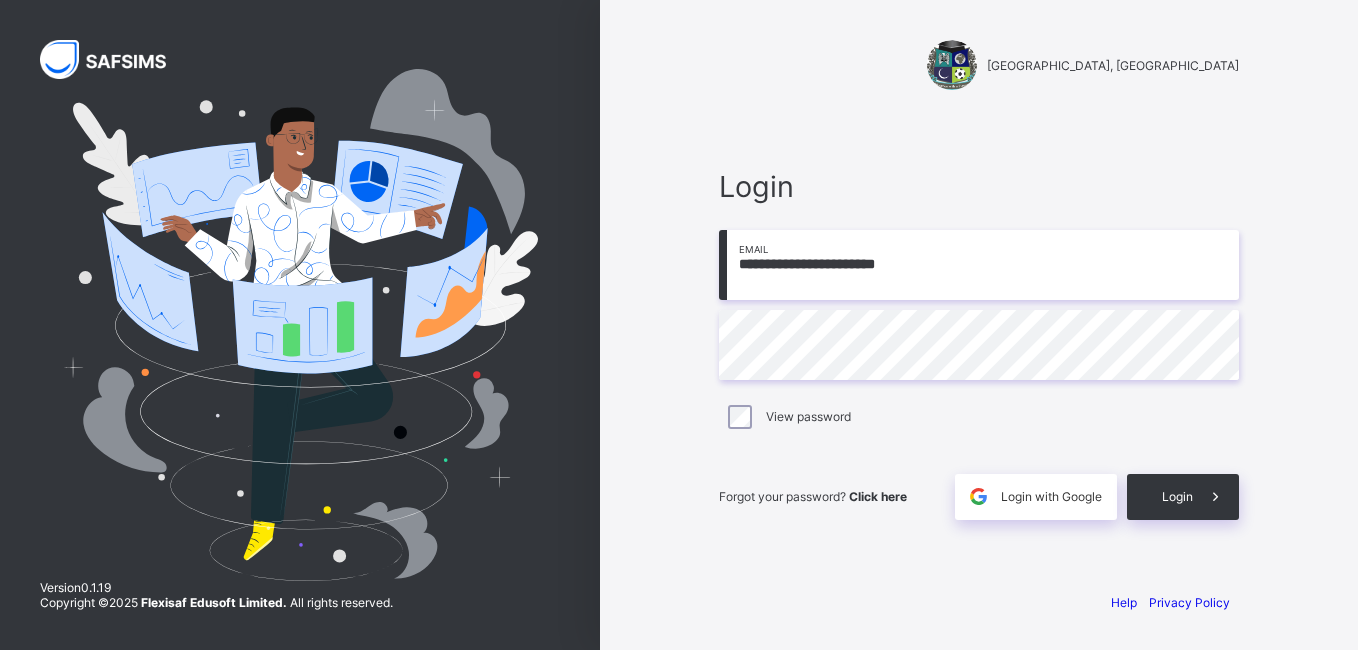 type on "**********" 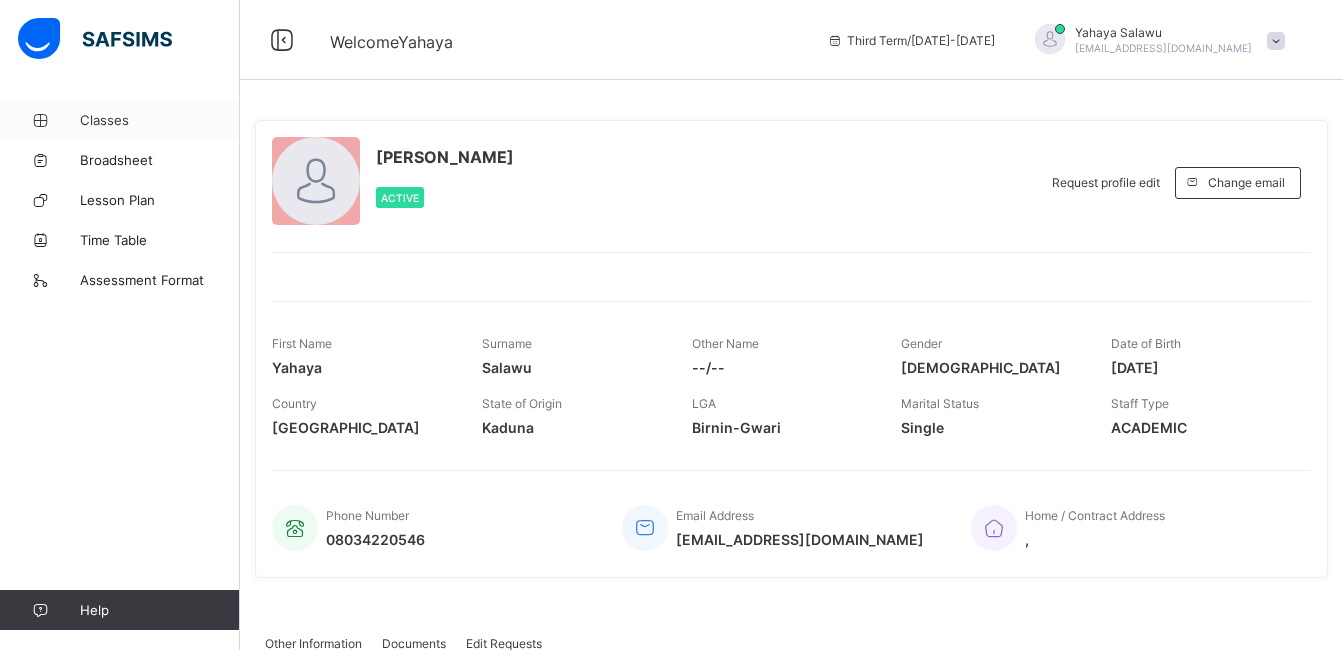 click on "Classes" at bounding box center (160, 120) 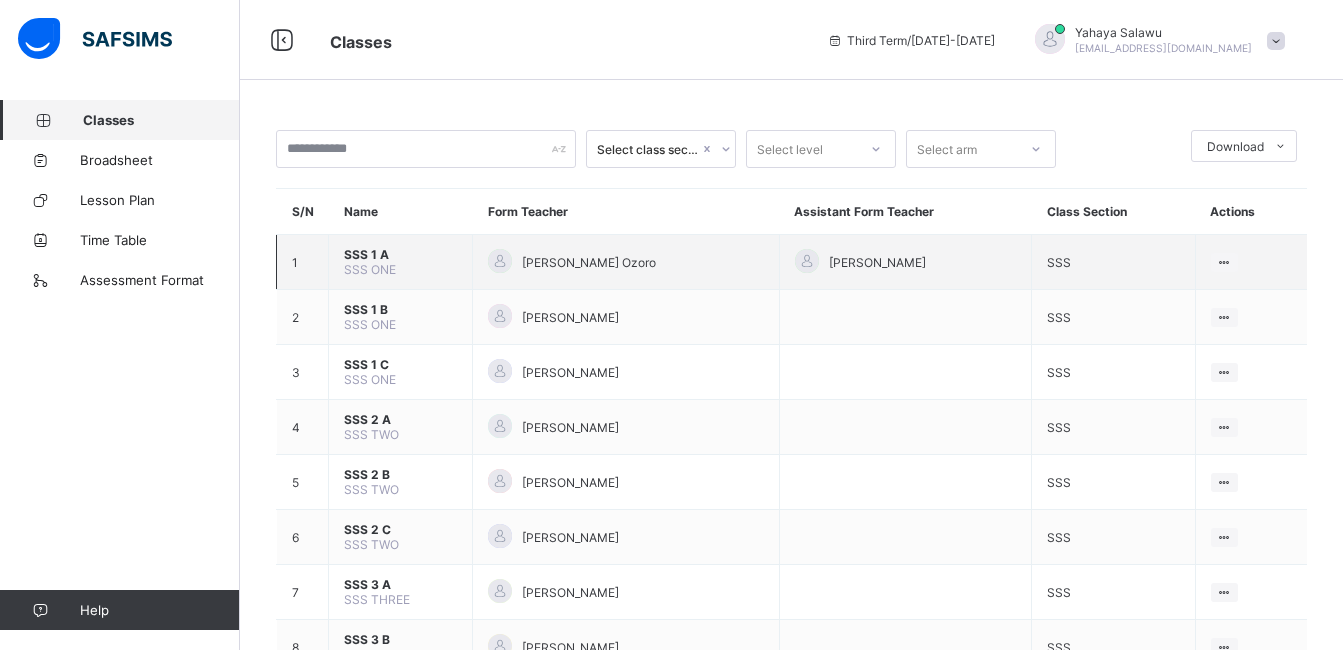 click on "SSS 1   A" at bounding box center (400, 254) 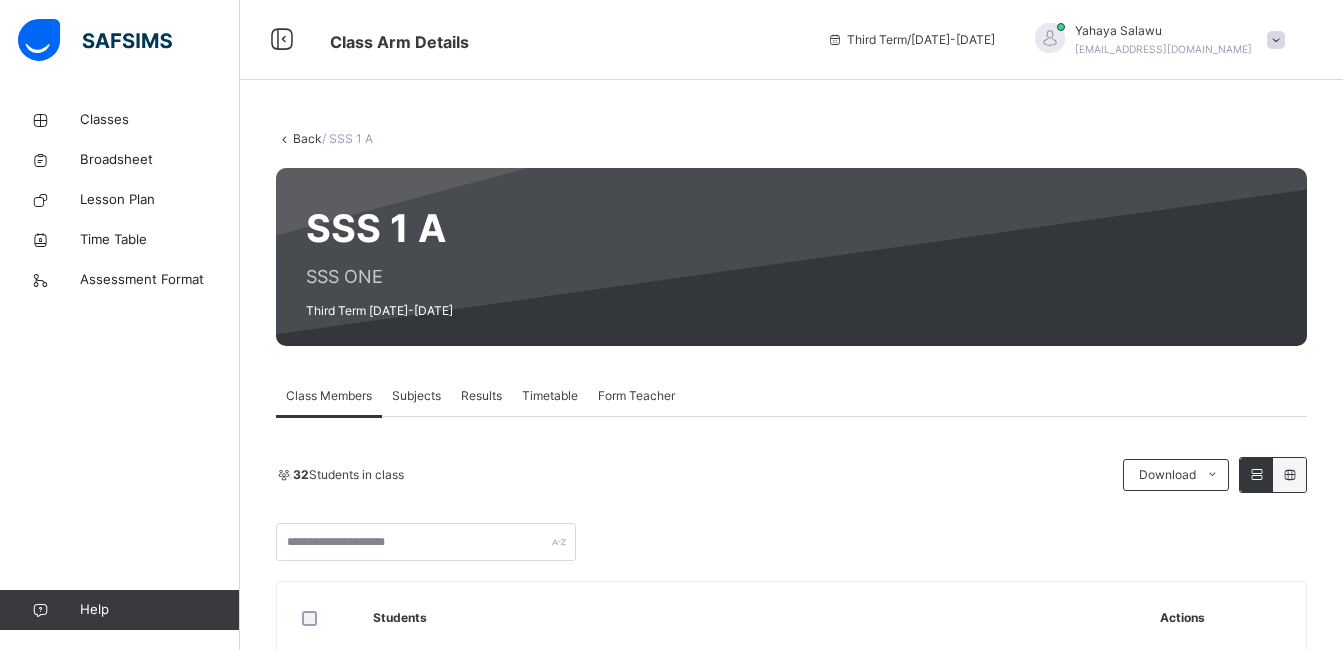 click on "Subjects" at bounding box center [416, 396] 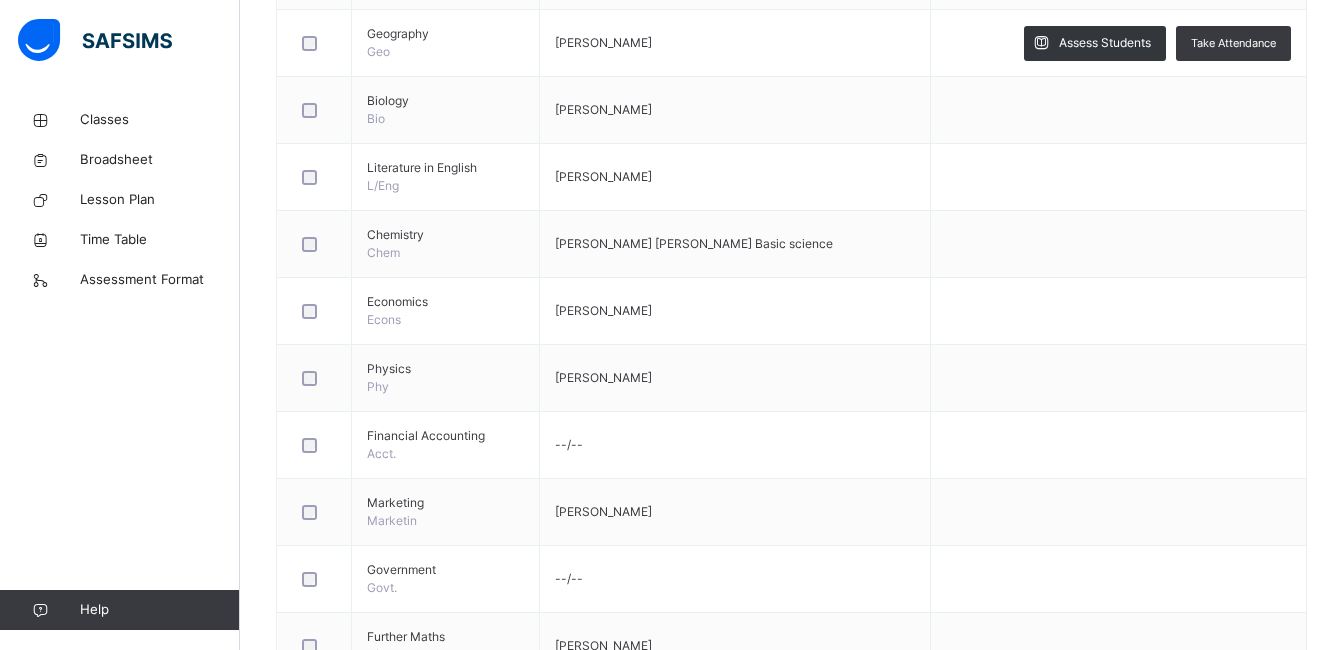 scroll, scrollTop: 700, scrollLeft: 0, axis: vertical 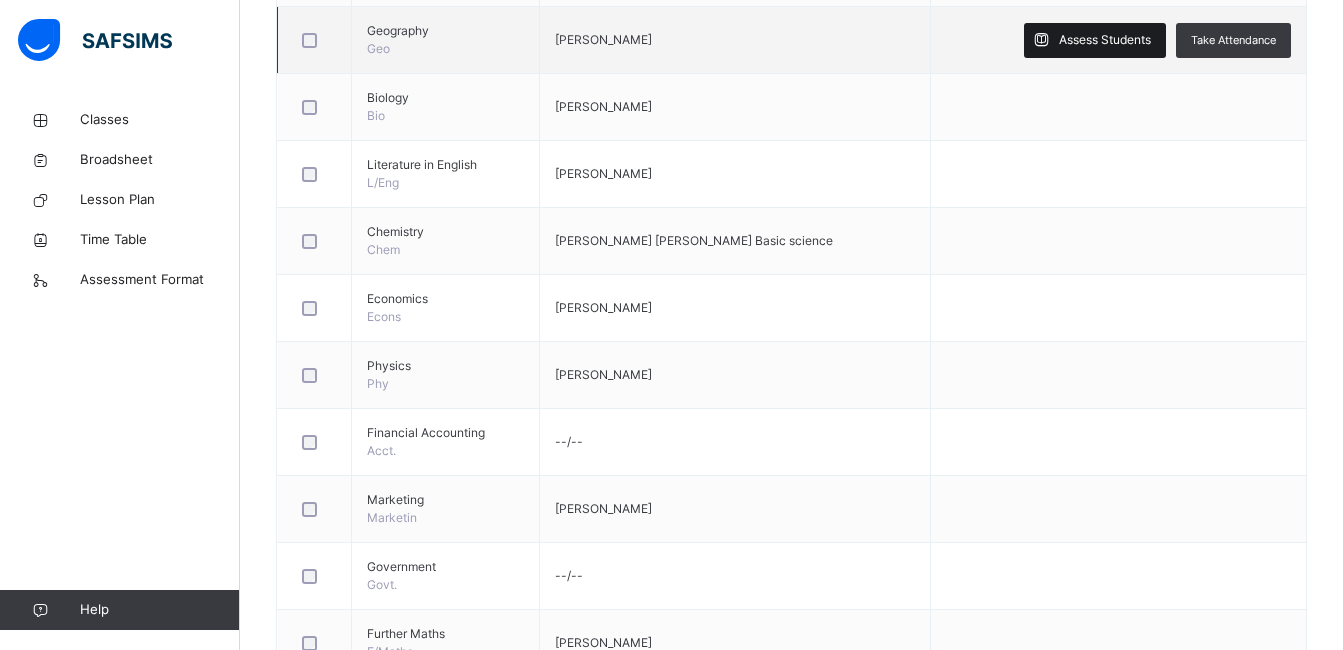 click on "Assess Students" at bounding box center (1105, 40) 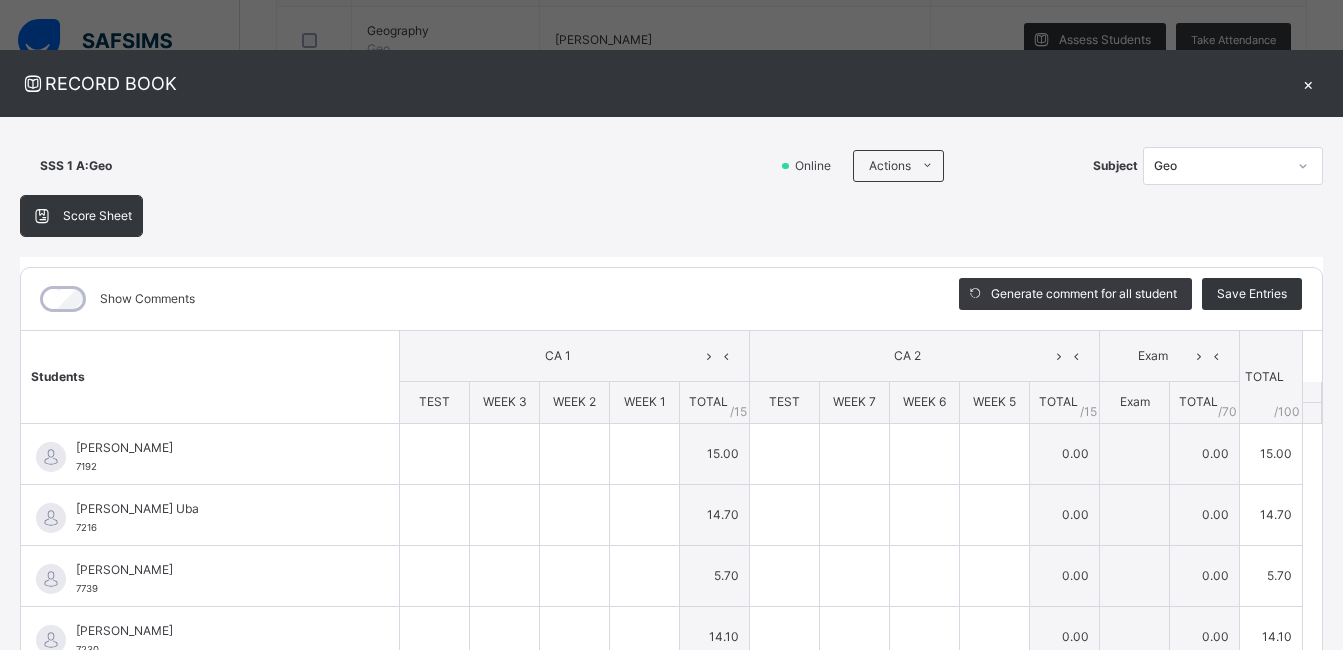 type on "**" 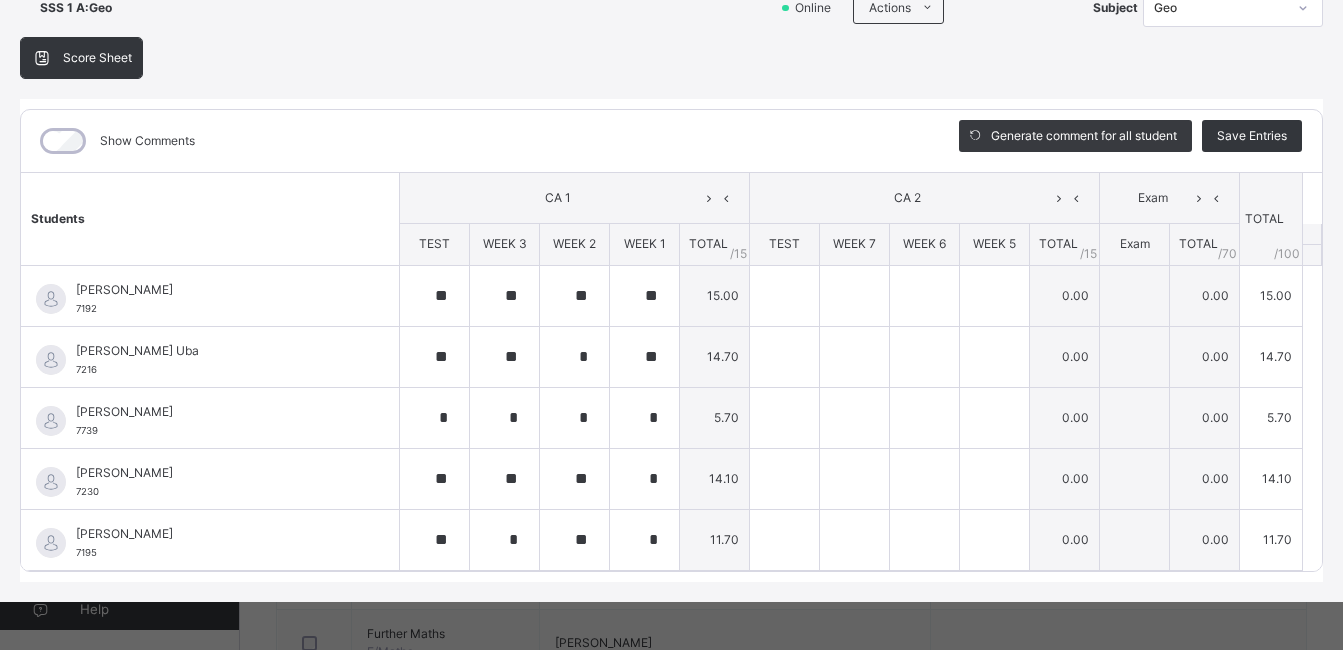 scroll, scrollTop: 160, scrollLeft: 0, axis: vertical 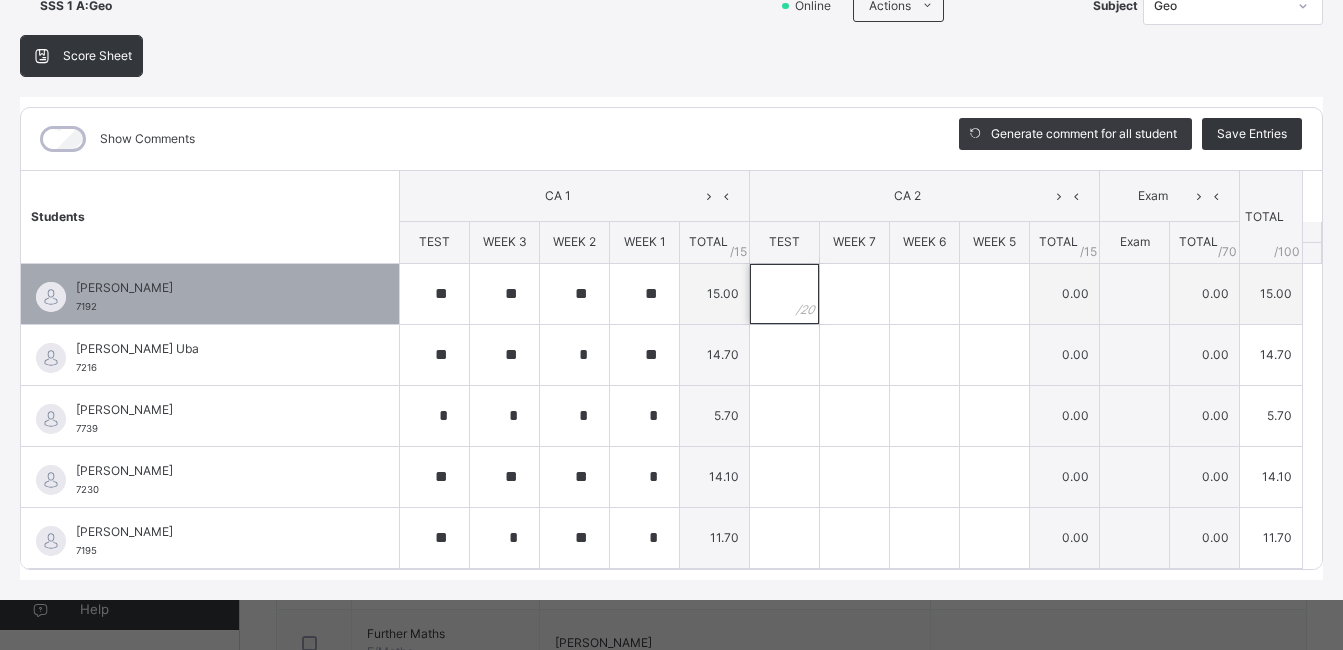 click at bounding box center [784, 294] 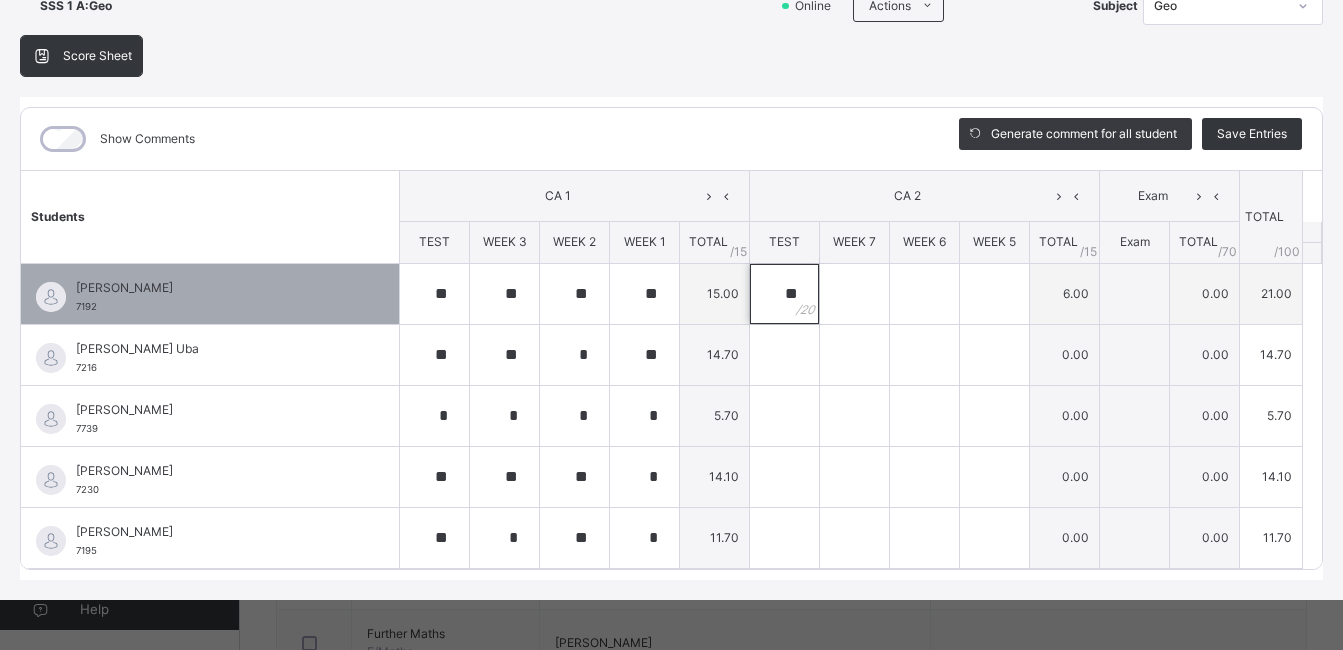 type on "**" 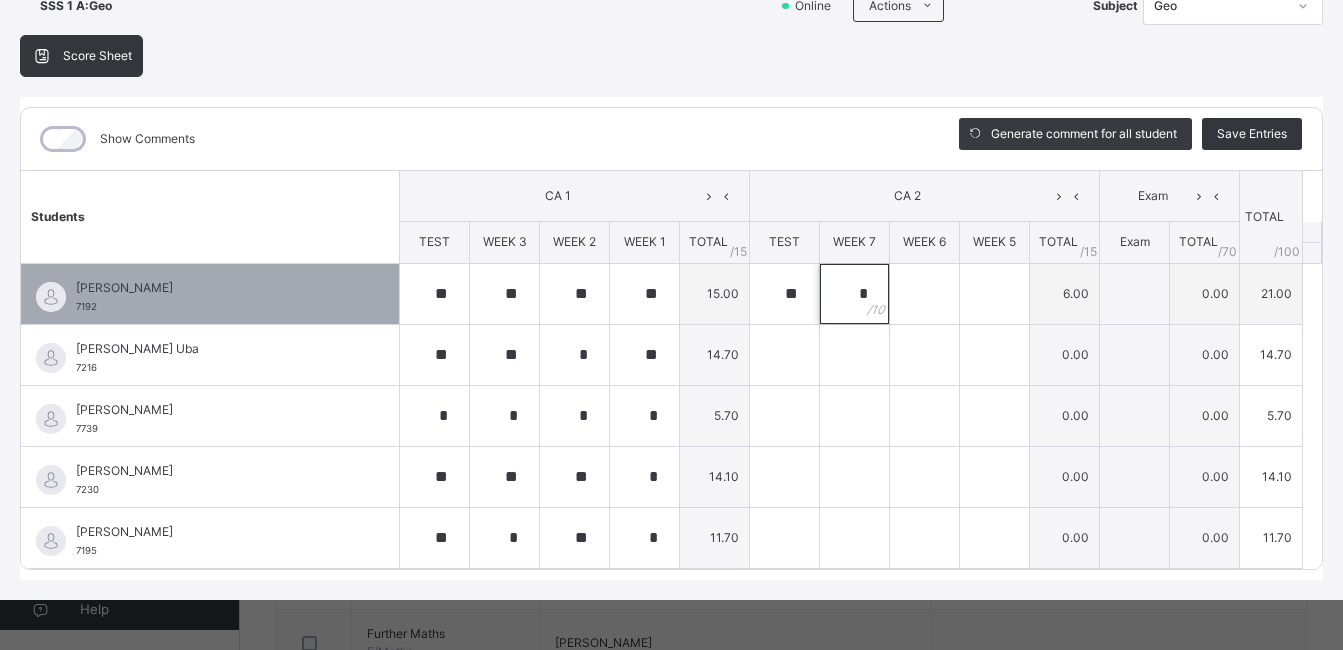 type on "*" 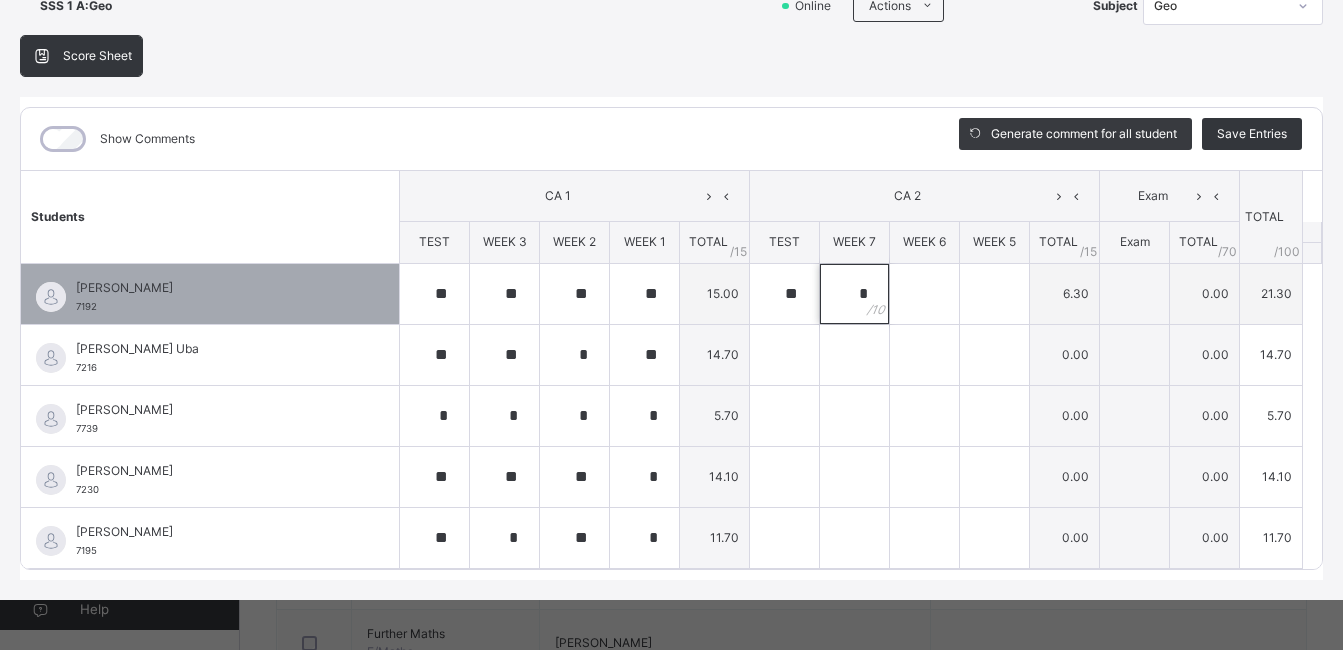 click on "*" at bounding box center (854, 294) 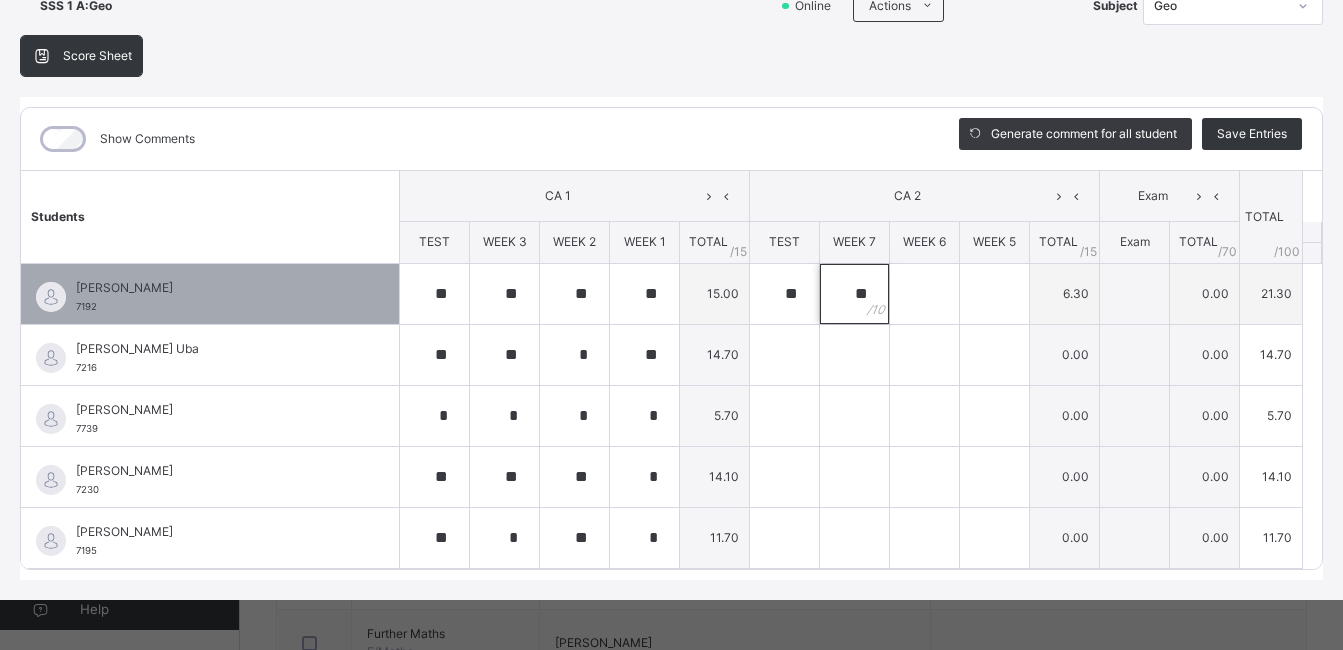 type on "**" 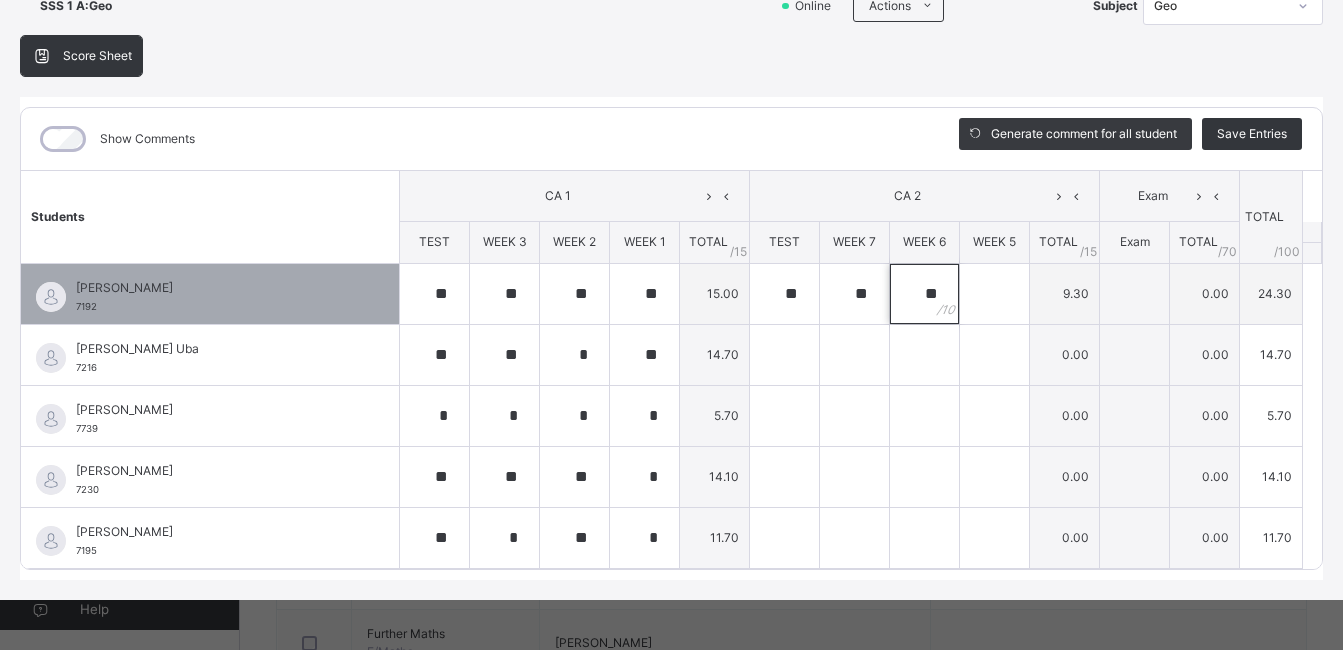 type on "**" 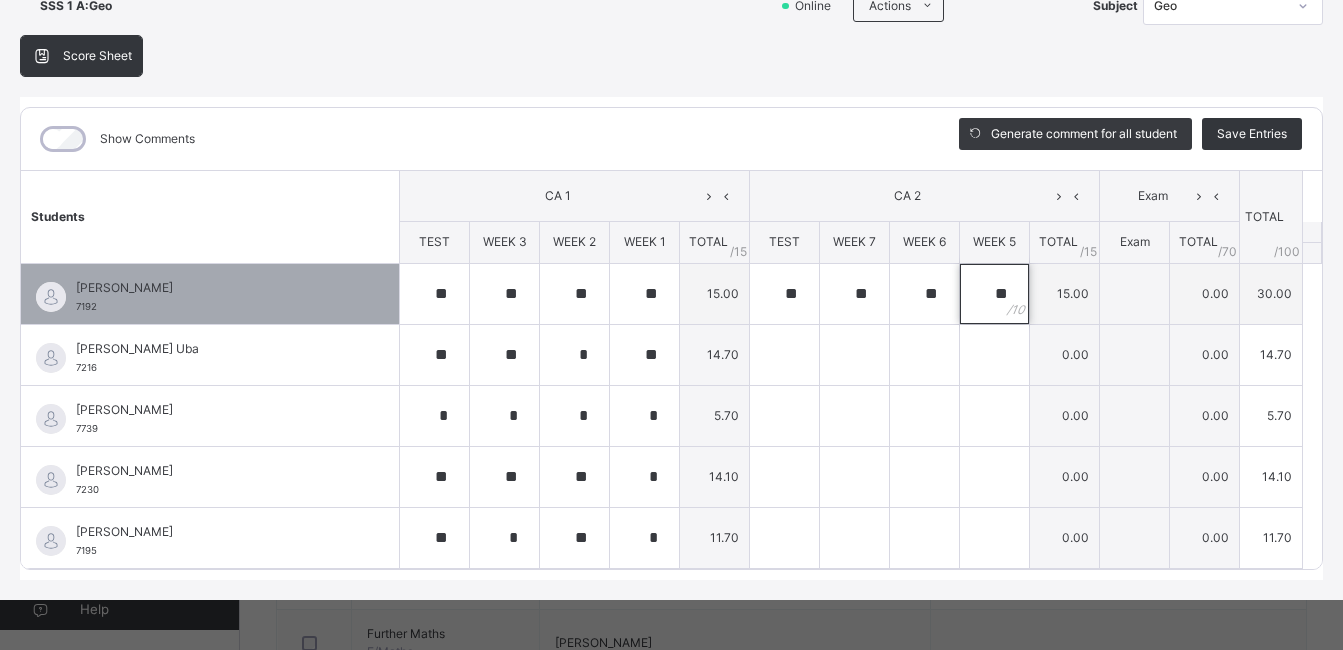 type on "**" 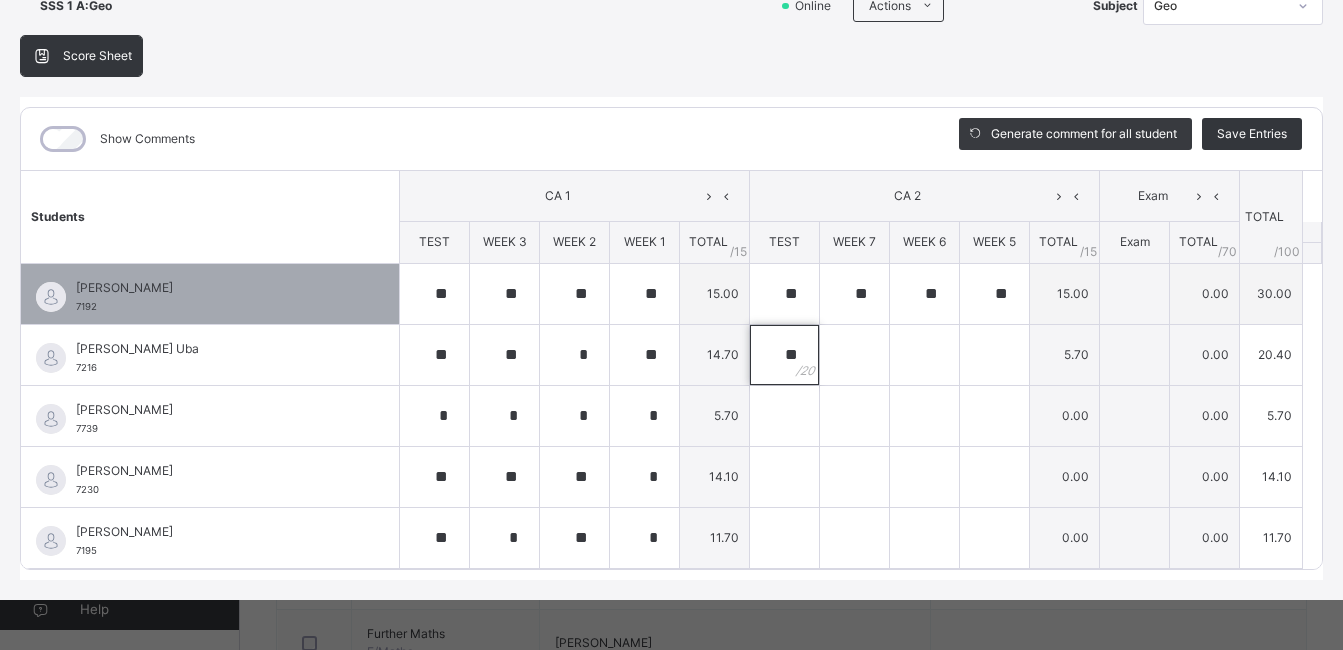 type on "**" 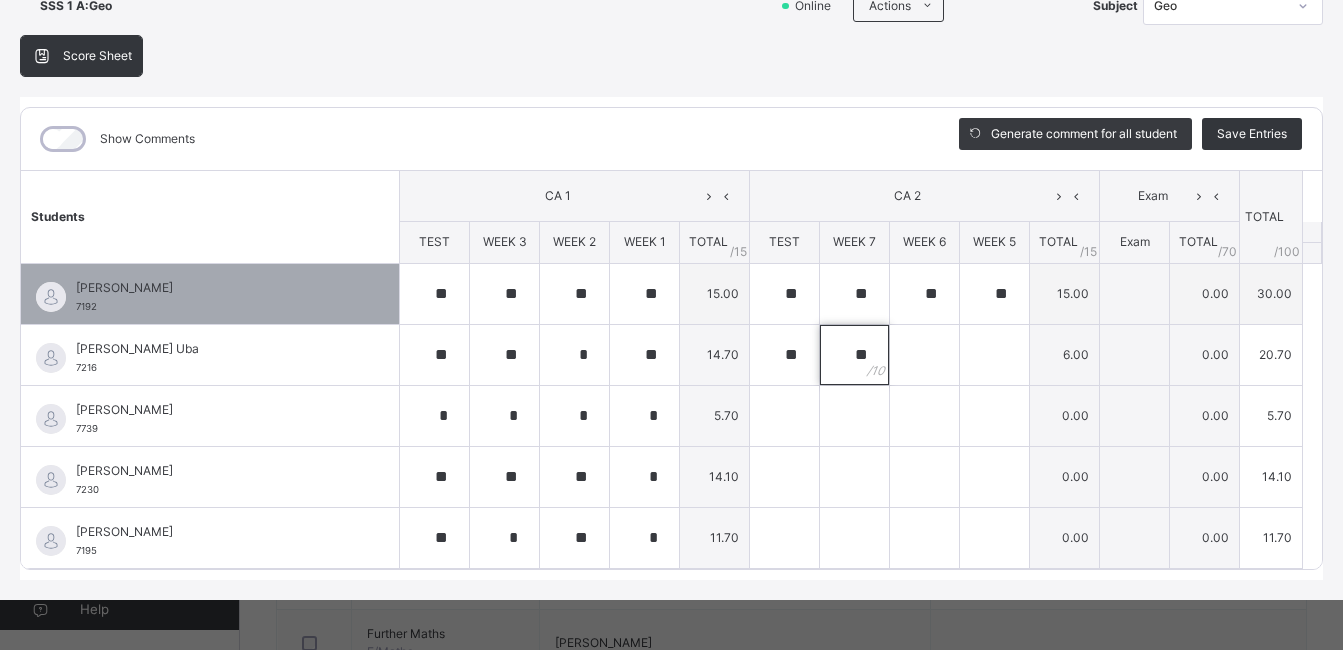 type on "**" 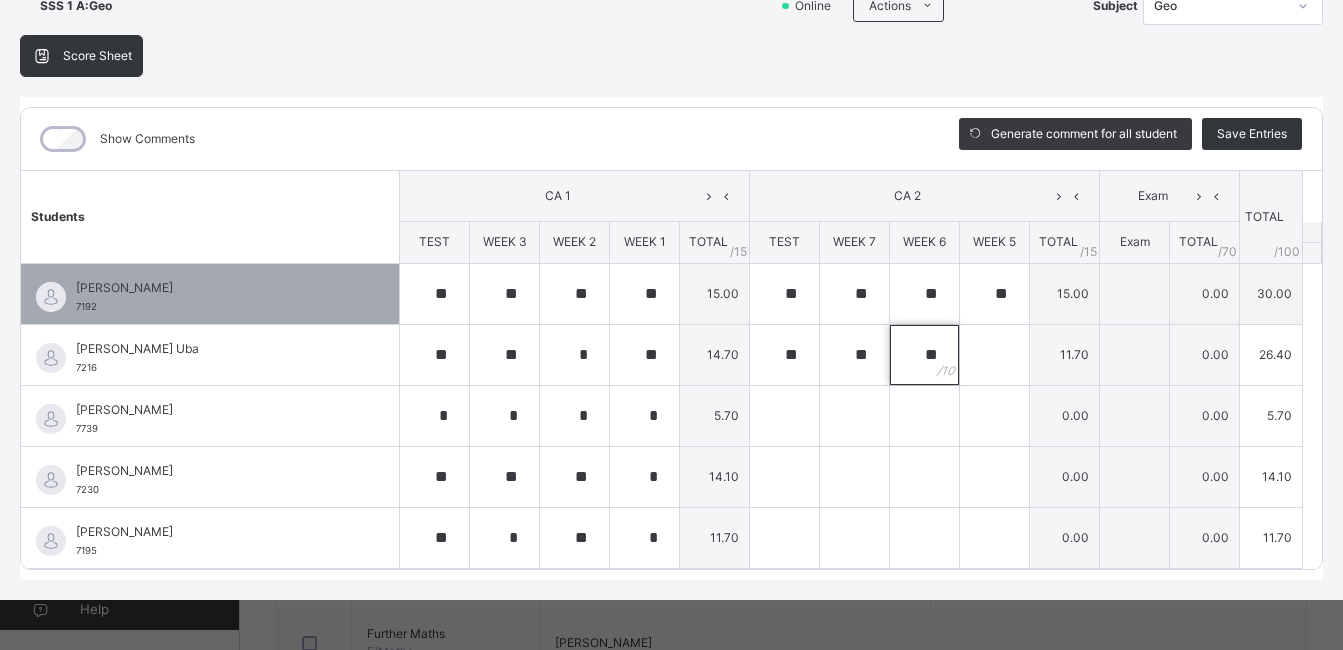 type on "**" 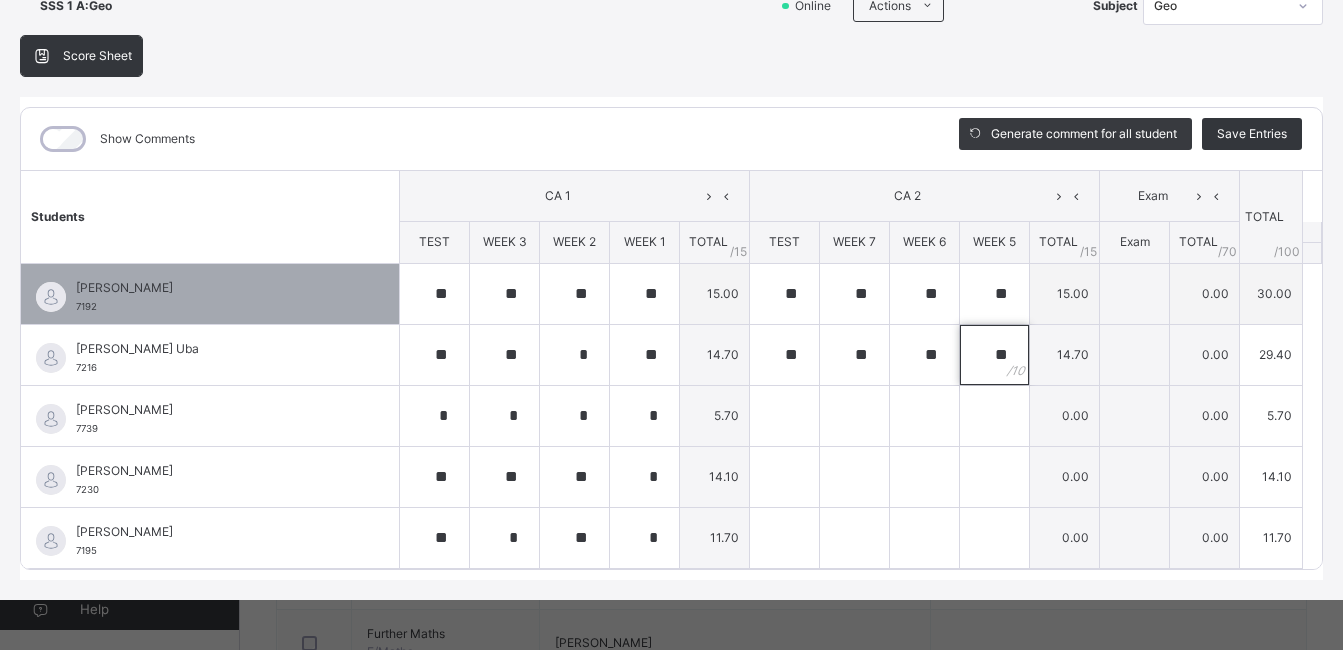type on "**" 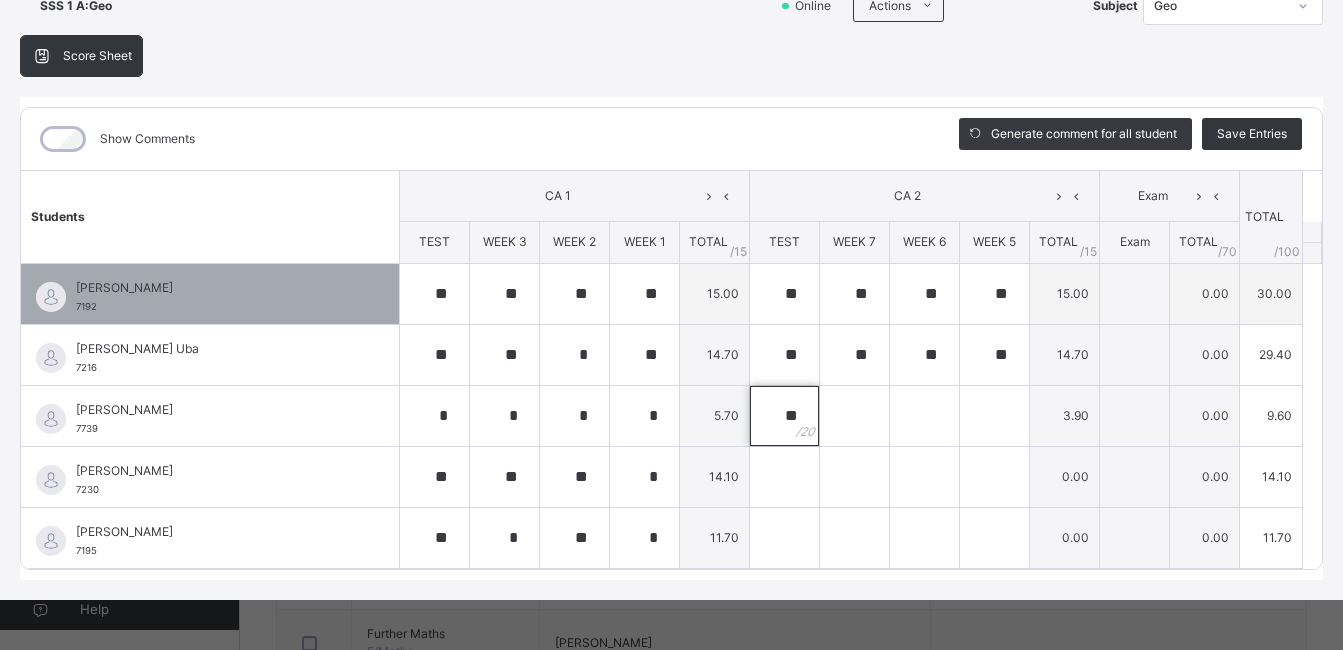 type on "**" 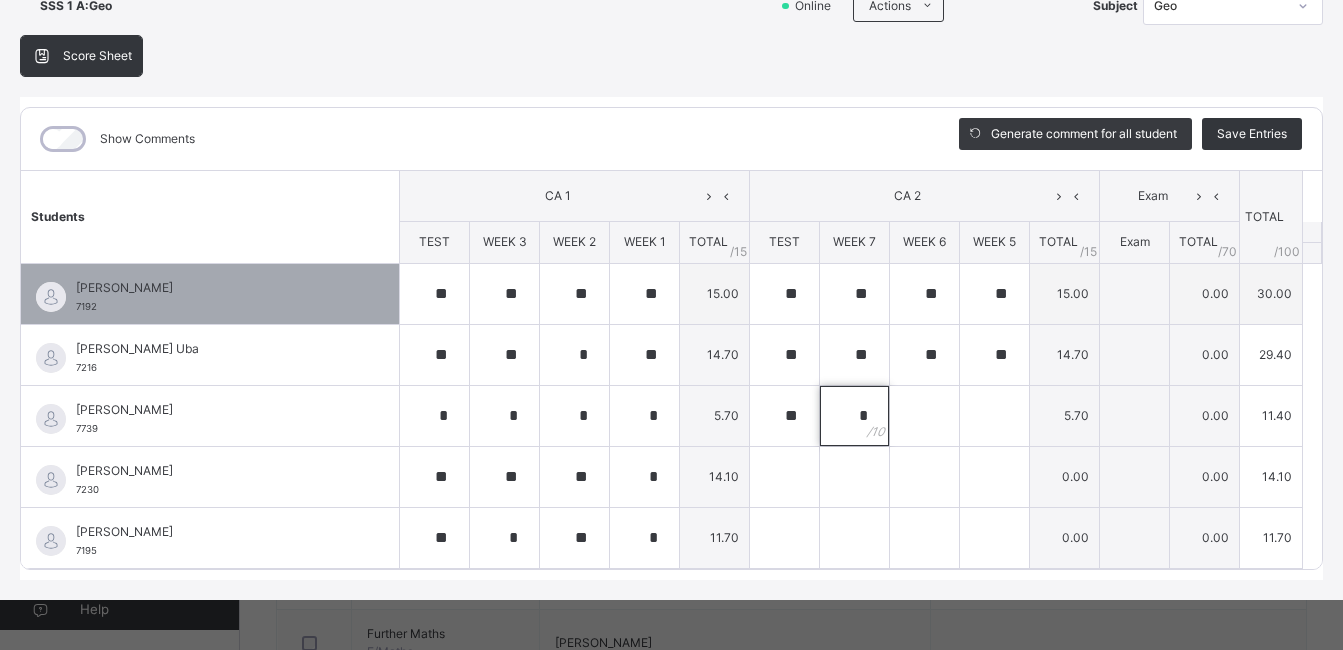 type on "*" 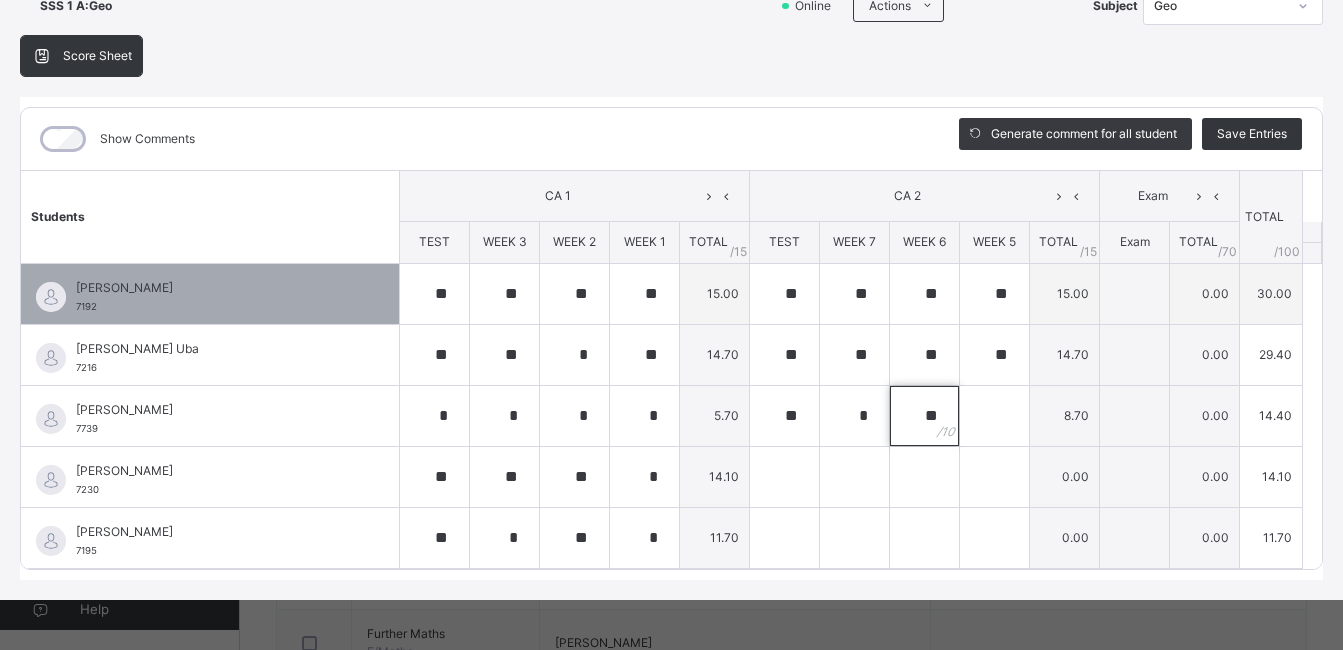 type on "**" 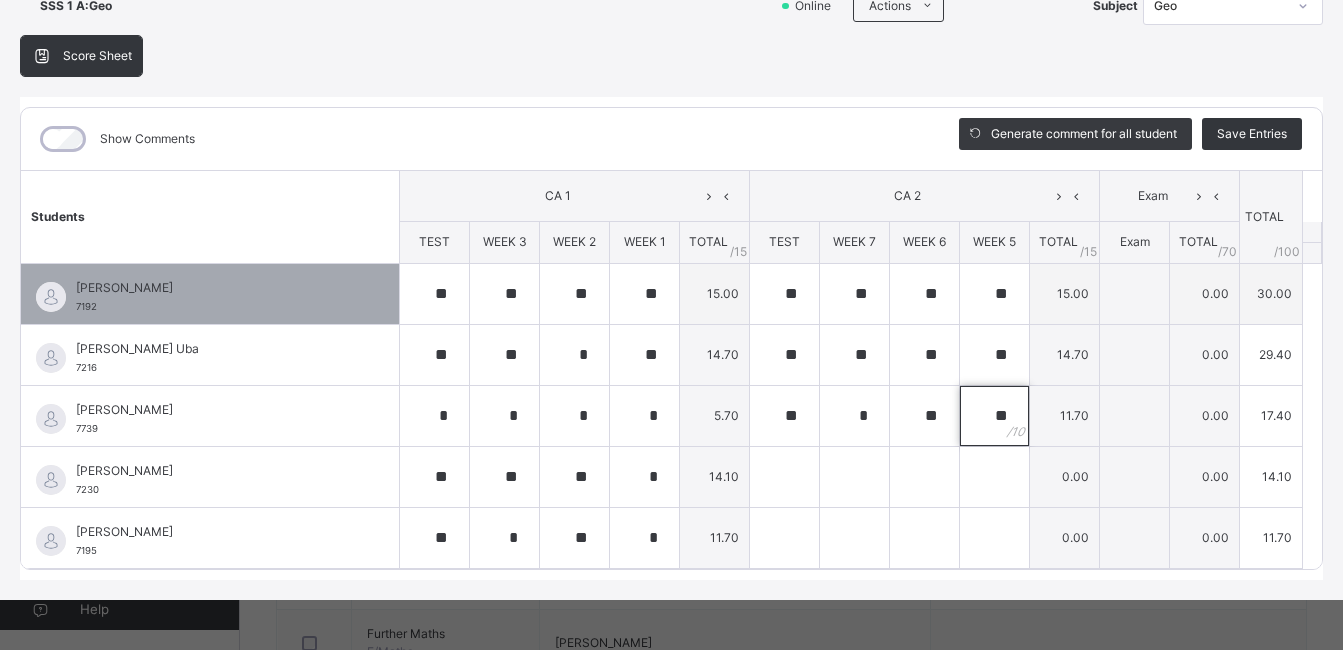 type on "**" 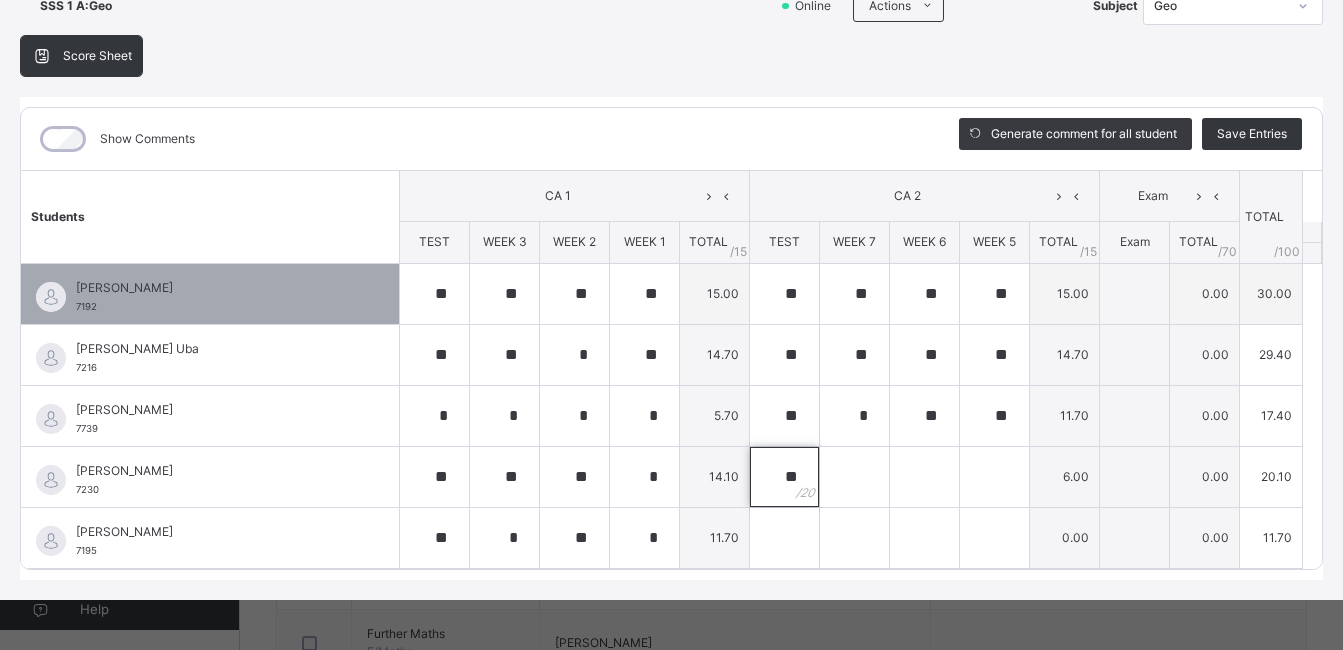 type on "**" 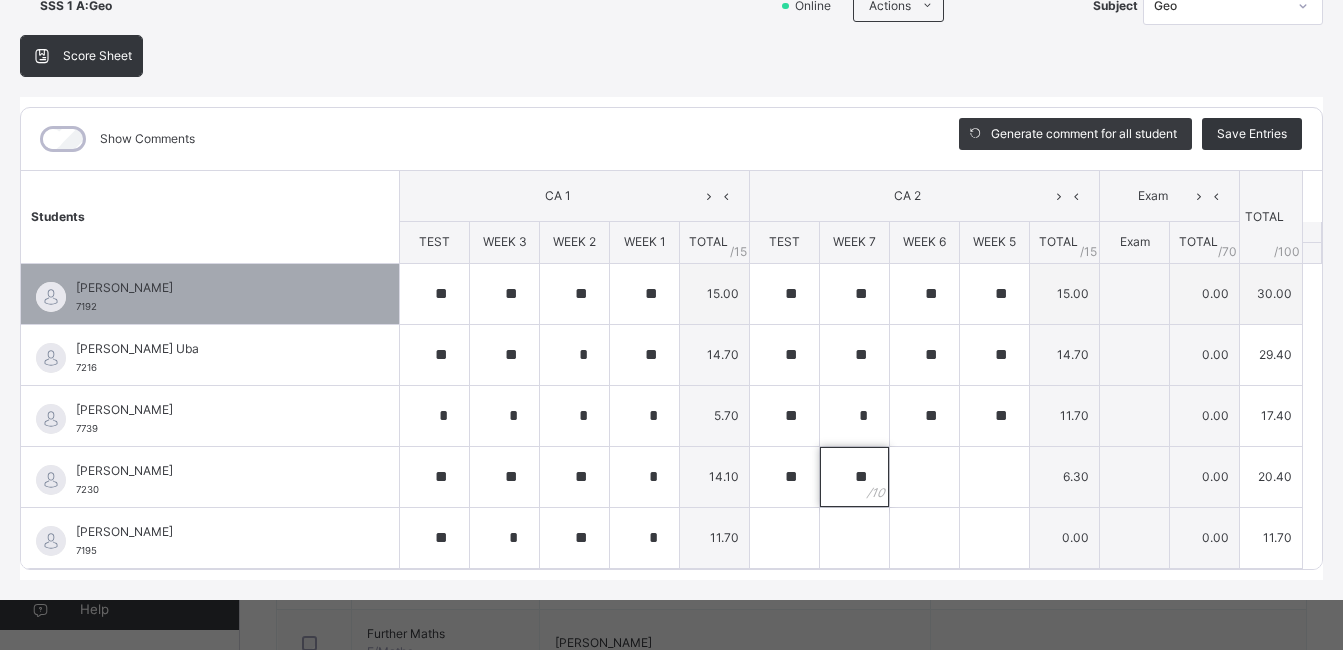 type on "**" 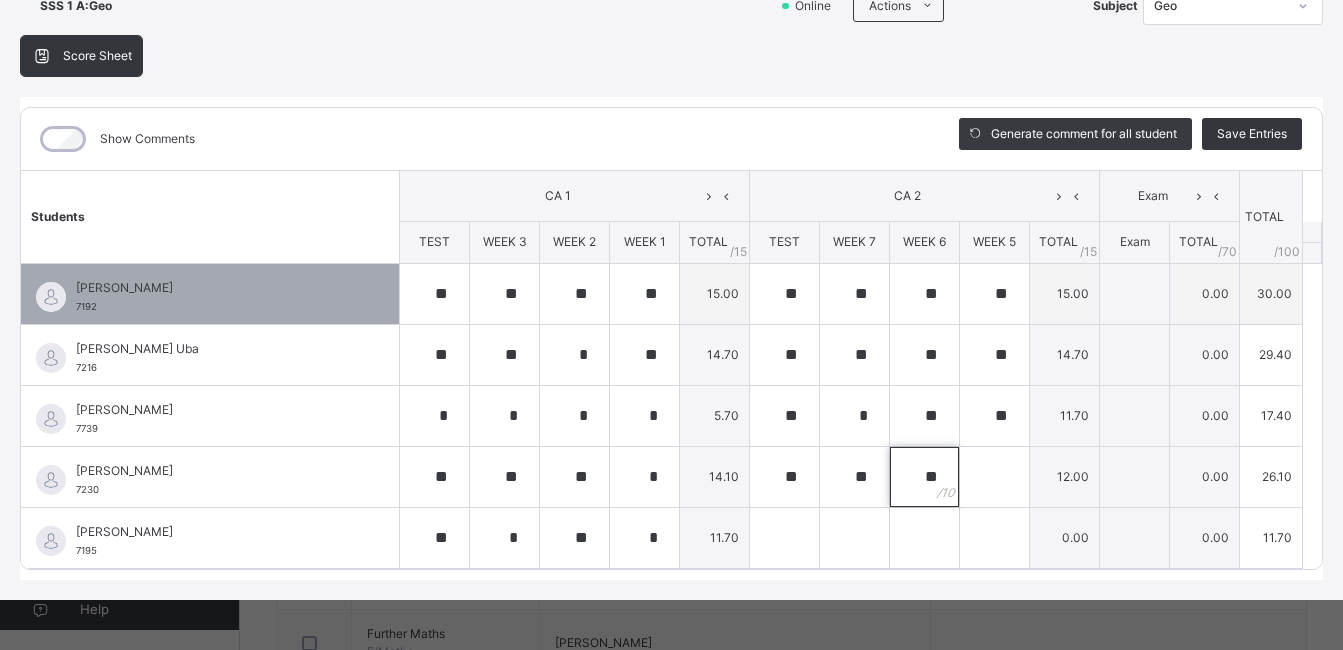 type on "**" 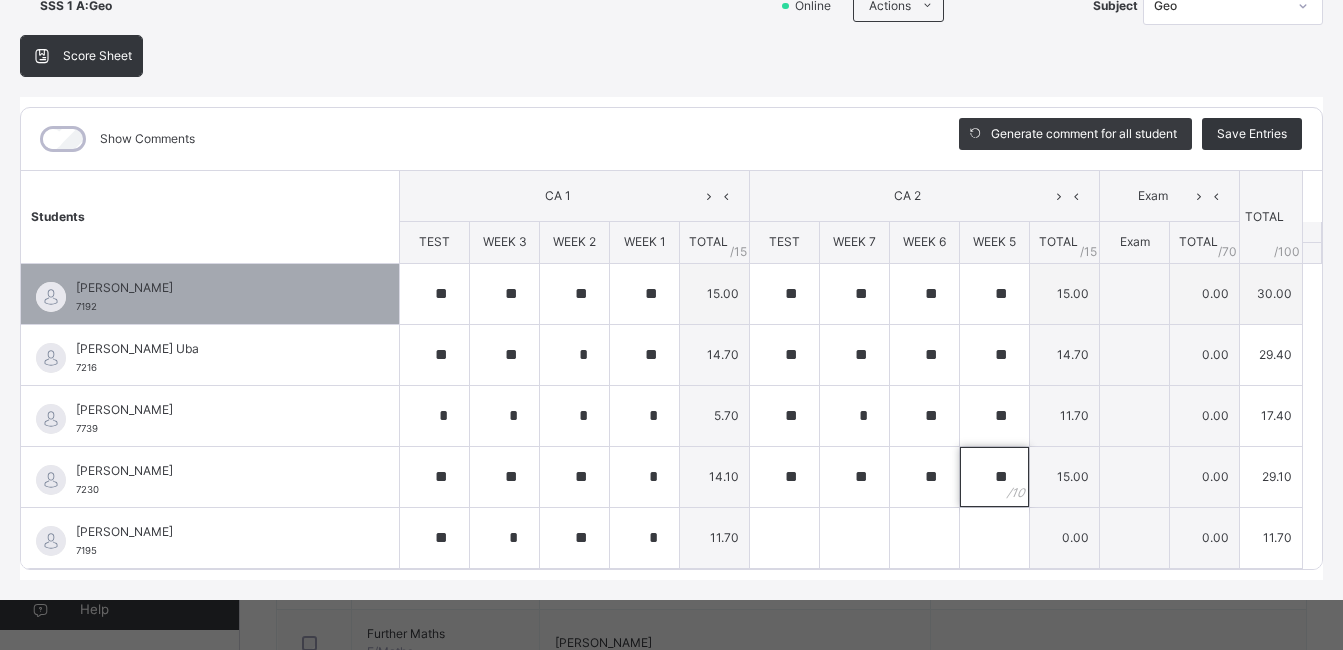 type on "**" 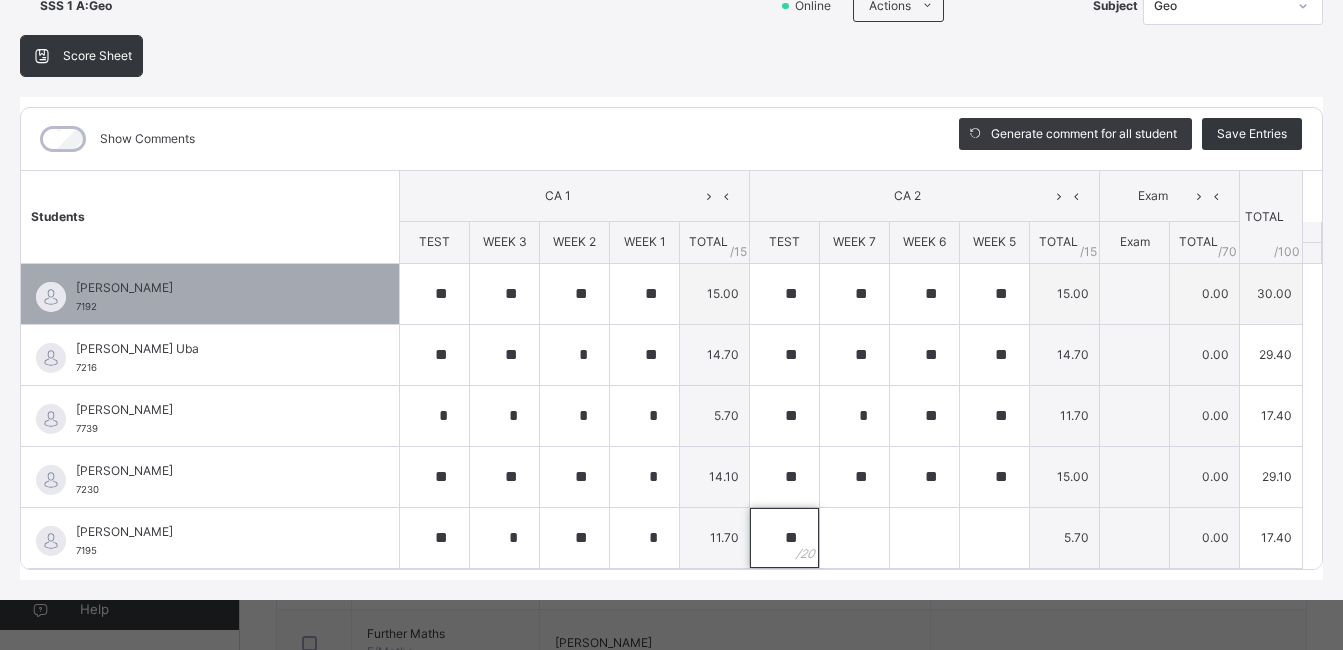 type on "**" 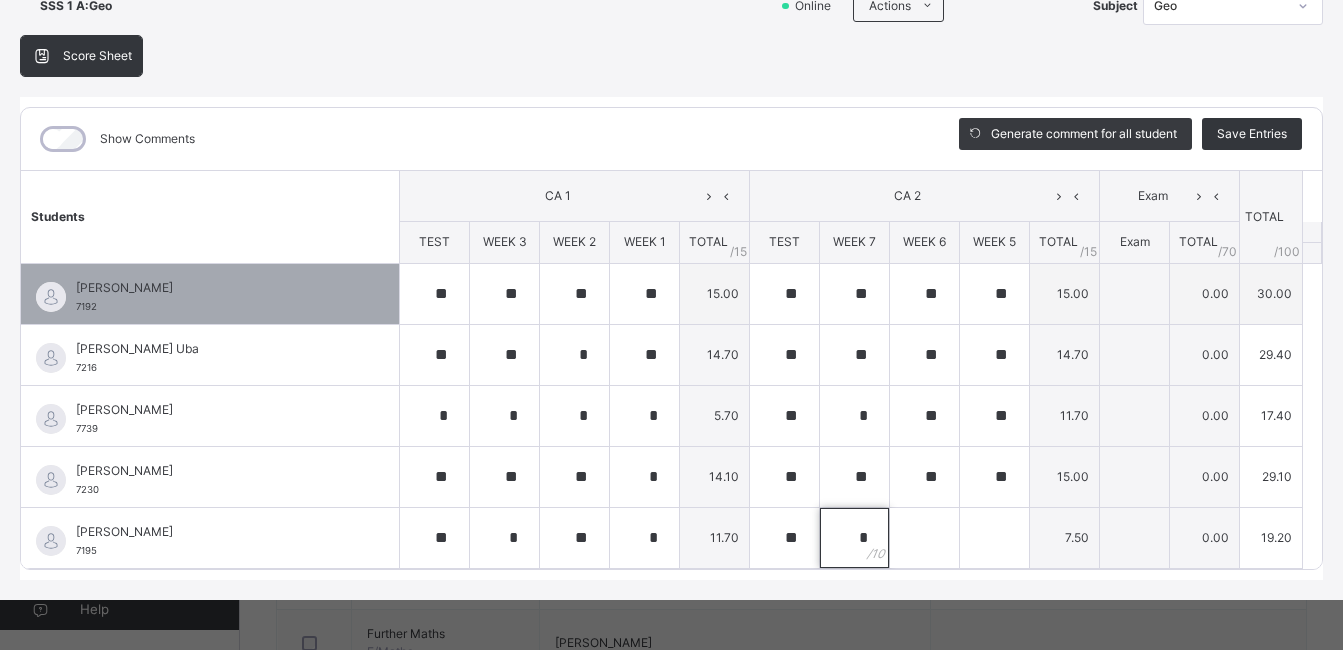 type on "*" 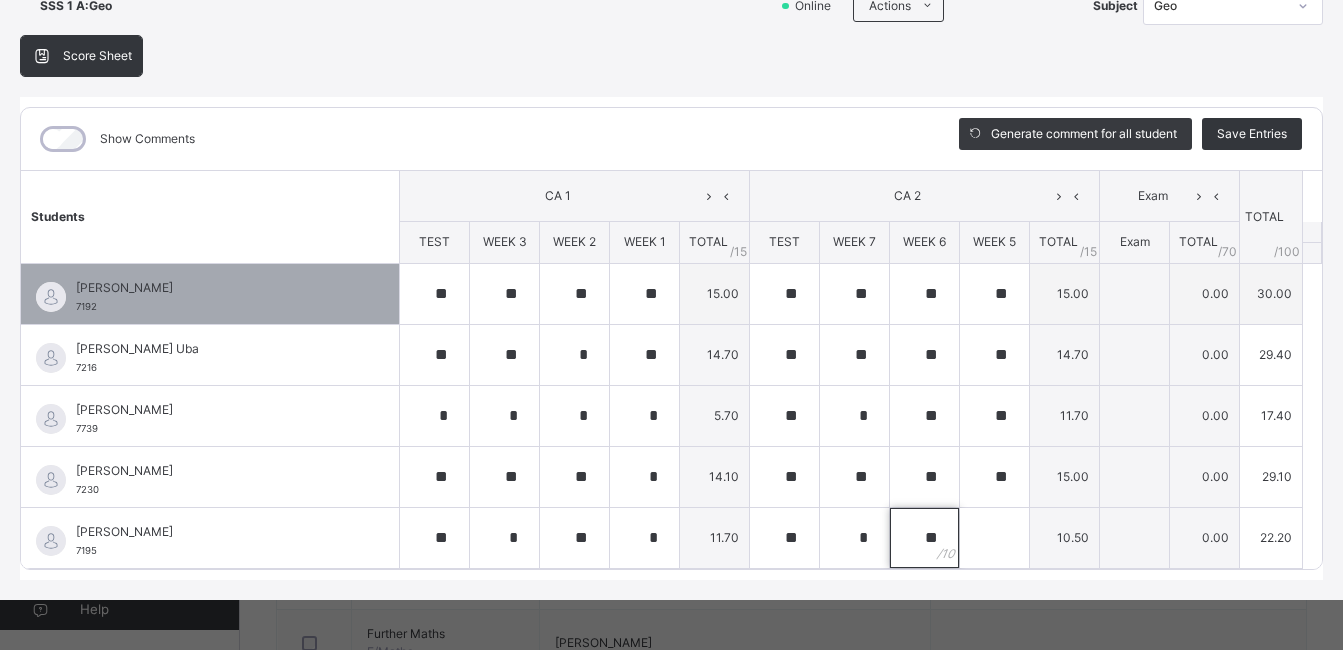 type on "**" 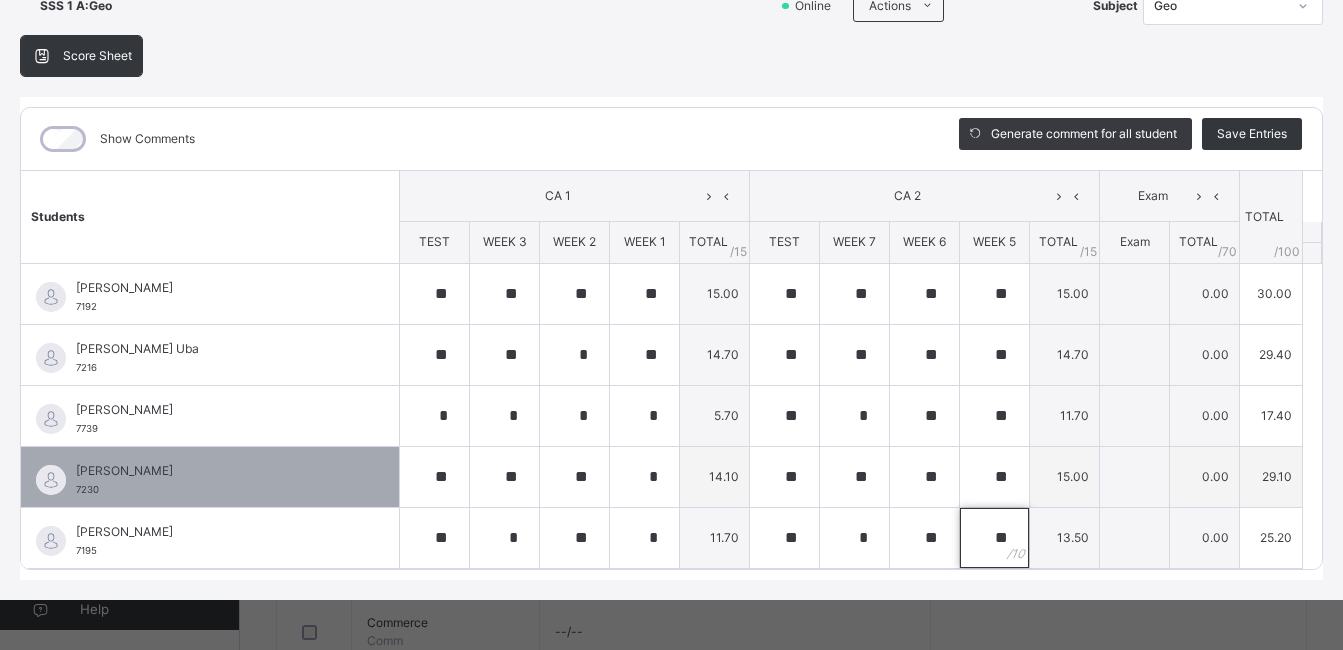 scroll, scrollTop: 900, scrollLeft: 0, axis: vertical 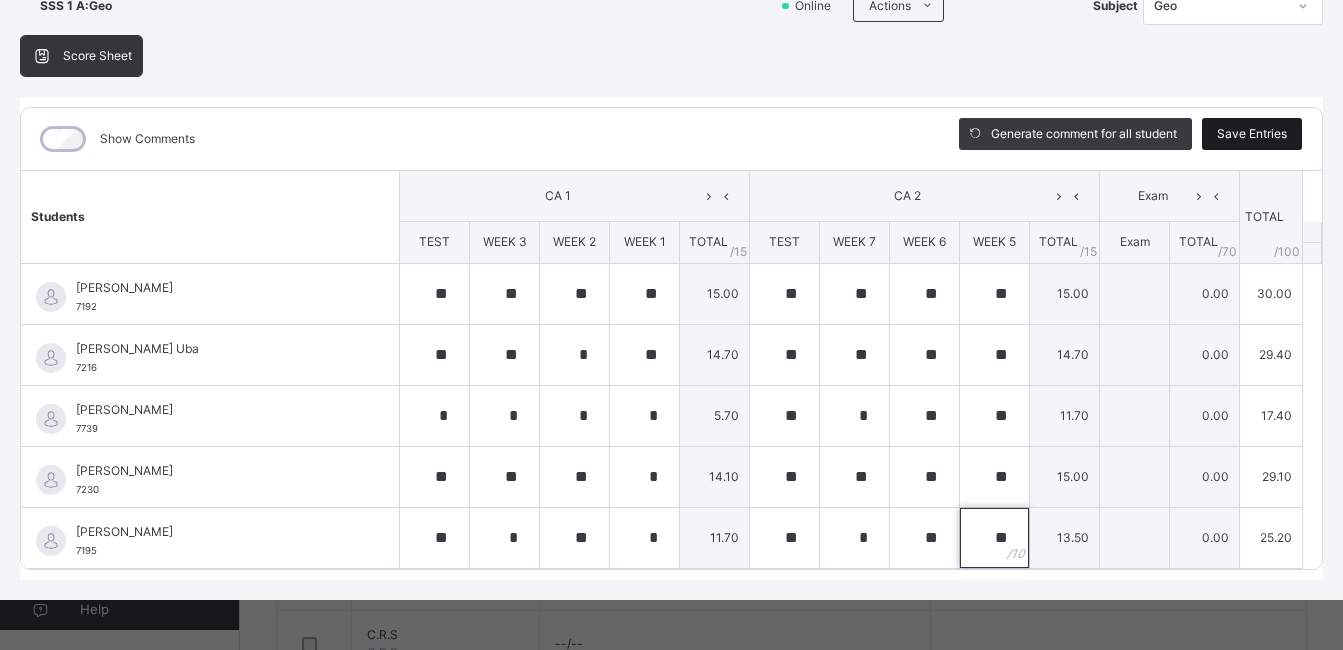 type on "**" 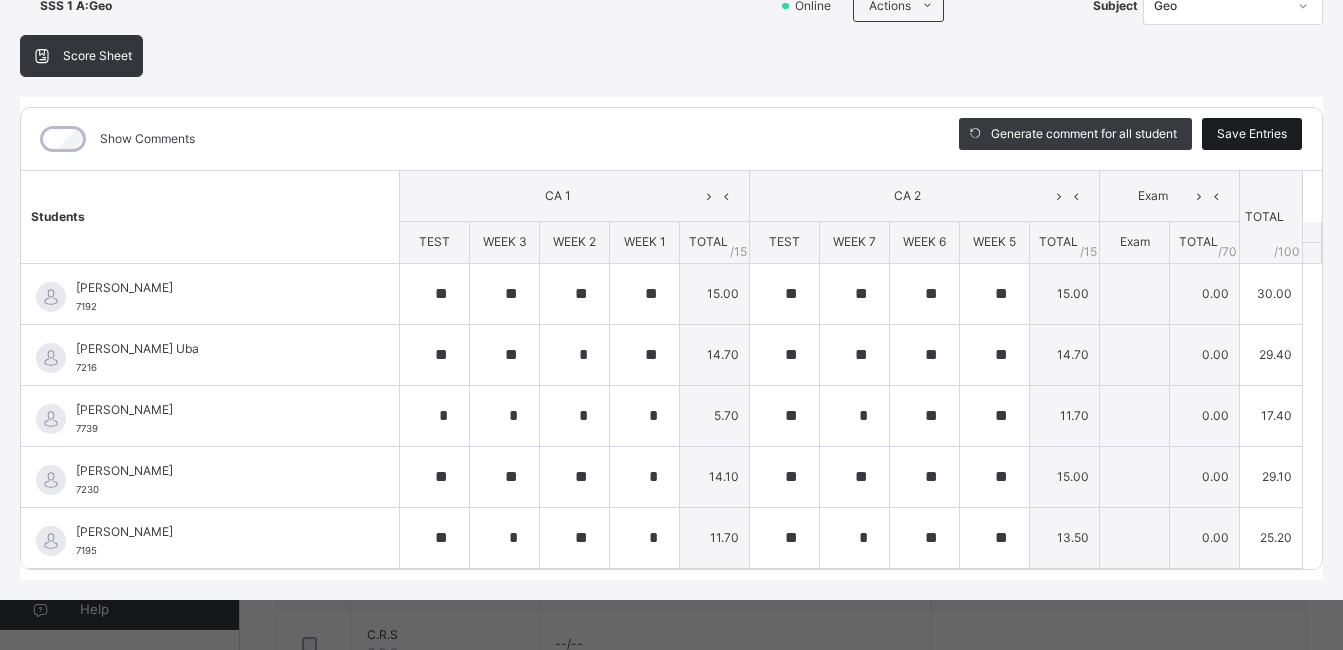 click on "Save Entries" at bounding box center [1252, 134] 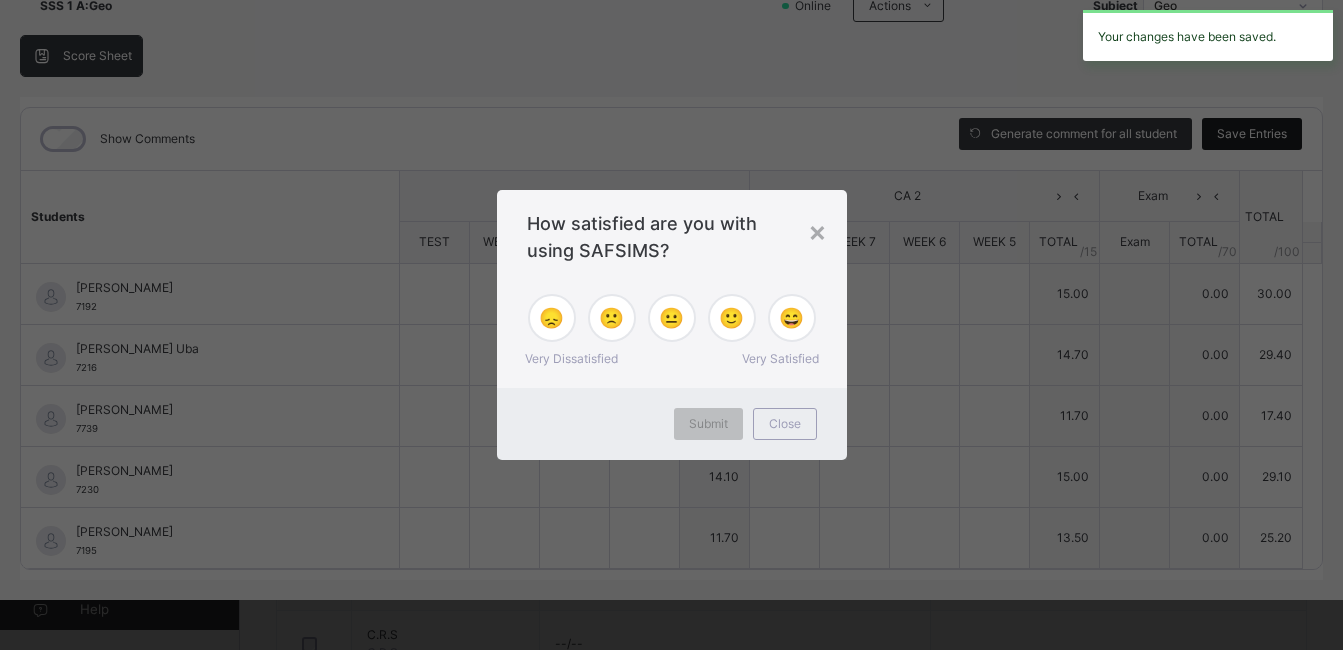 click on "Close" at bounding box center (785, 424) 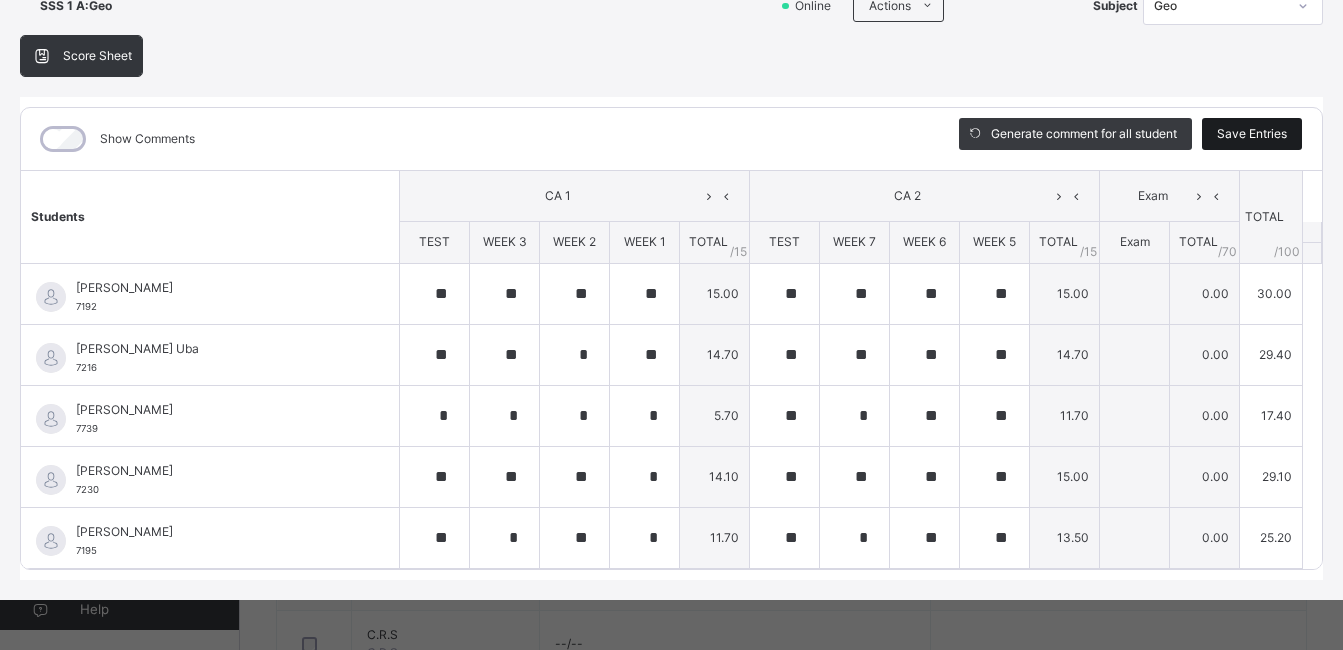type on "**" 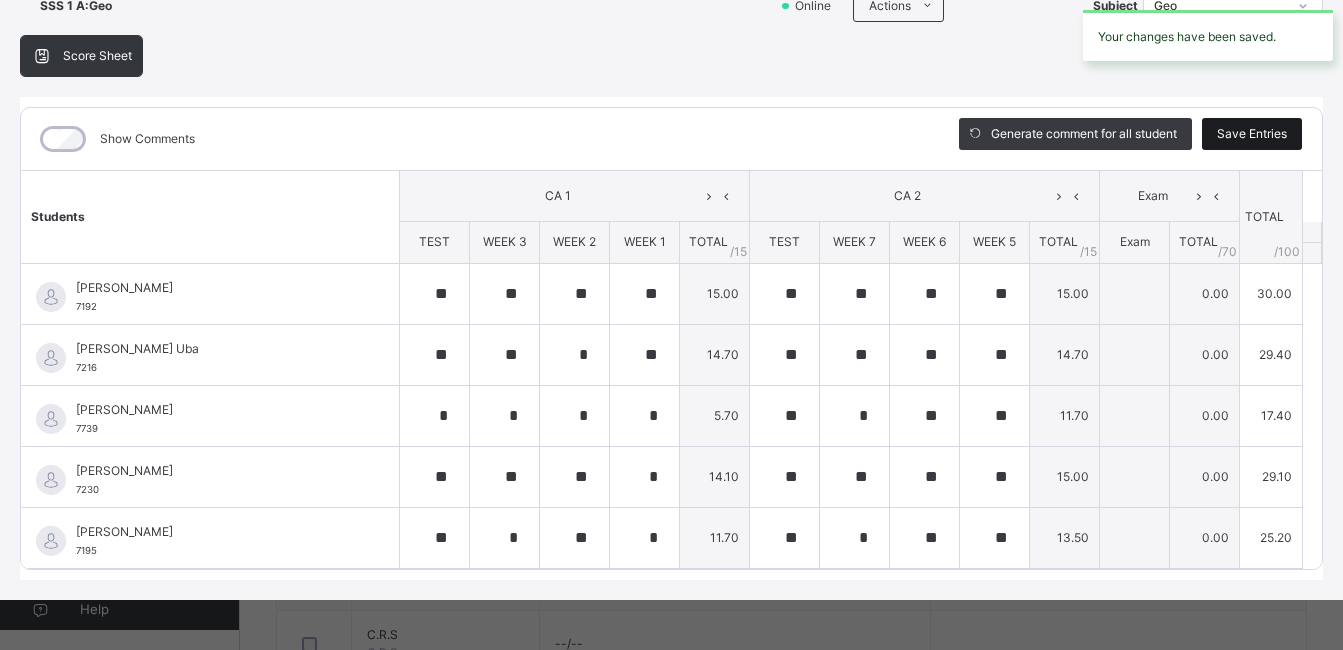 type on "**" 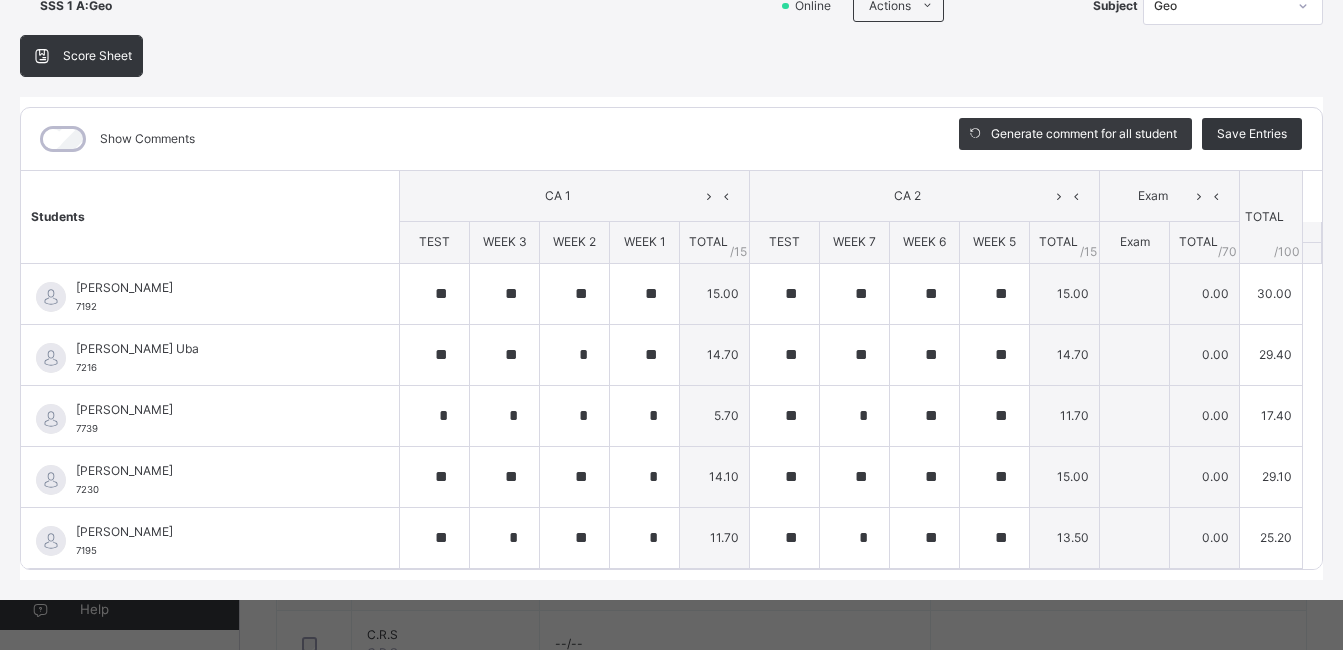 click 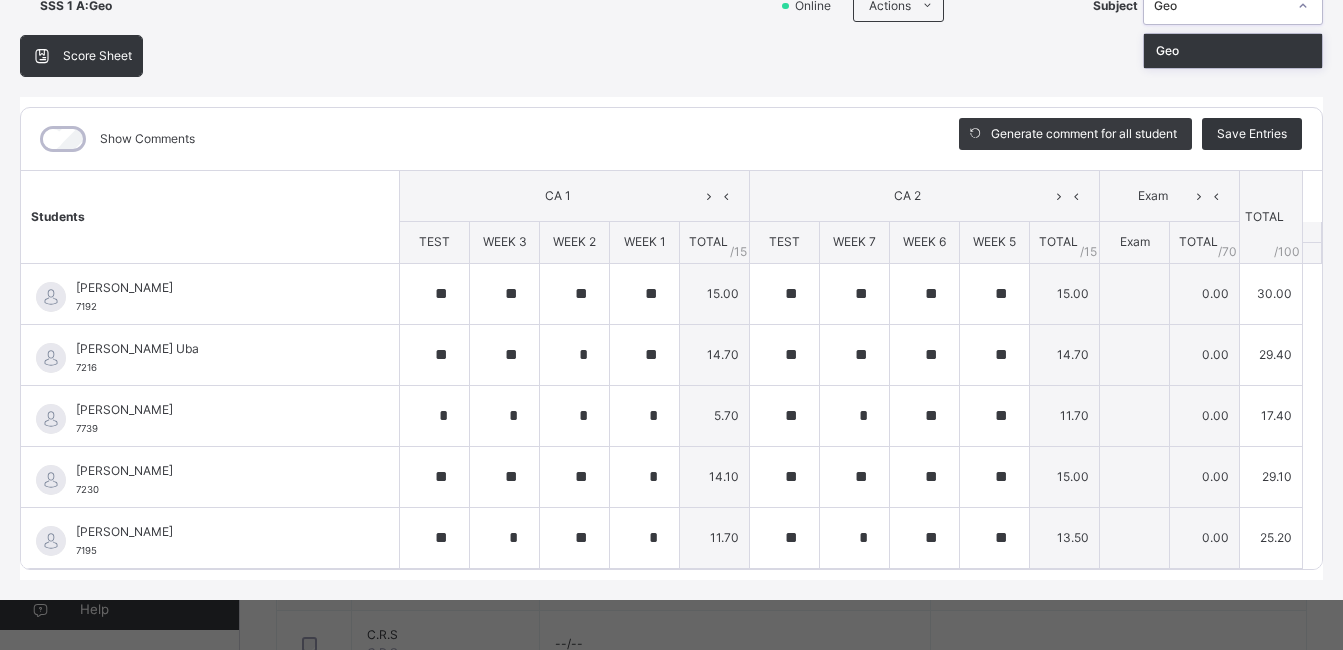 scroll, scrollTop: 157, scrollLeft: 0, axis: vertical 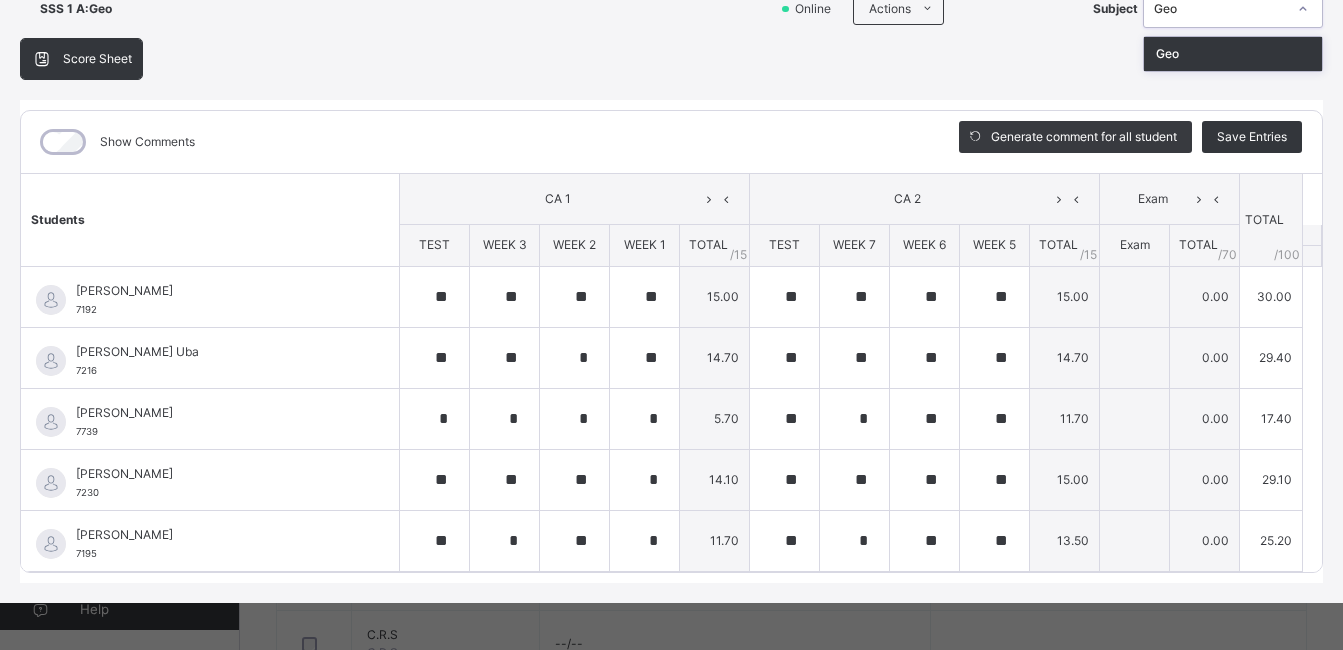 click on "Score Sheet Score Sheet Show Comments   Generate comment for all student   Save Entries Class Level:  SSS 1   A Subject:  Geo Session:  2024/2025 Session Session:  Third Term Students CA 1 CA 2 Exam TOTAL /100 Comment TEST WEEK 3 WEEK 2 WEEK 1 TOTAL / 15 TEST WEEK 7 WEEK 6 WEEK 5 TOTAL / 15 Exam TOTAL / 70 Fatima  Buhari 7192 Fatima  Buhari 7192 ** ** ** ** 15.00 ** ** ** ** 15.00 0.00 30.00 Generate comment 0 / 250   ×   Subject Teacher’s Comment Generate and see in full the comment developed by the AI with an option to regenerate the comment JS Fatima  Buhari   7192   Total 30.00  / 100.00 Sims Bot   Regenerate     Use this comment   Khadija Muh'd Uba 7216 Khadija Muh'd Uba 7216 ** ** * ** 14.70 ** ** ** ** 14.70 0.00 29.40 Generate comment 0 / 250   ×   Subject Teacher’s Comment Generate and see in full the comment developed by the AI with an option to regenerate the comment JS Khadija Muh'd Uba   7216   Total 29.40  / 100.00 Sims Bot   Regenerate     Use this comment   Muhammad  Izzuddeen 7739 7739" at bounding box center (671, 310) 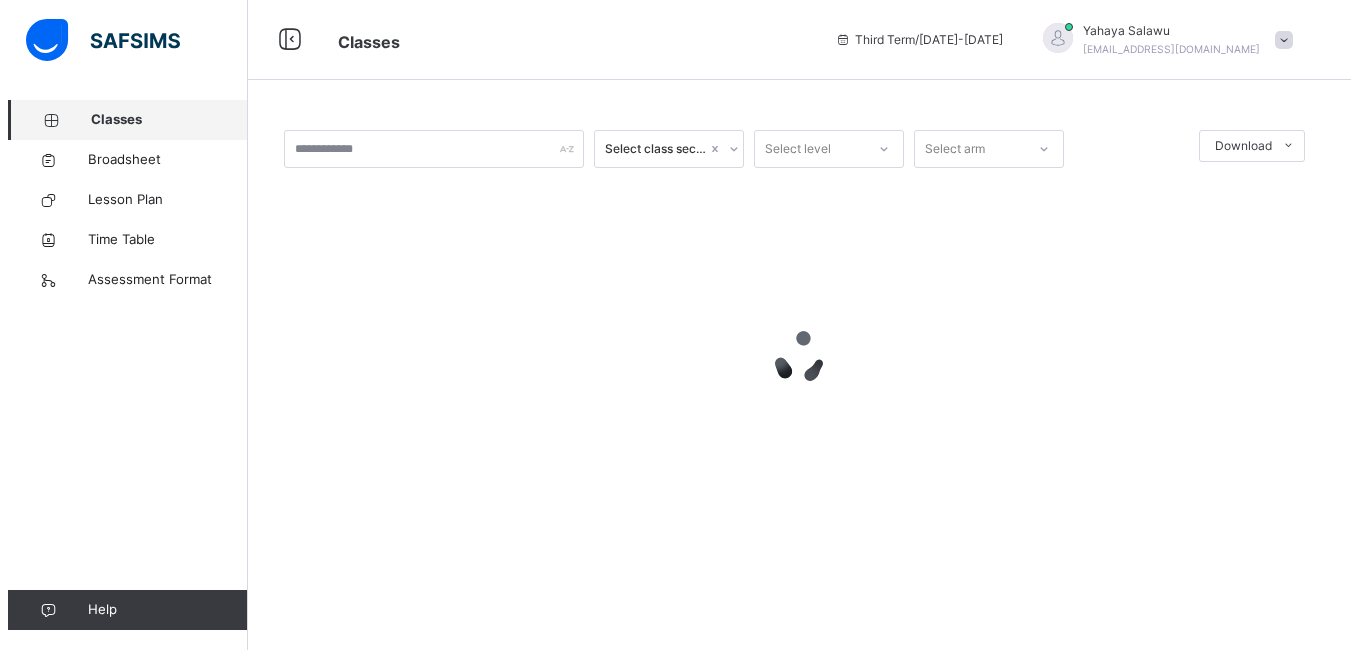 scroll, scrollTop: 0, scrollLeft: 0, axis: both 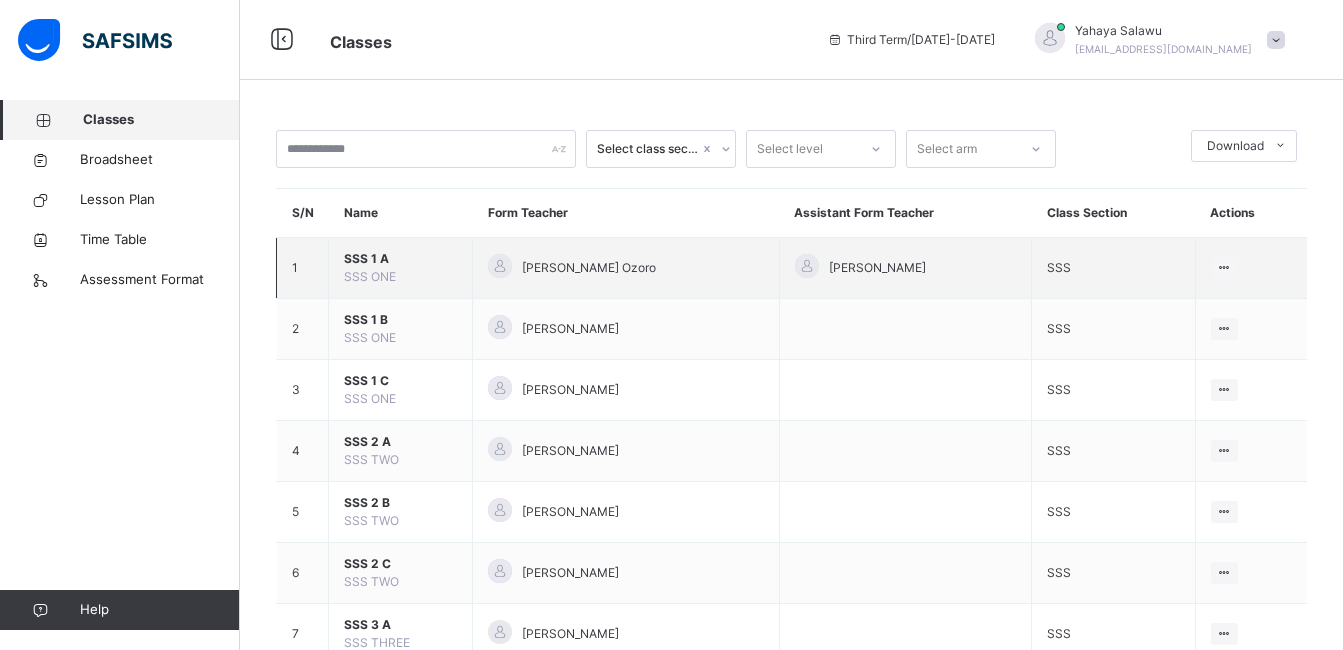 click on "SSS 1   A" at bounding box center [400, 259] 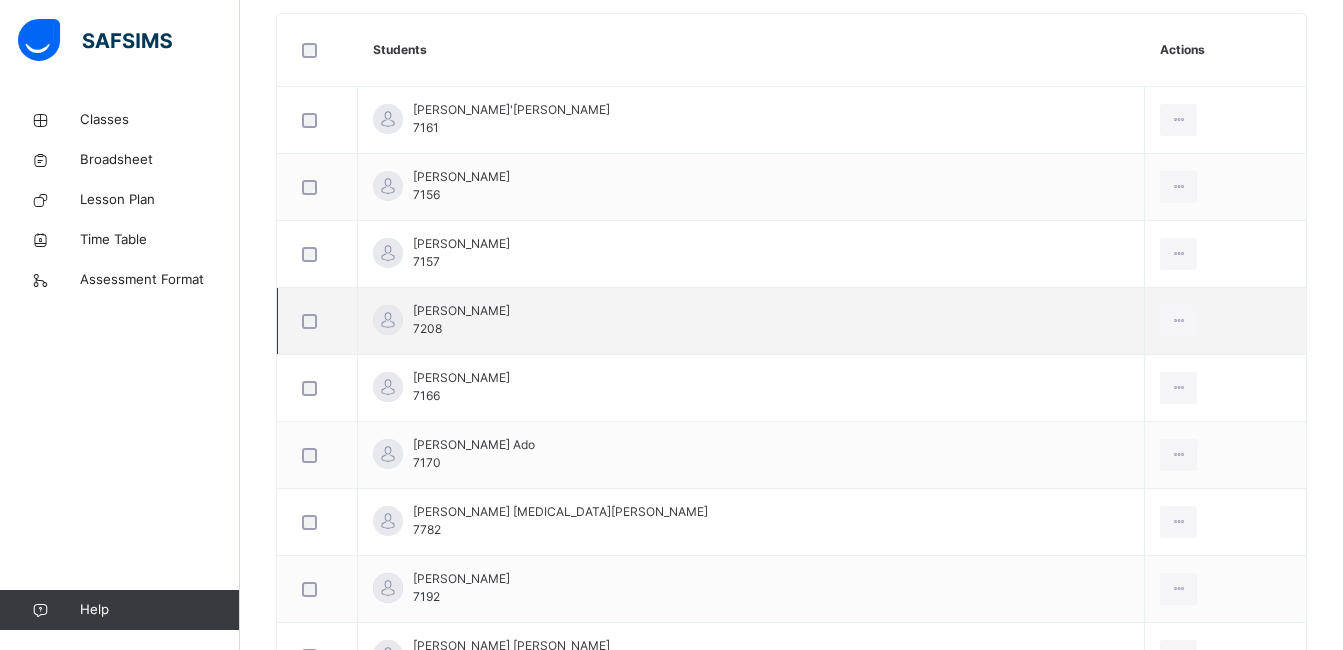 scroll, scrollTop: 900, scrollLeft: 0, axis: vertical 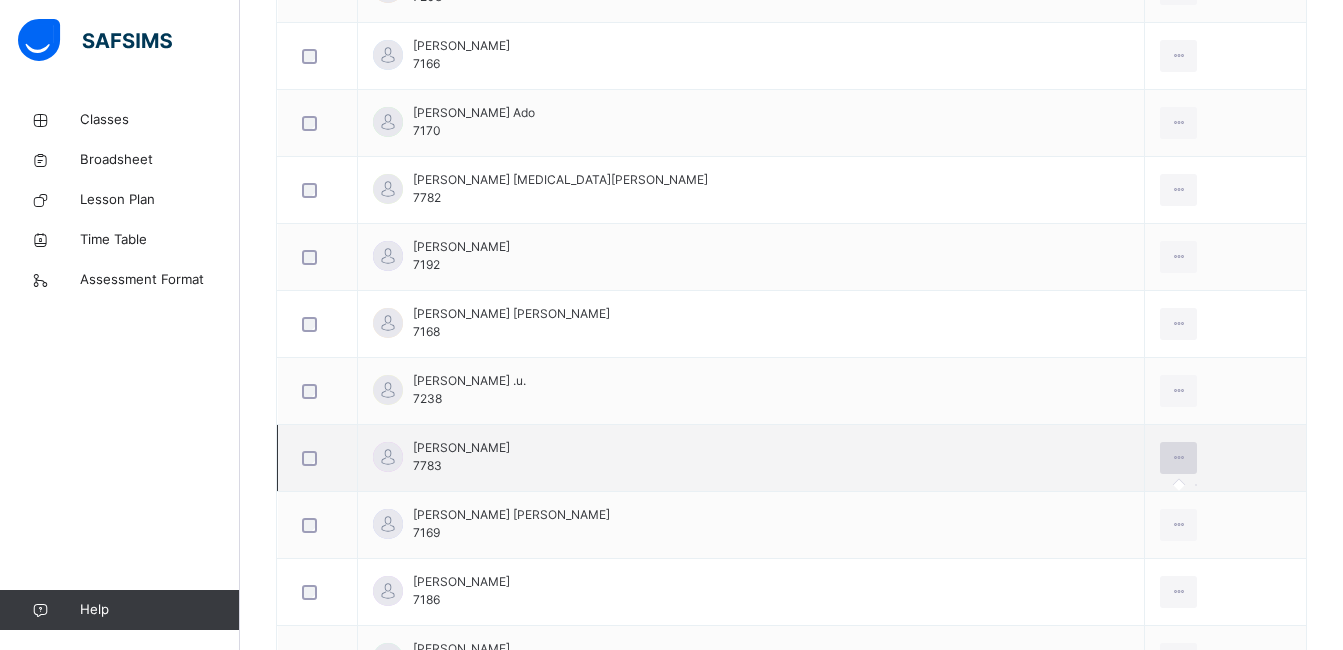 click at bounding box center (1178, 458) 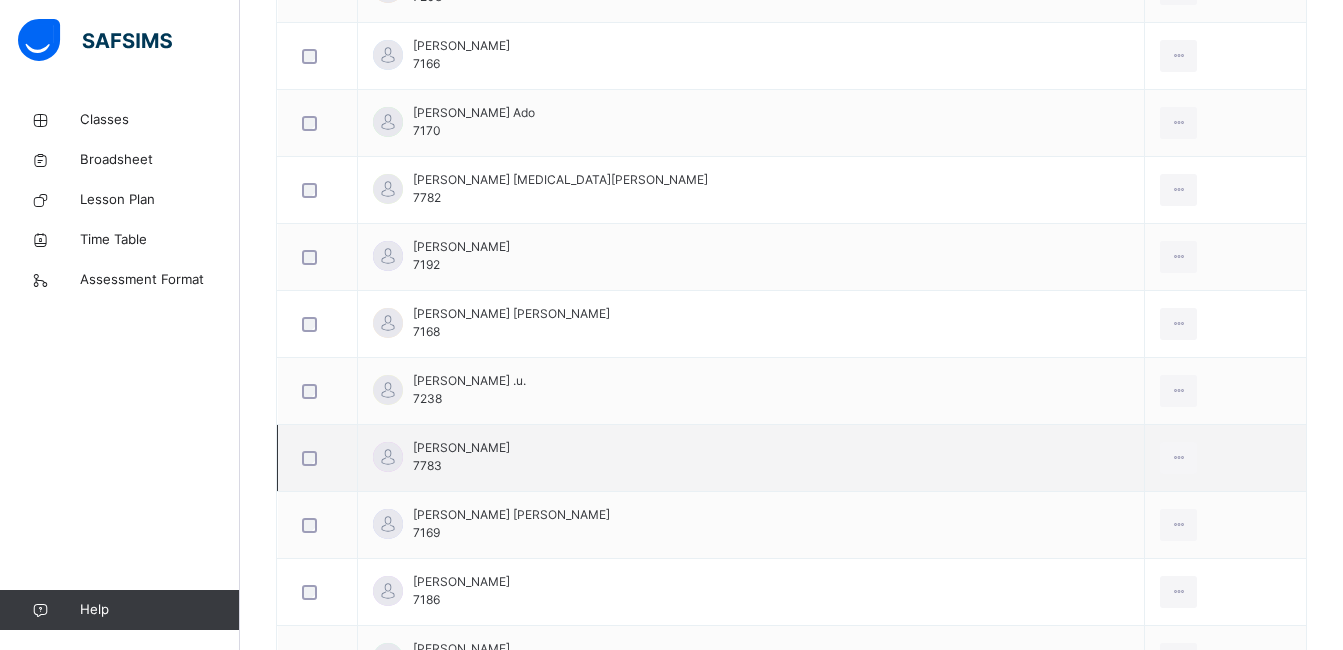 click at bounding box center [318, 458] 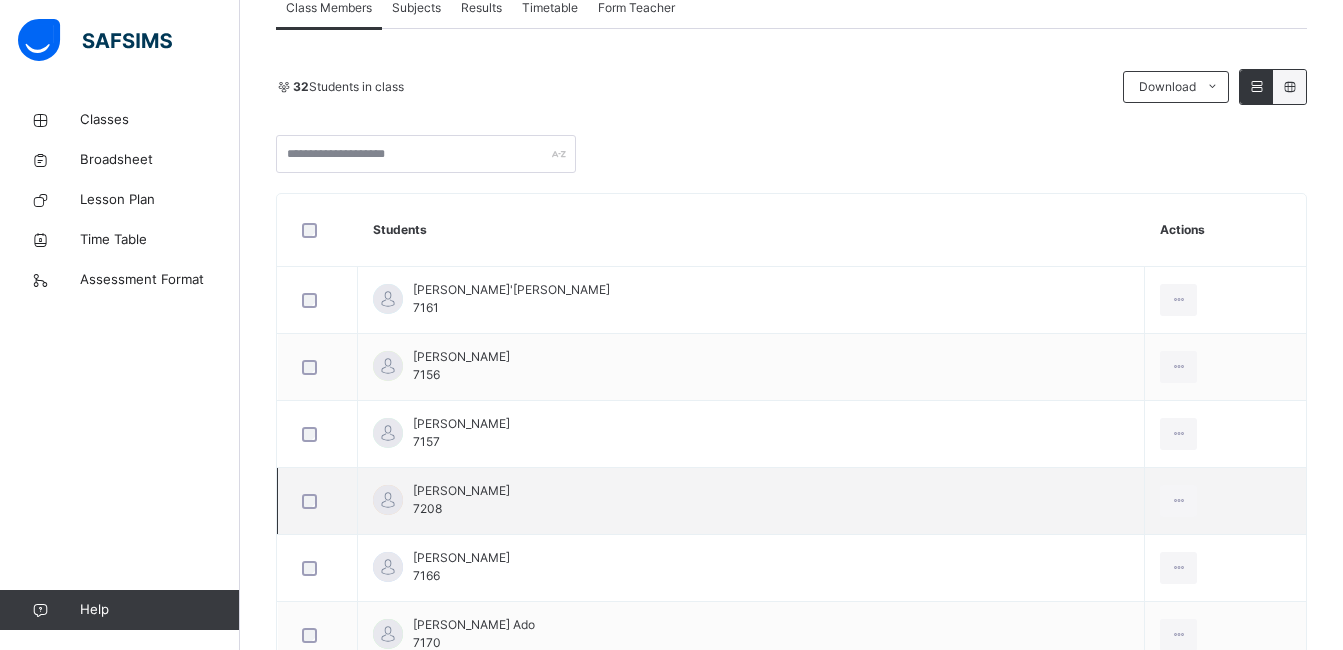 scroll, scrollTop: 0, scrollLeft: 0, axis: both 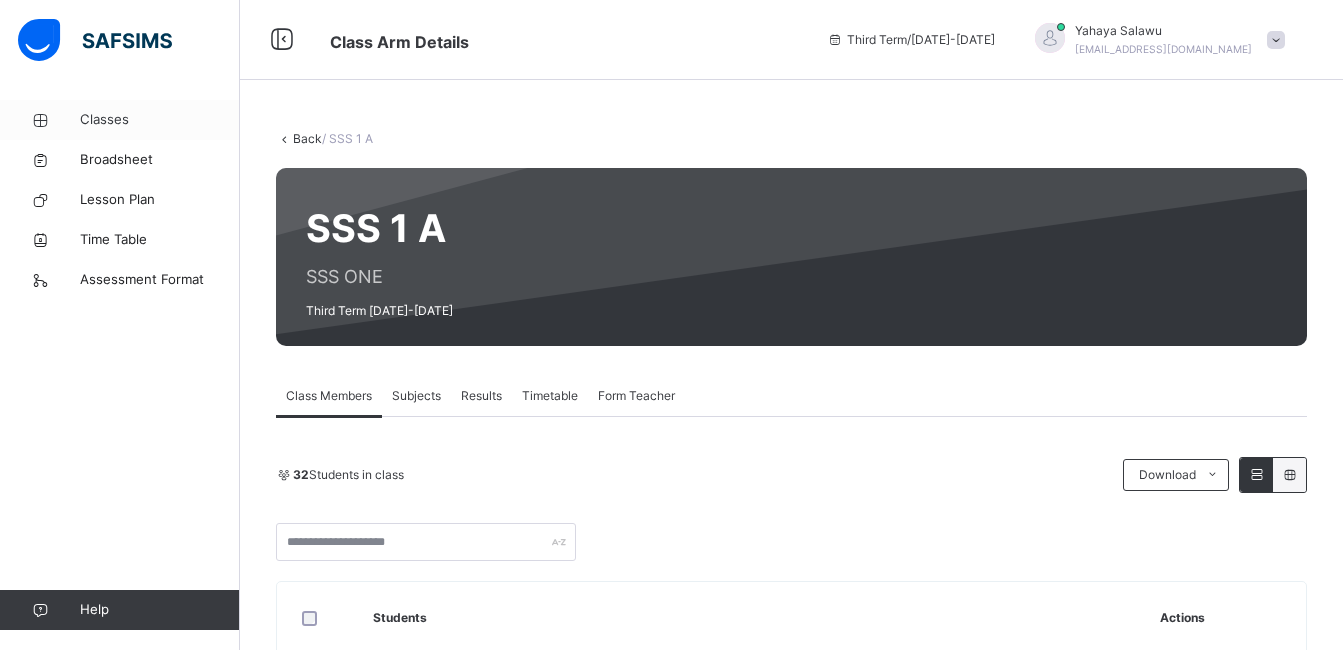 click on "Classes" at bounding box center [160, 120] 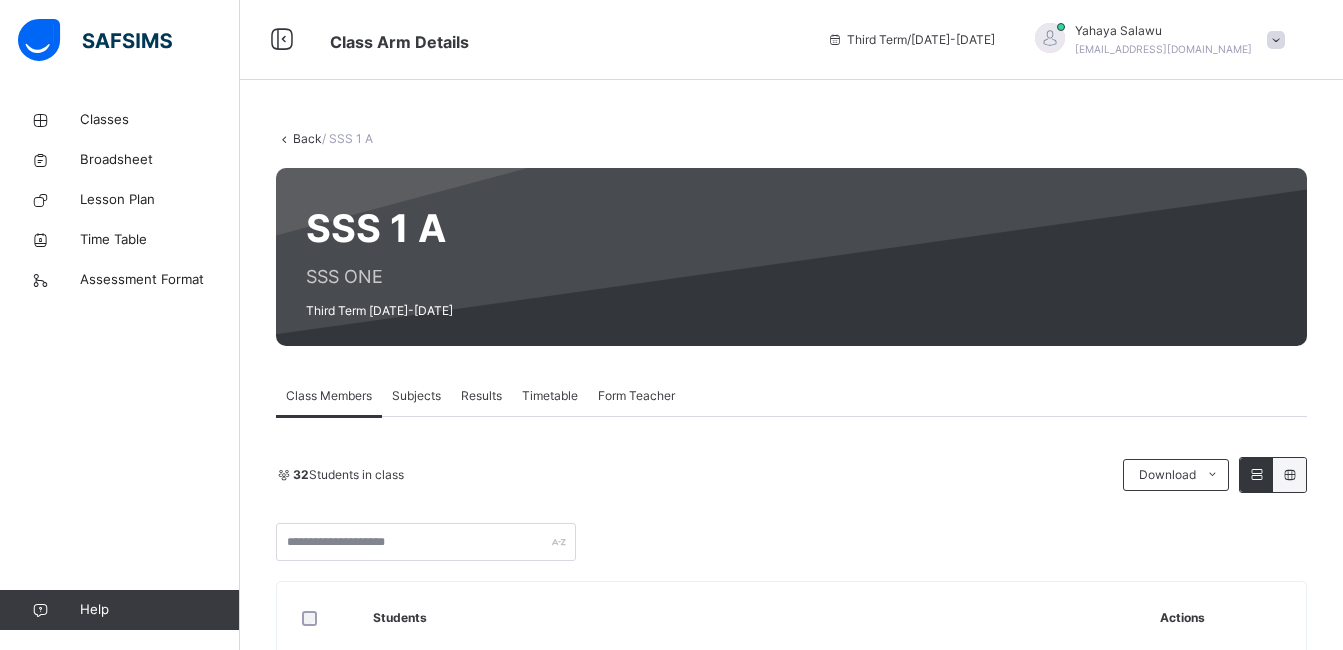 scroll, scrollTop: 300, scrollLeft: 0, axis: vertical 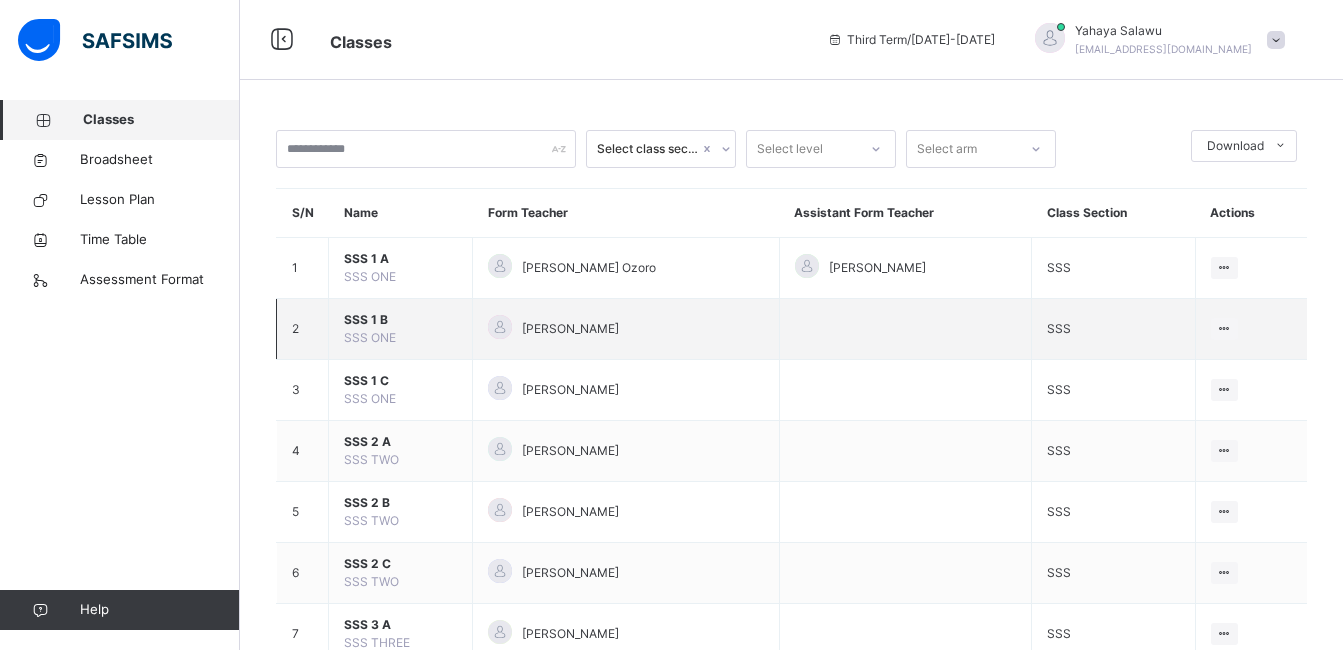 click on "SSS ONE" at bounding box center (370, 337) 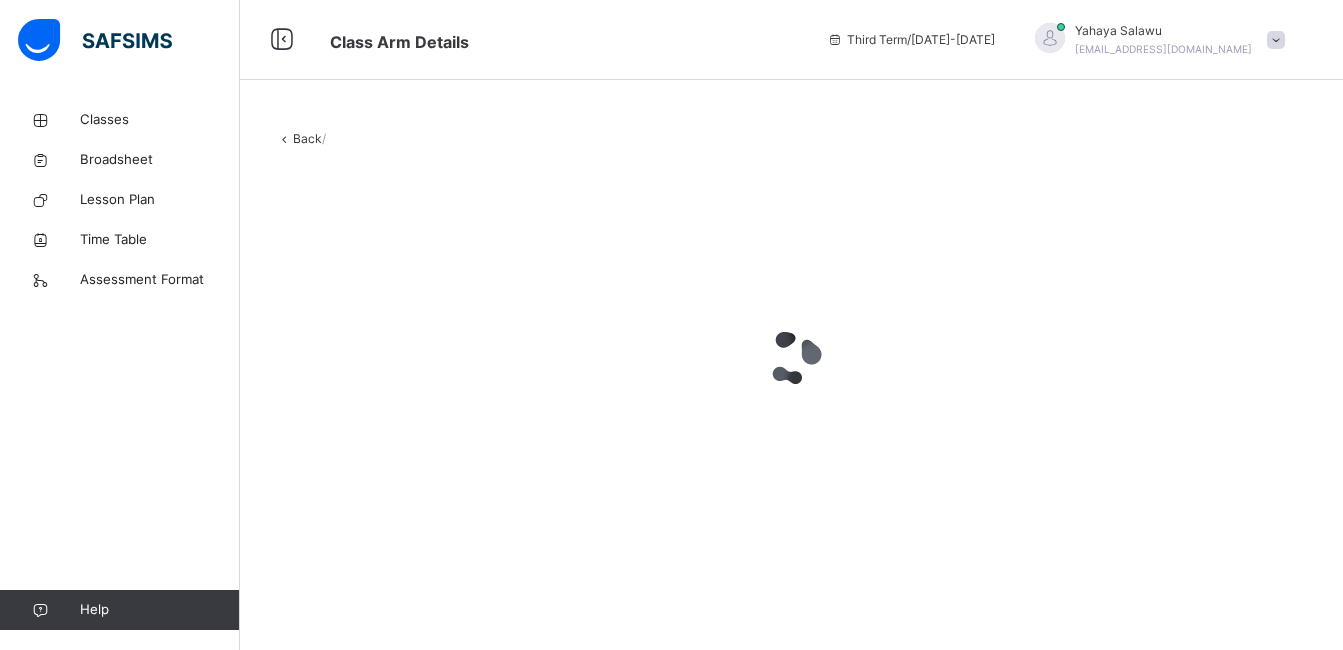 drag, startPoint x: 417, startPoint y: 325, endPoint x: 364, endPoint y: 113, distance: 218.5246 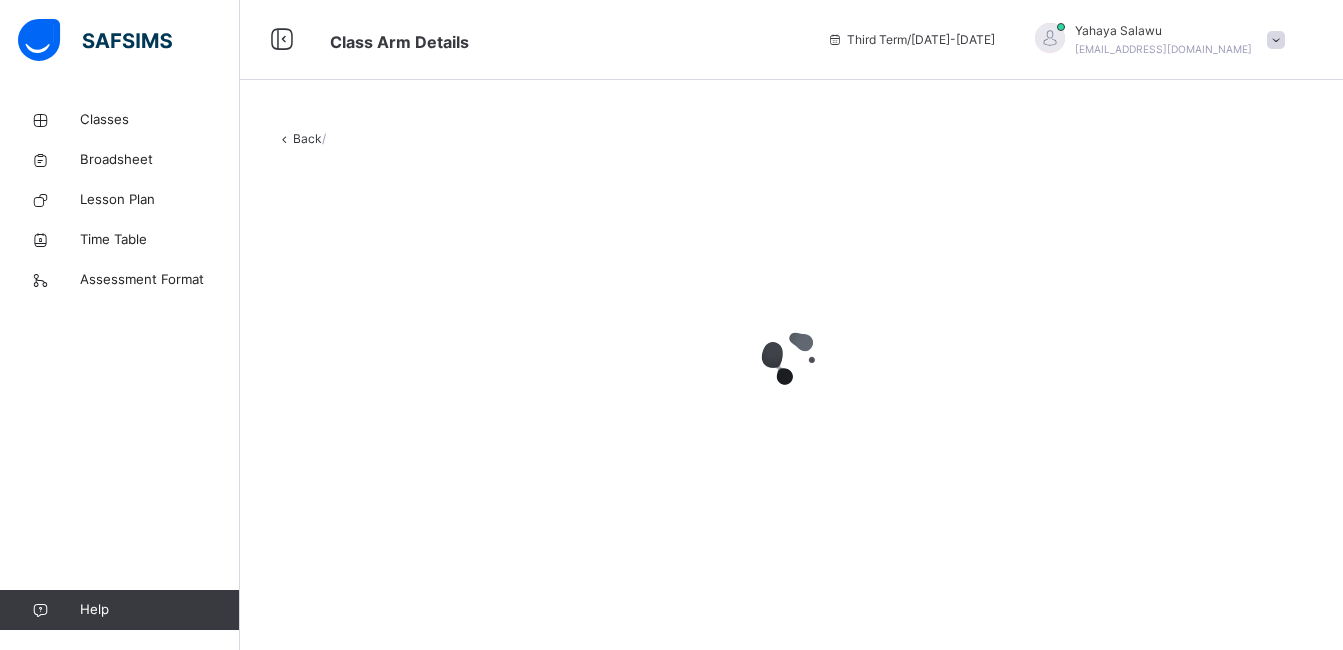 click on "Back  /" at bounding box center (791, 139) 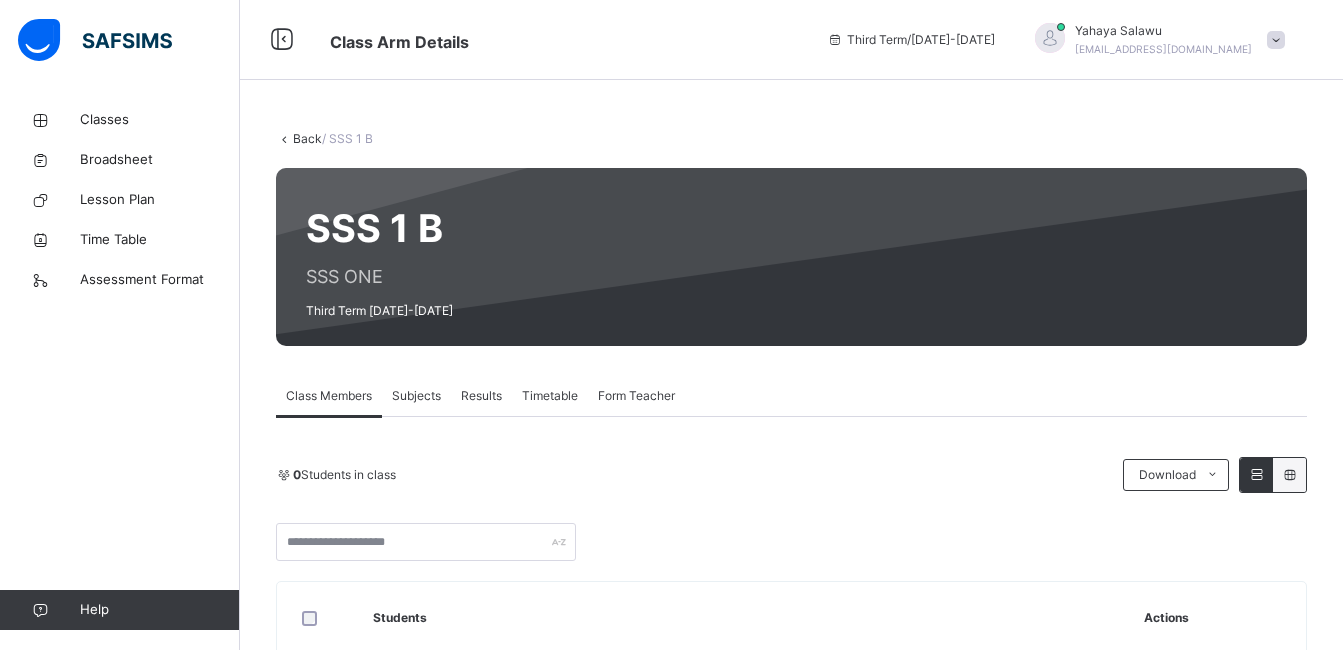 click on "Back  / SSS 1 B SSS 1 B SSS ONE Third Term 2024-2025 Class Members Subjects Results Timetable Form Teacher Class Members More Options   0  Students in class Download Pdf Report Excel Report CRESCENT INTERNATIONAL SCHOOL, KANO Date: 10th Jul 2025, 9:41:13 am Class Members Class:  SSS 1 B Total no. of Students:  0 Term:  Third Term Session:  2024-2025 S/NO Admission No. Last Name First Name Other Name 1 7205 Salisu Abdulraham 2 7079 Usman Abubakar Tafida 3 7744 Andrew Ada Faith 4 7427 Ibrahim Ahmad Aisha 5 7167 Lawal Aisha Kassim 6 7743 Musa Asmau Balarabe 7 7747 Dantata Batoul 8 7181 Ime Bethel Ekpo 9 7466 Nkiru Nnadi Favour 10 7240 Sadiya Halimatu Mohammed 11 7211 .A. Sani Hauwa Marshal 12 7144 Usman Isa Kanya 13 7746 Ezenwaka Jennifer 14 7741 Sani Mahmud Muhammad 15 7609 Abdussalam Maryam 16 7742 Lawan Maryam Aminu 17 7749 Bello Maryam Muhammad 18 7261 Bala Muhammad 19 7426 Tafida Muhammad 20 7225 Zulkifil Muhammad Ahmad 21 7424 Ogechi Udo Muna 22 7207 Usman Musa Kanya 23 7182 Ibrahim Nadra Maitala 24 7748" at bounding box center (791, 1471) 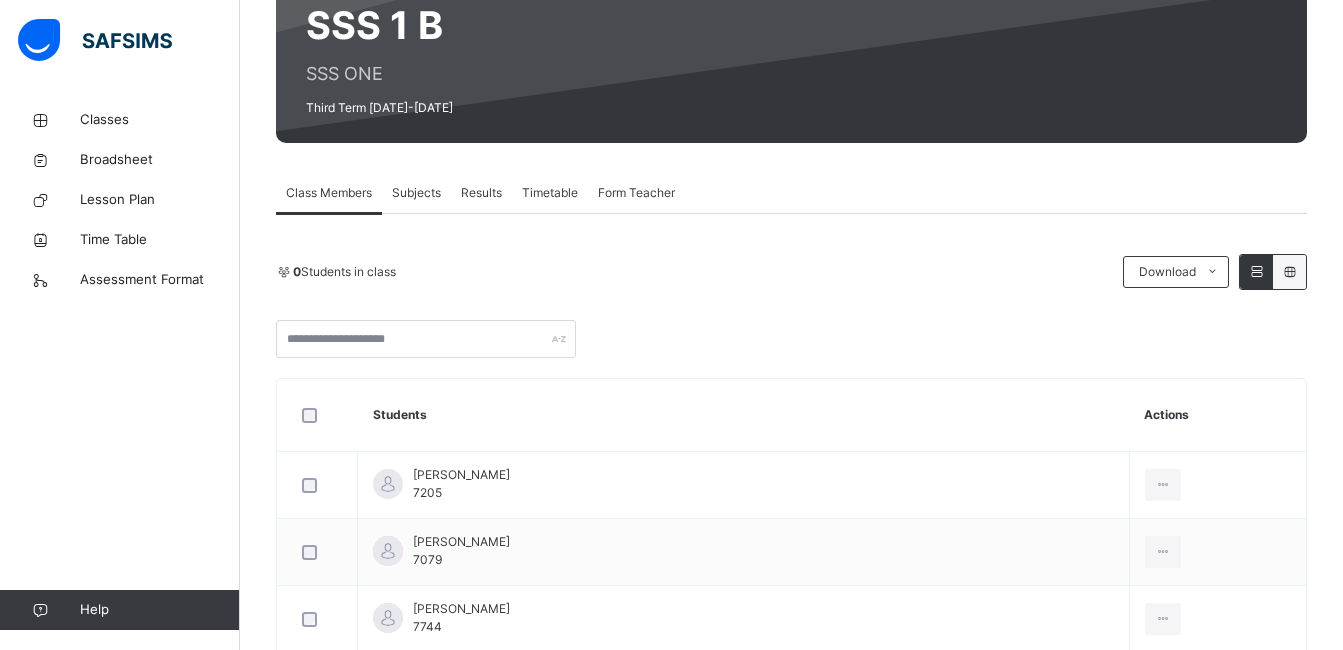 scroll, scrollTop: 300, scrollLeft: 0, axis: vertical 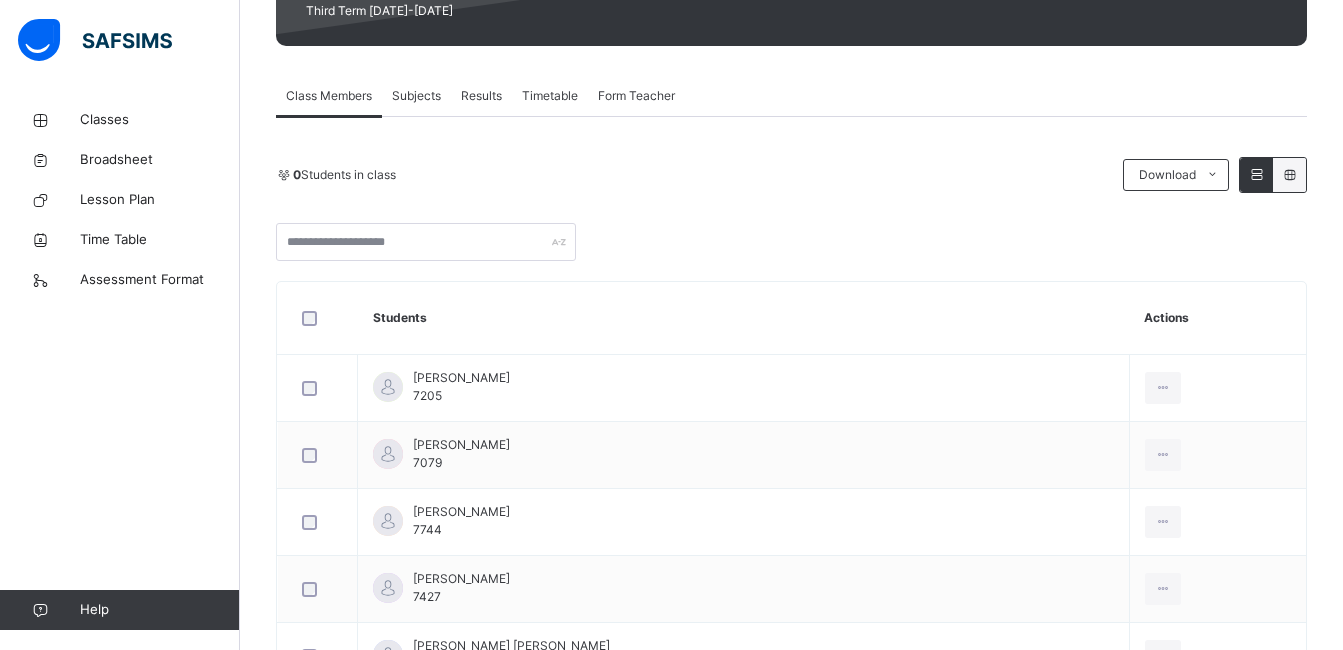 click on "Subjects" at bounding box center [416, 96] 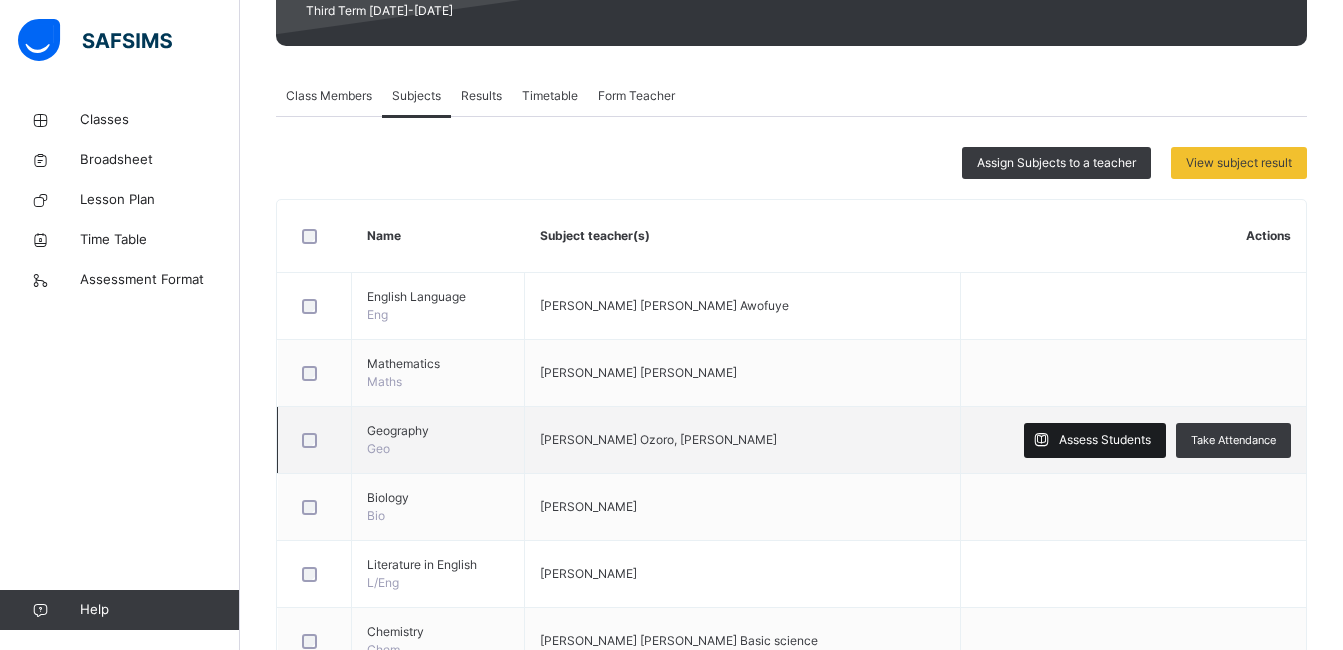 click on "Assess Students" at bounding box center [1105, 440] 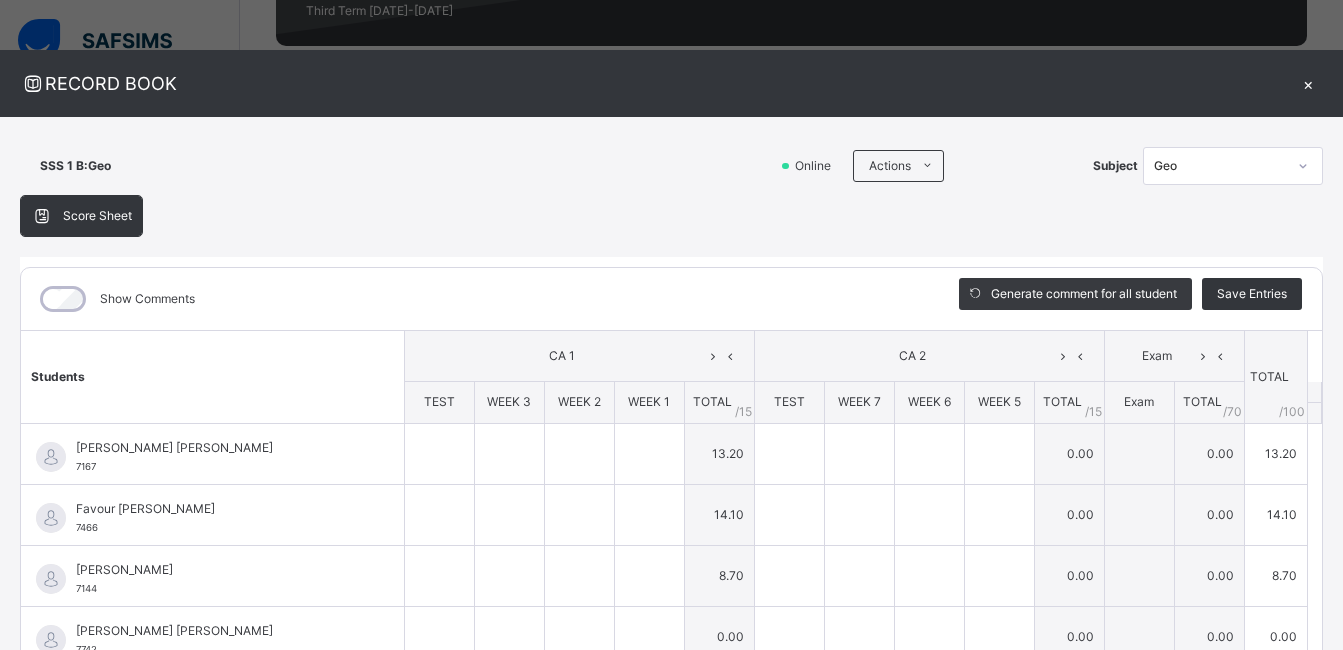 type on "**" 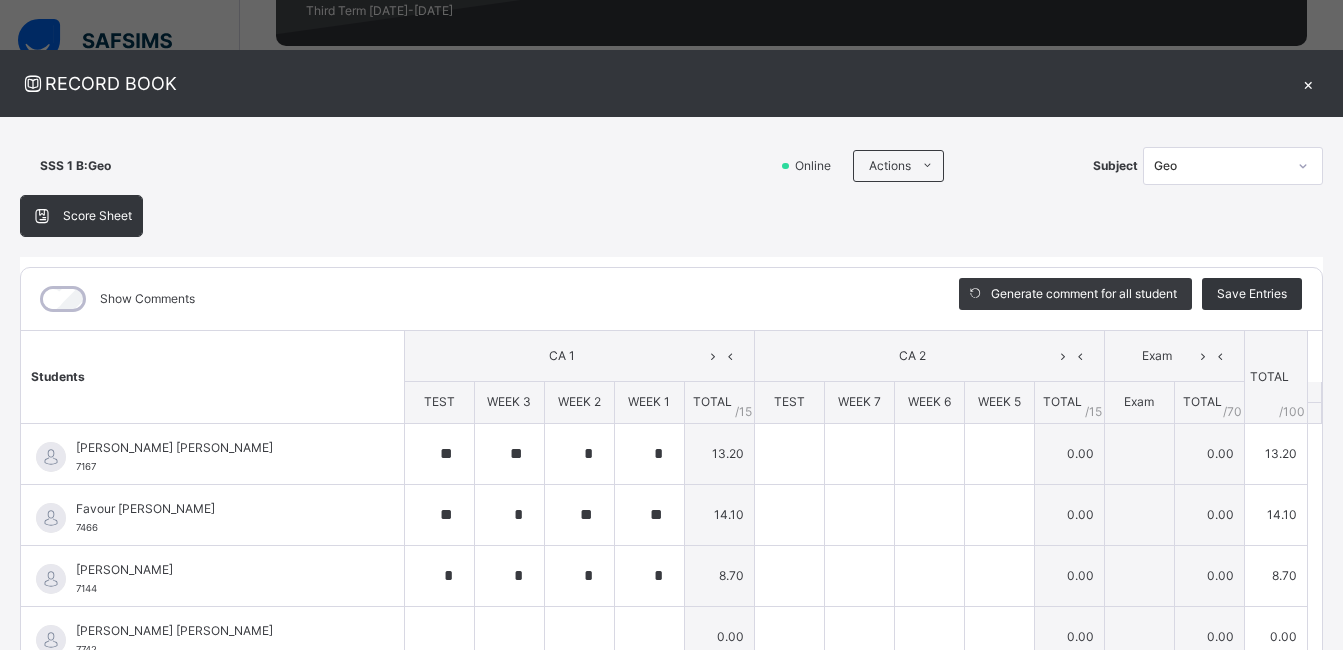 type on "**" 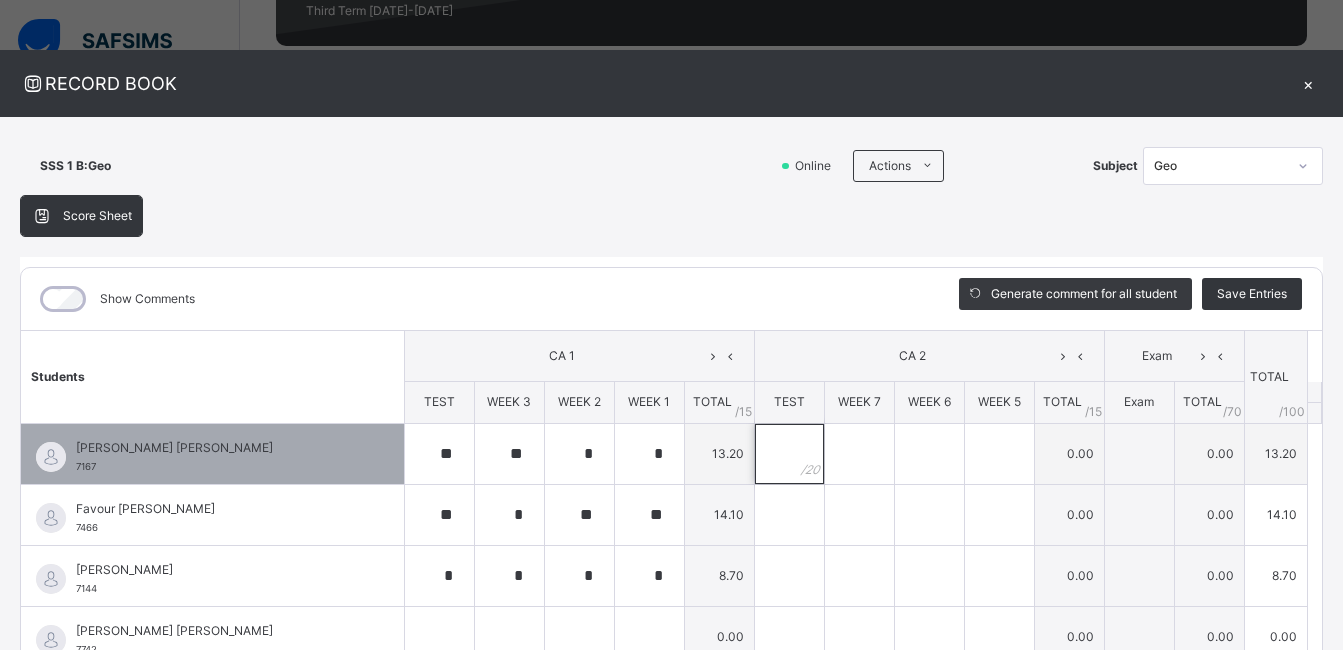 click at bounding box center (789, 454) 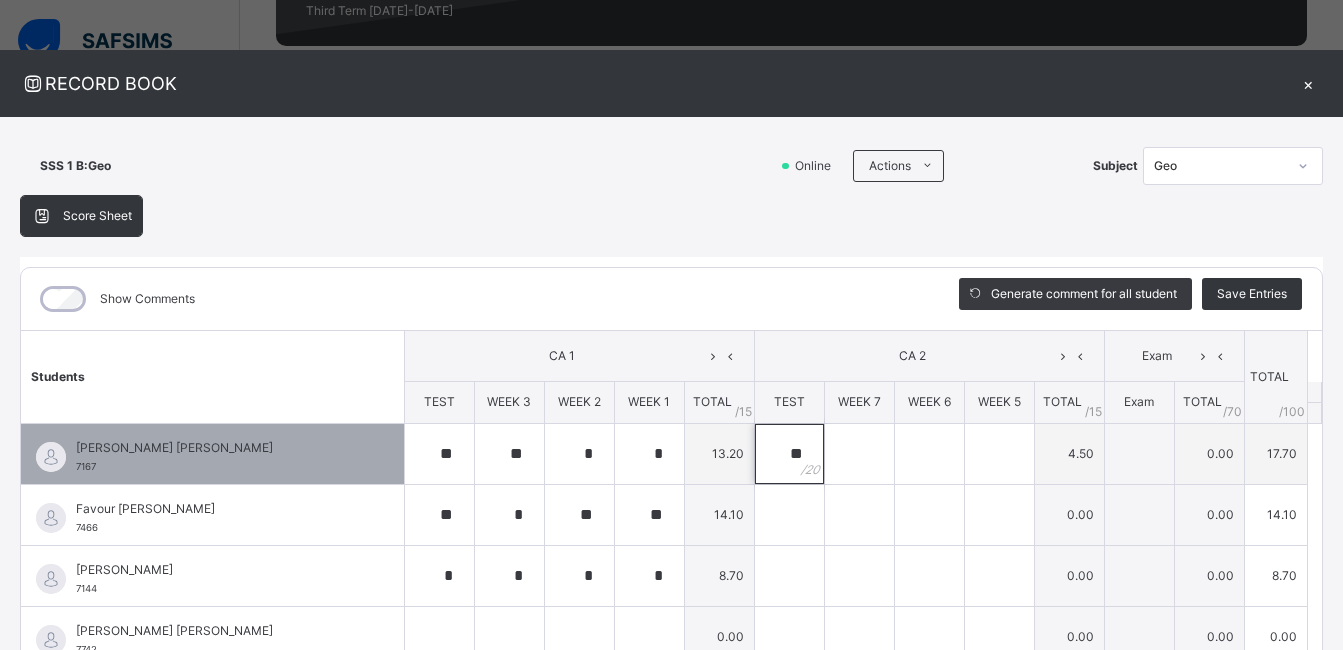 type on "**" 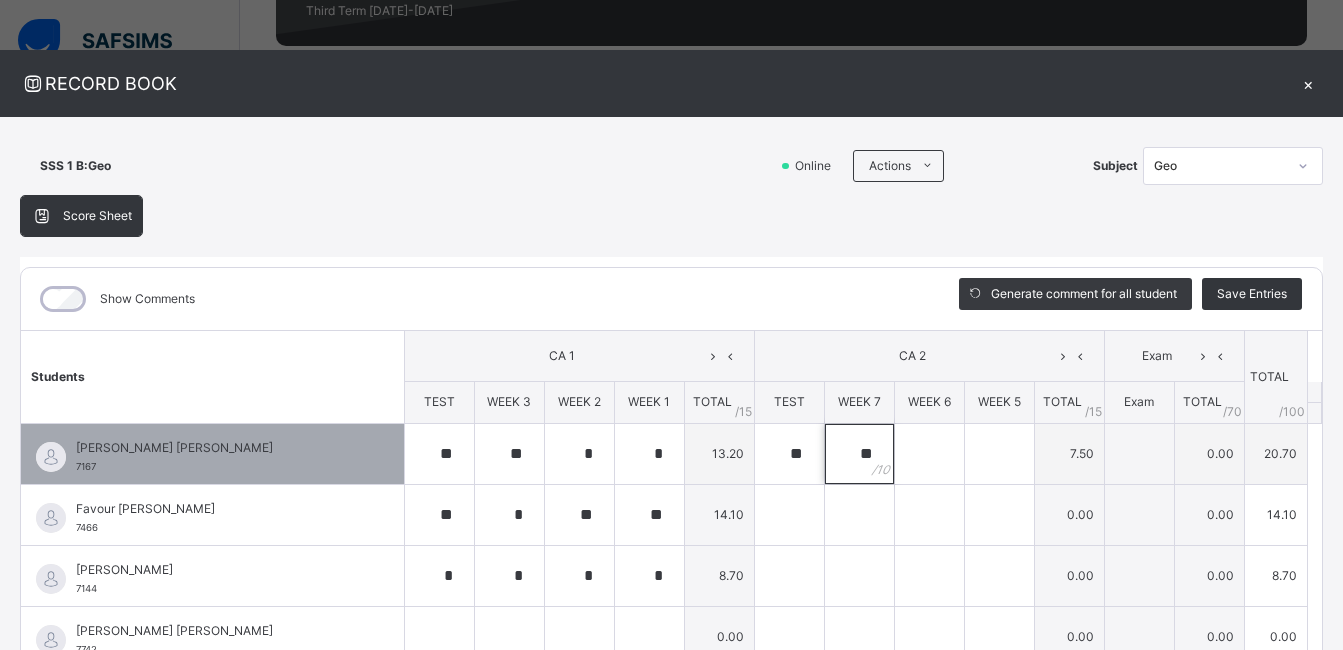 type on "**" 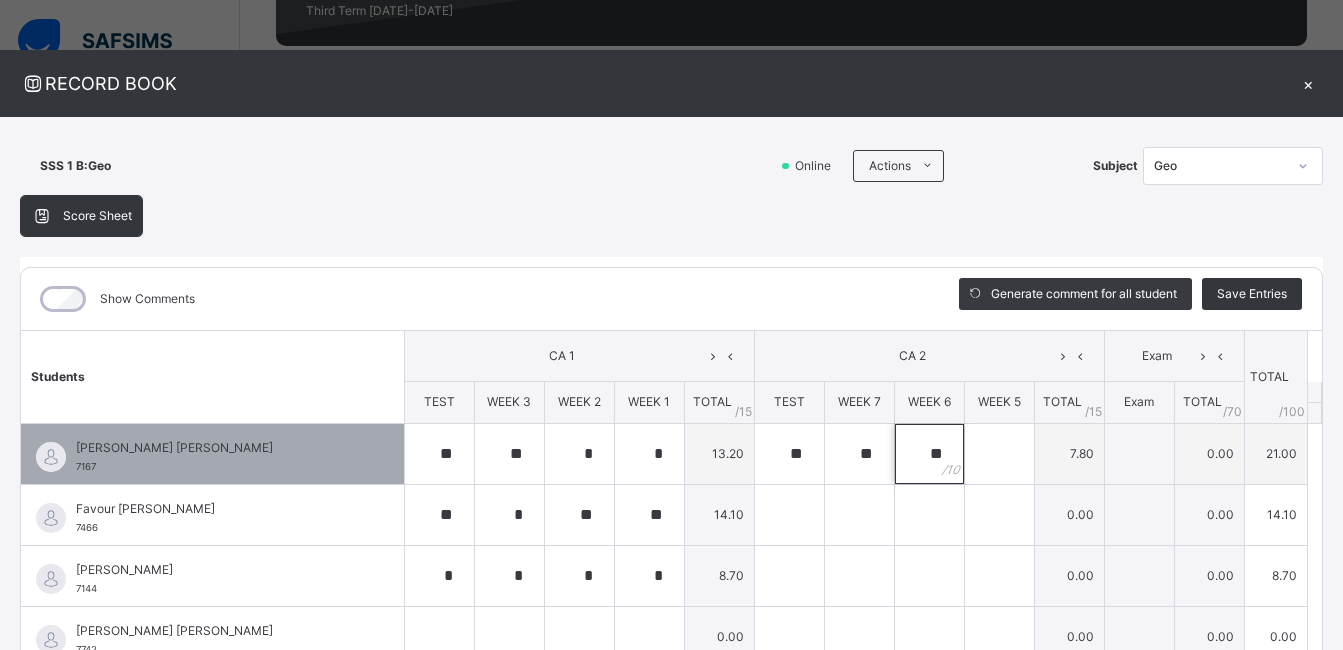 type on "**" 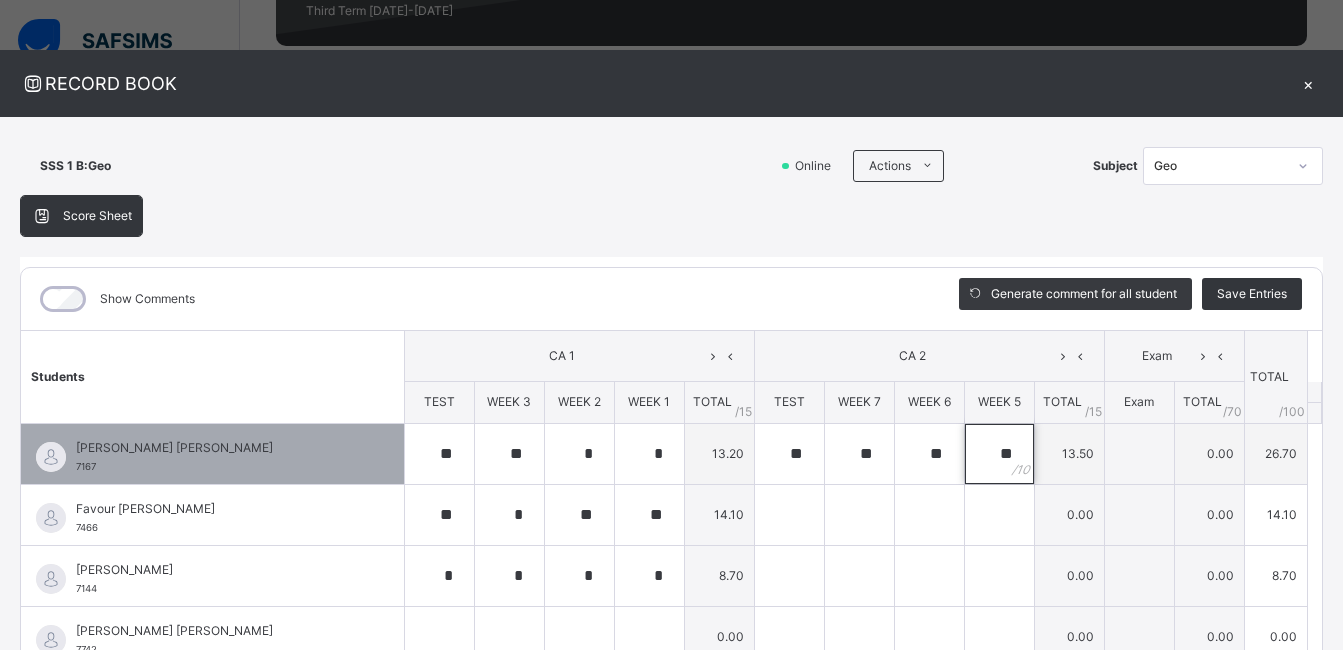 type on "**" 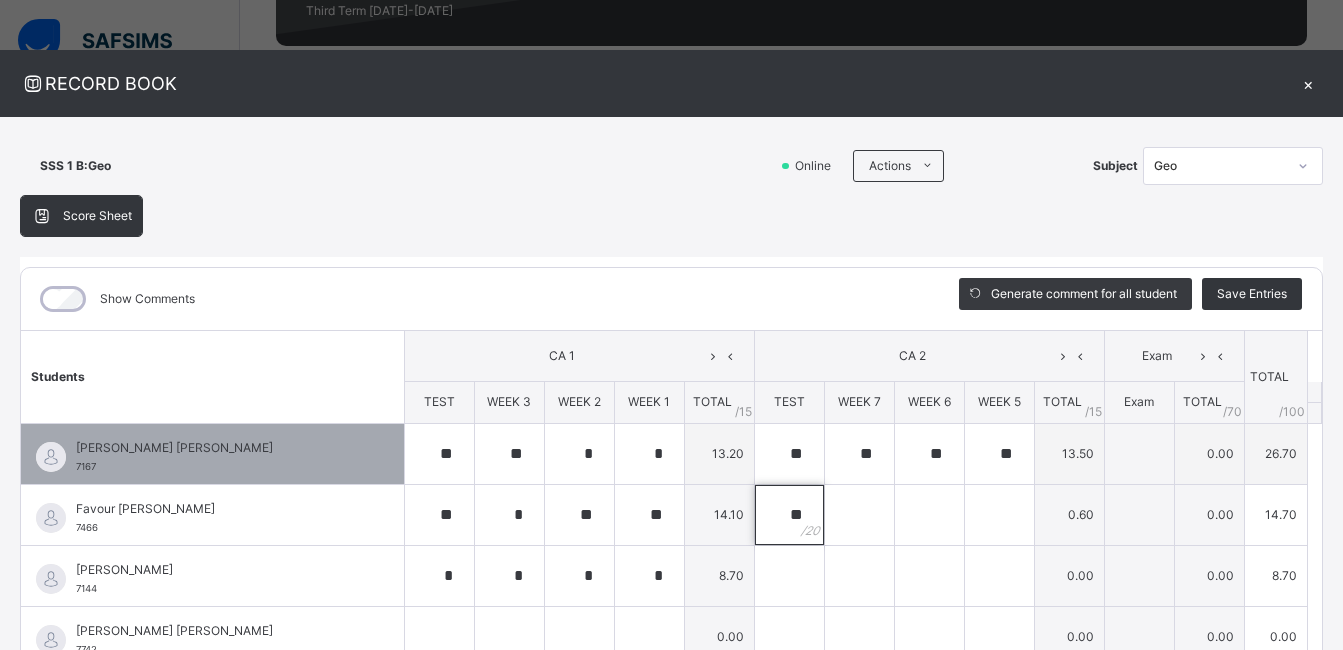 type on "**" 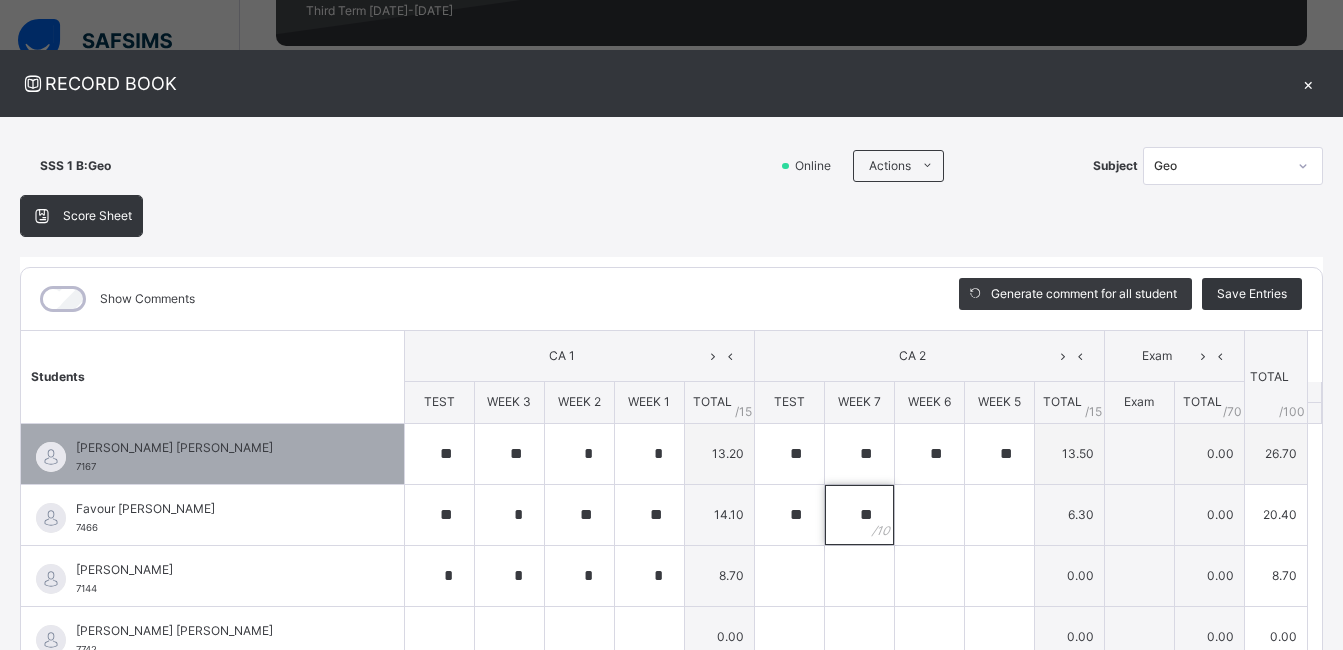 type on "**" 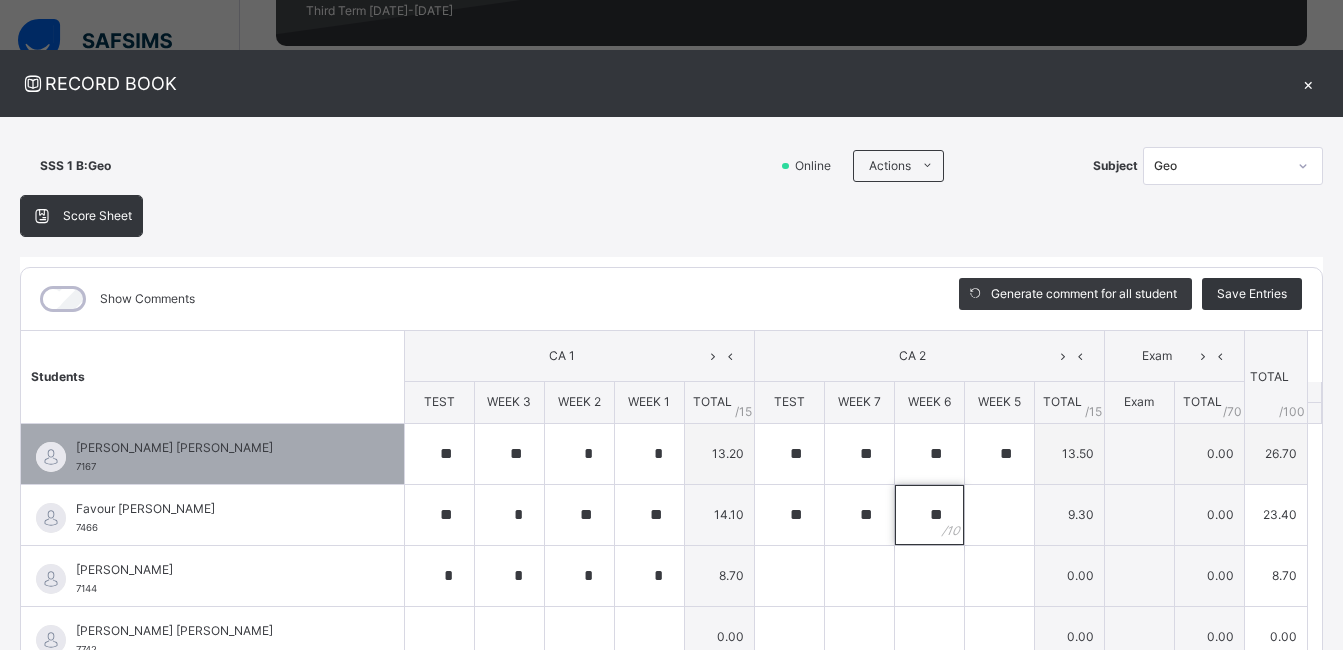 type on "**" 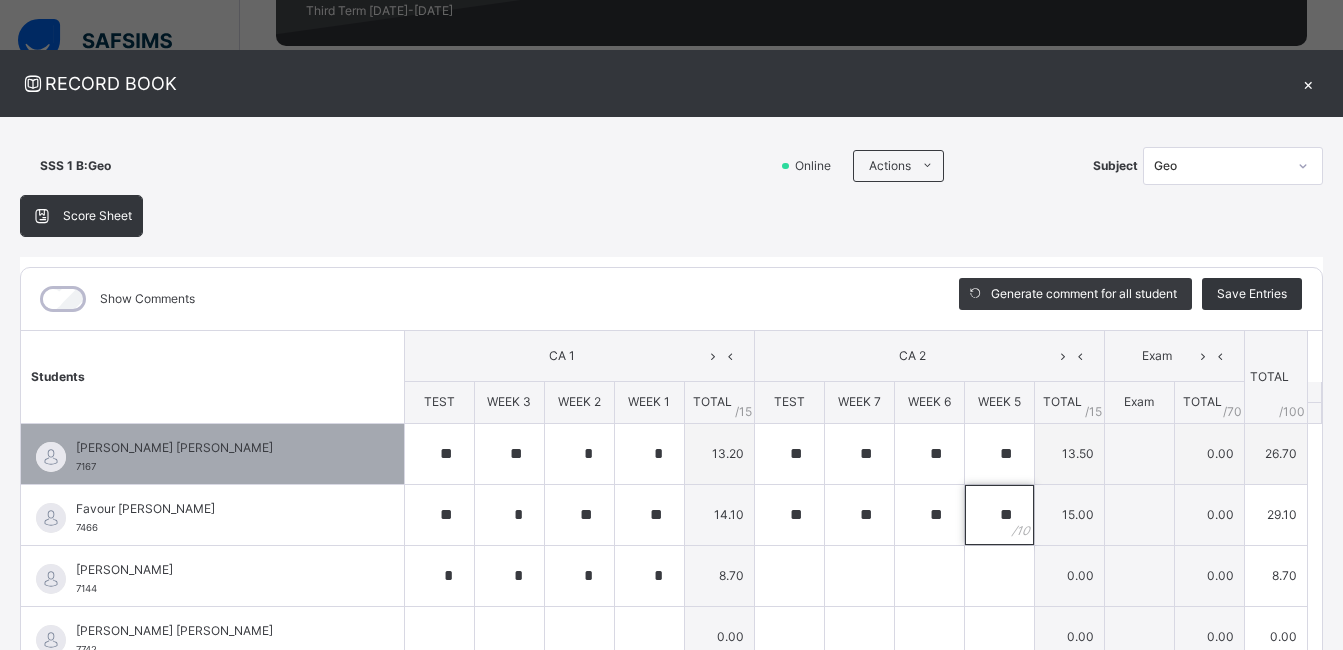 type on "**" 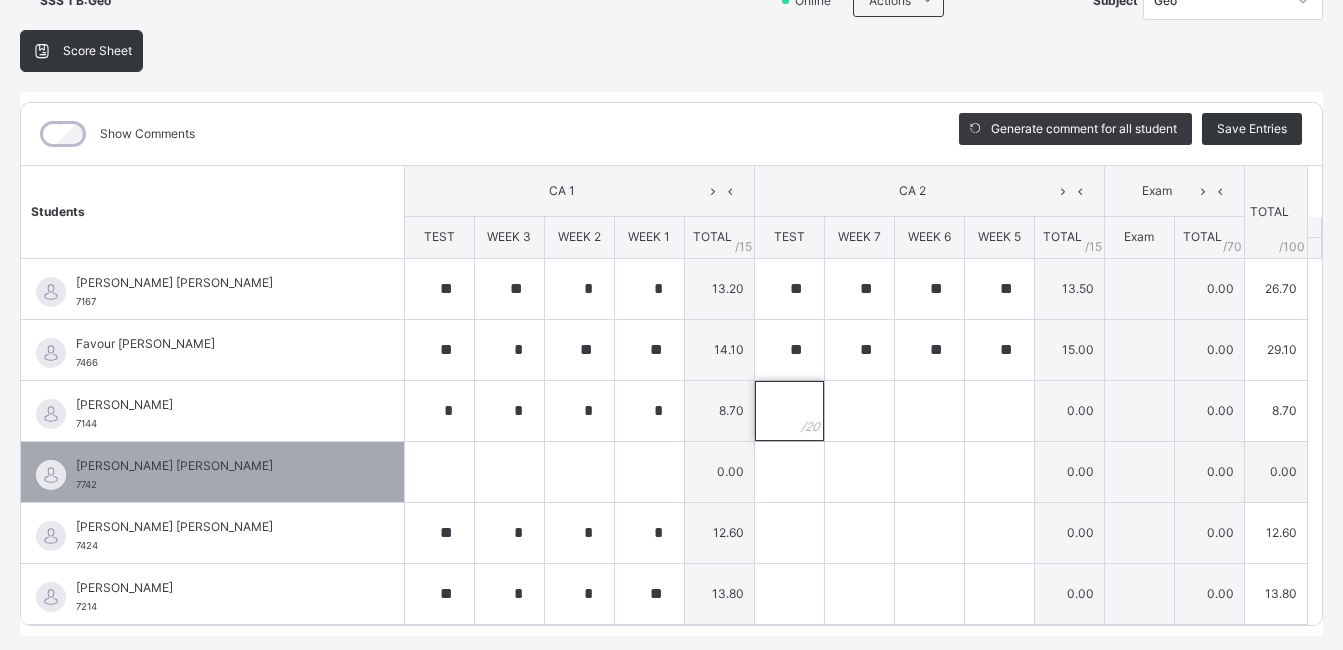 scroll, scrollTop: 200, scrollLeft: 0, axis: vertical 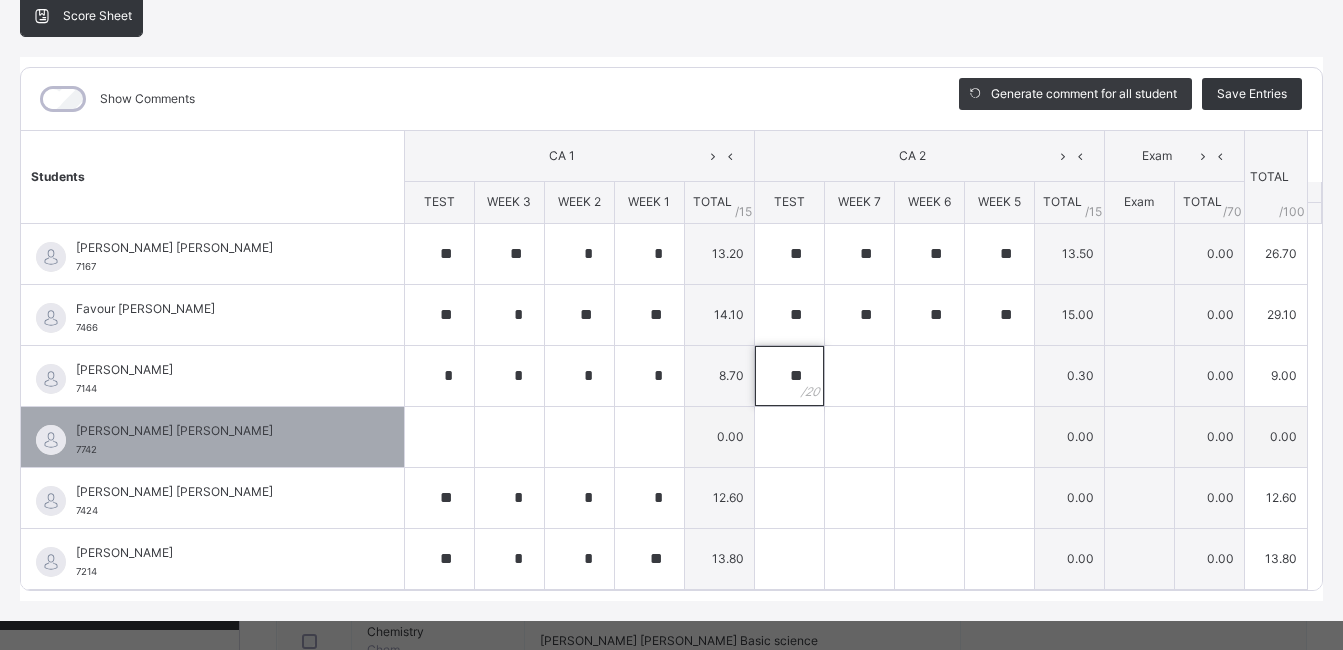 type on "**" 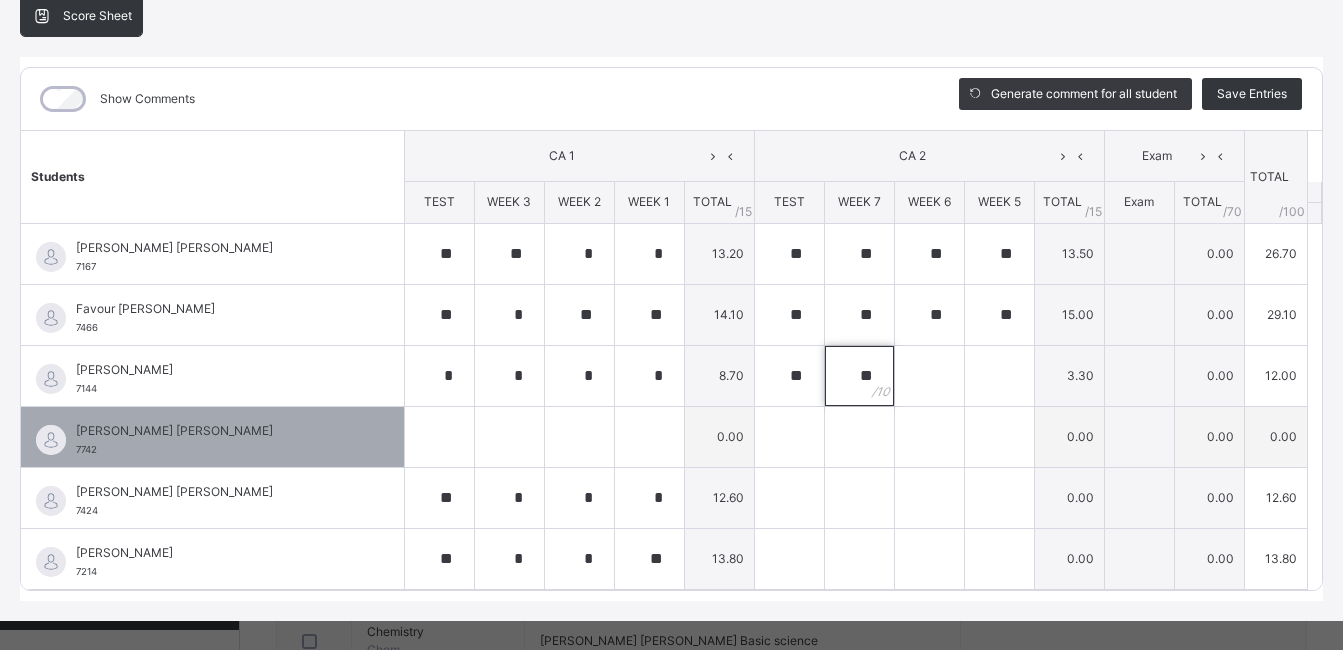 type on "**" 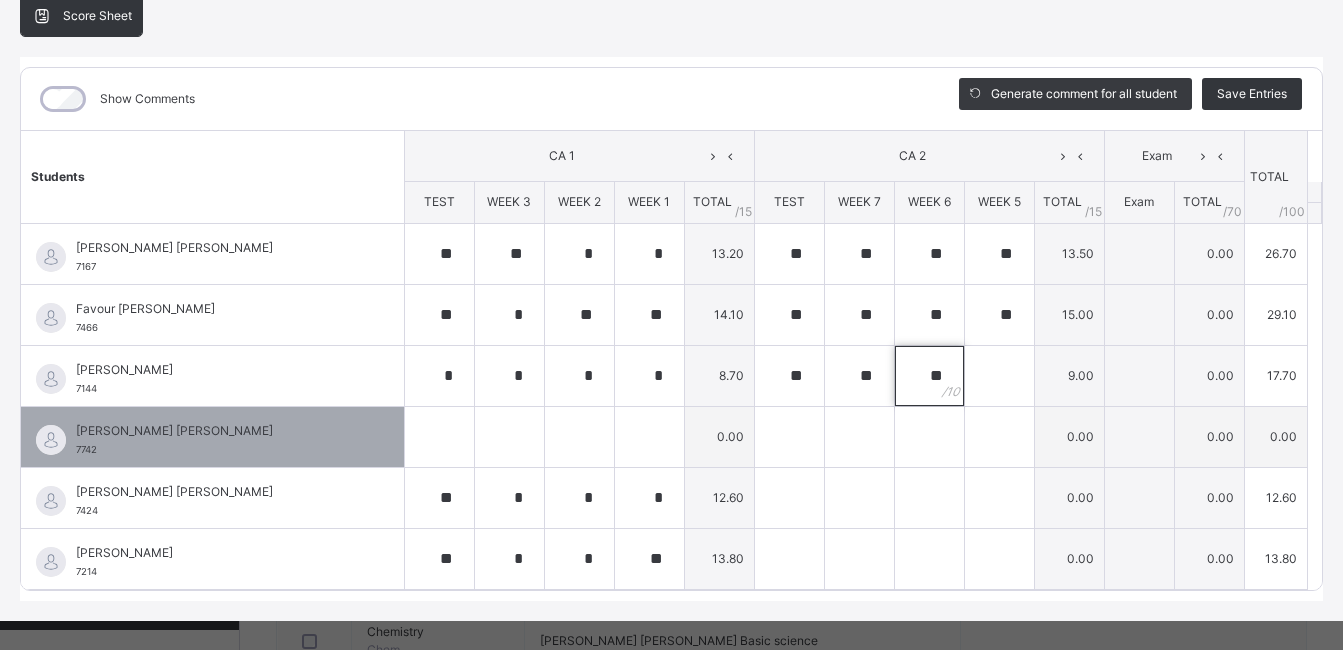 type on "**" 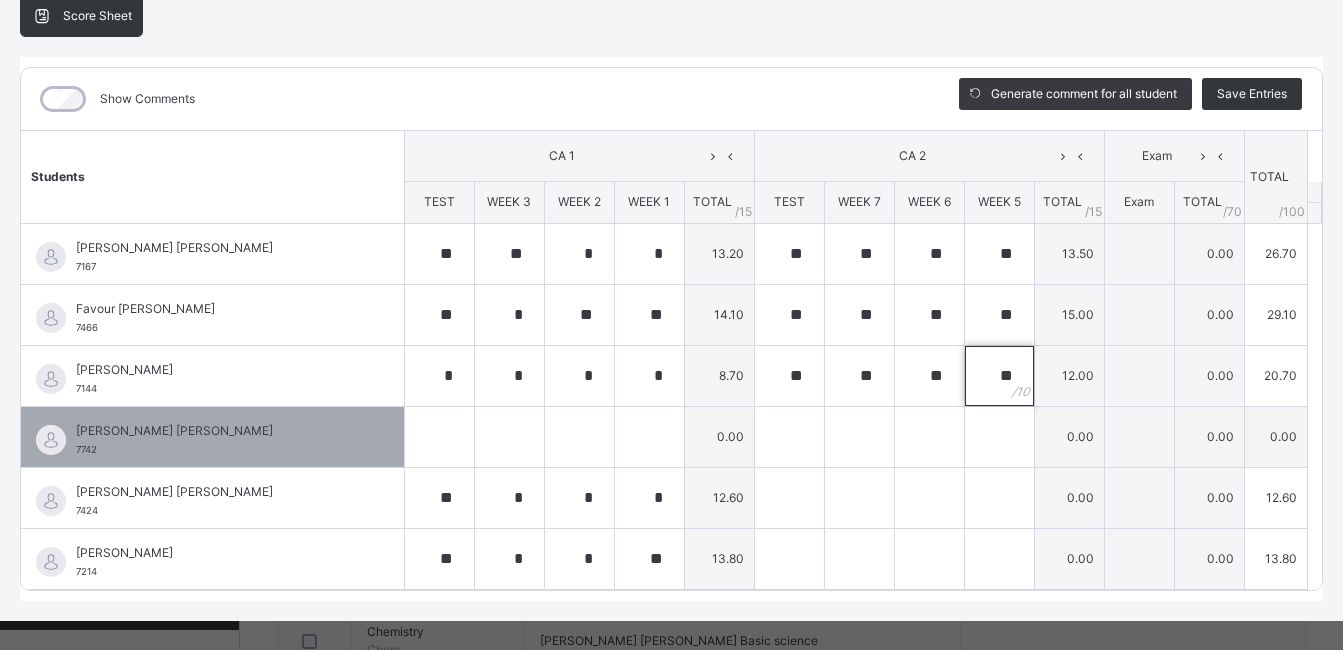 type on "**" 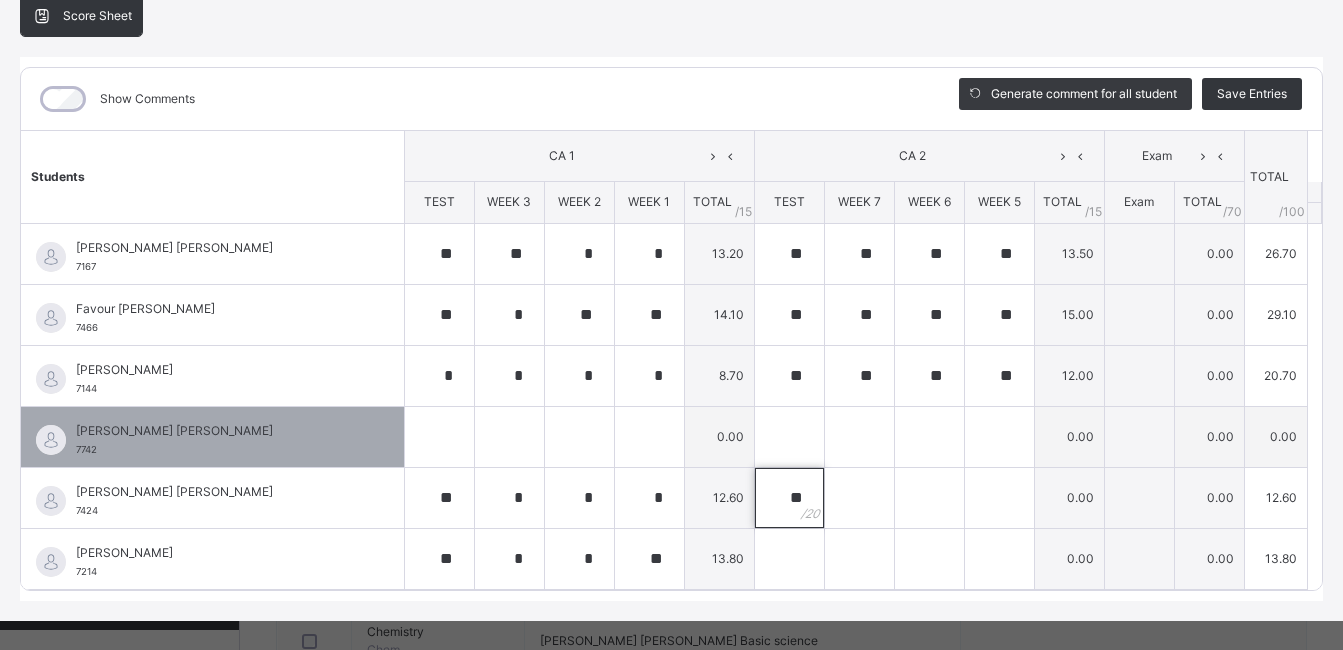 type on "**" 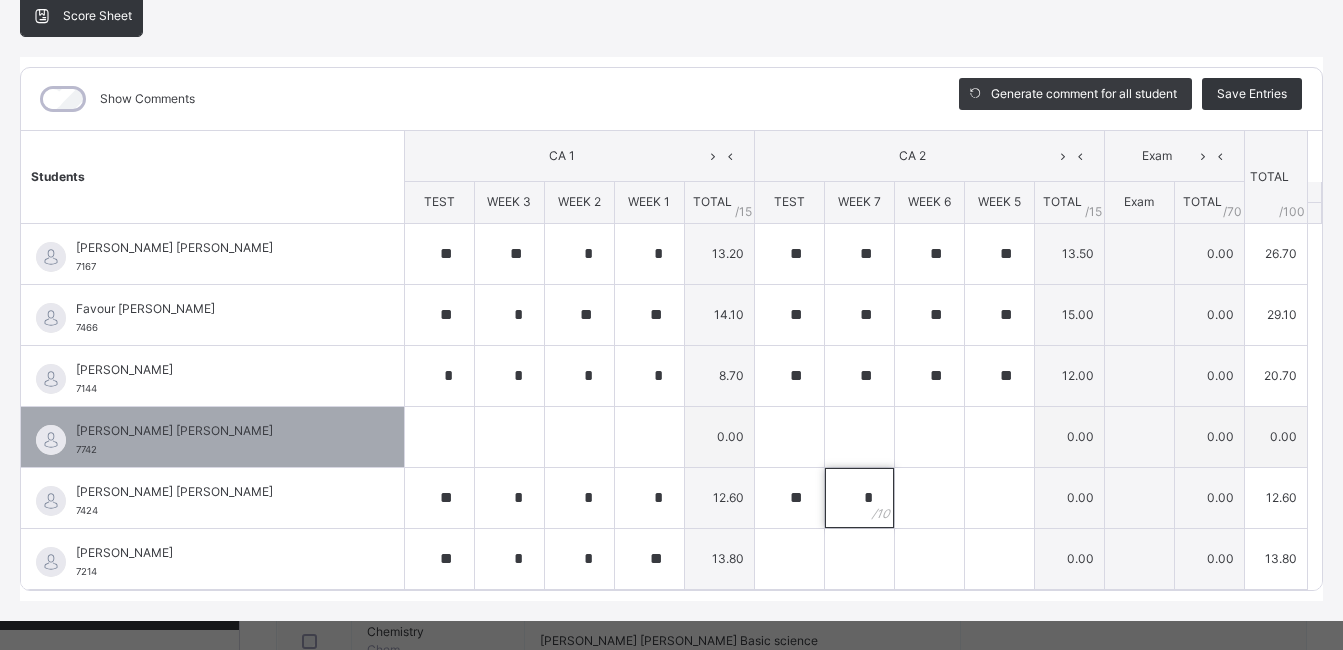 type on "*" 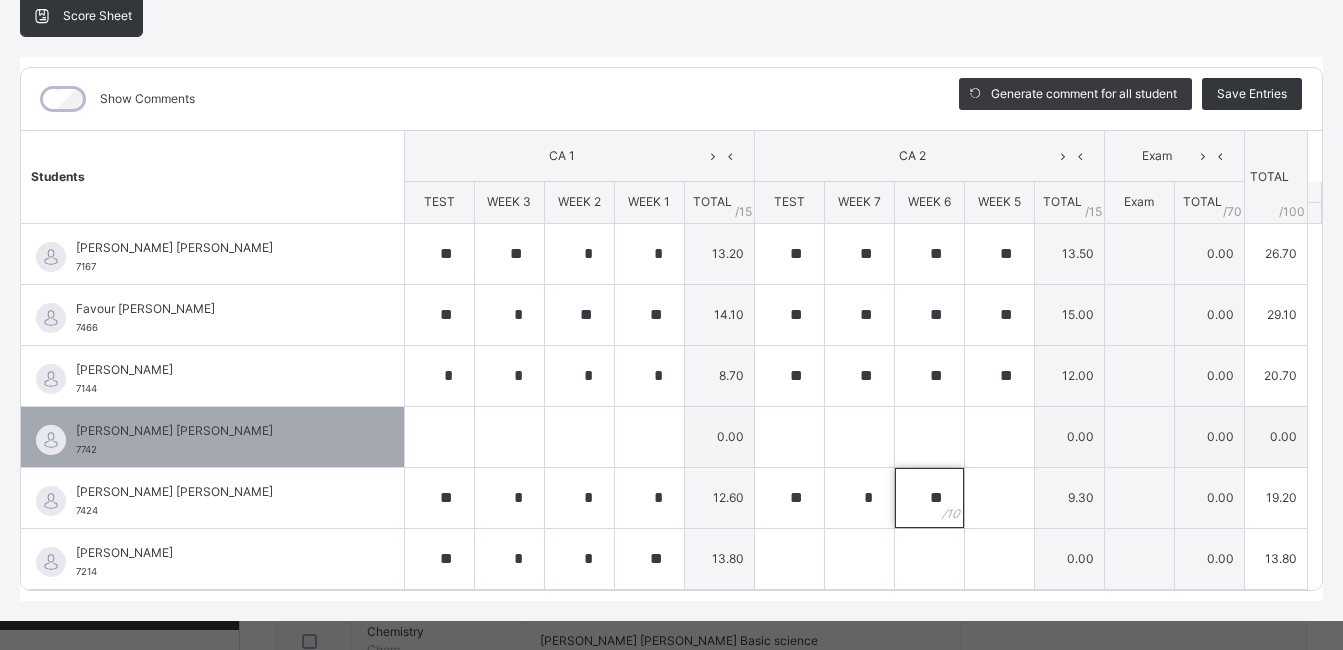 type on "**" 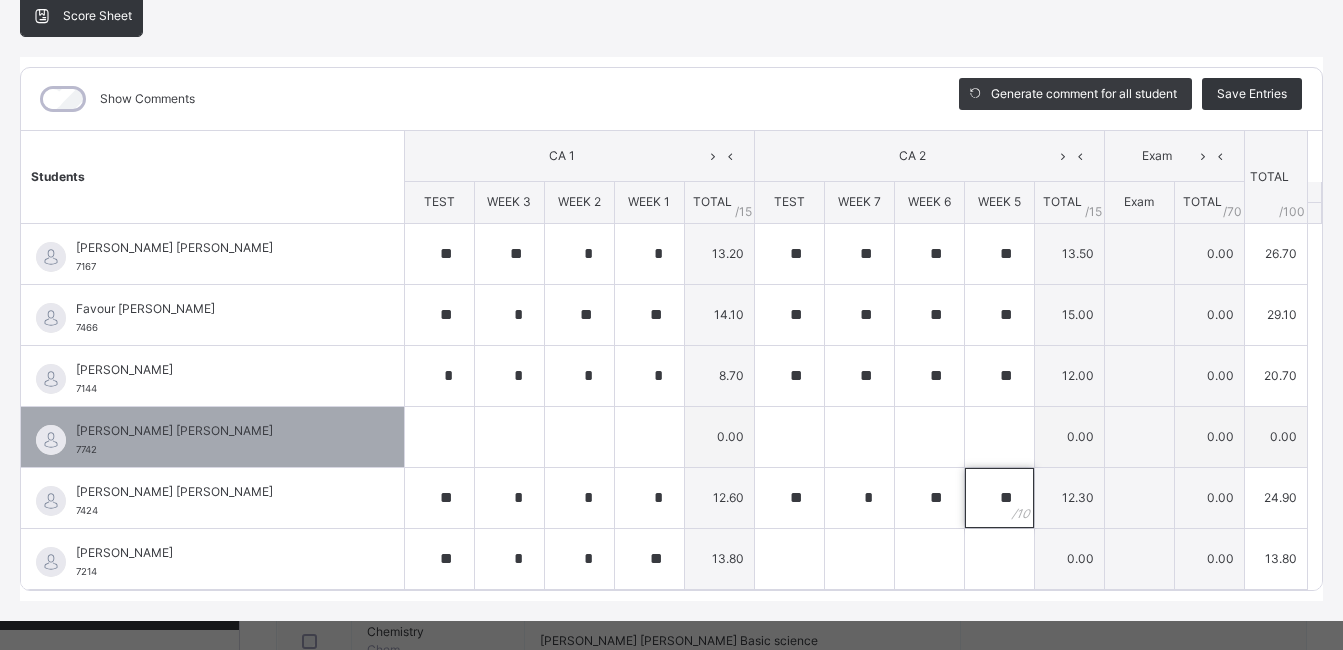 type on "**" 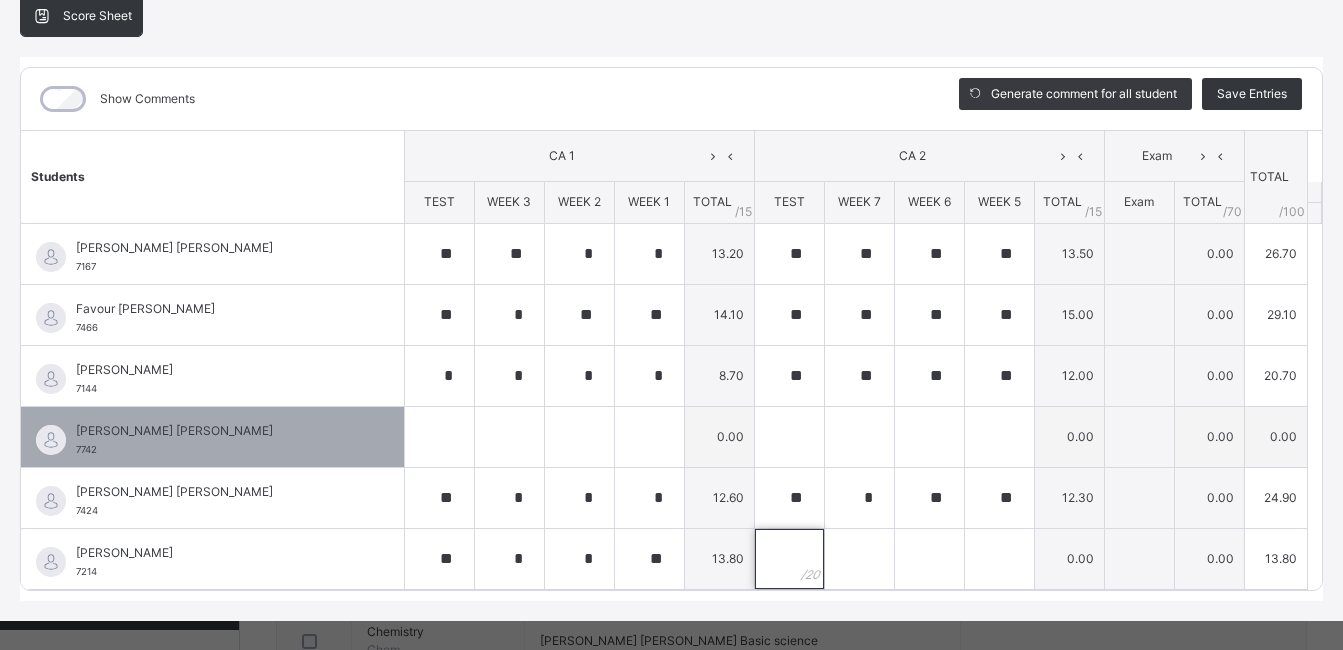 scroll, scrollTop: 221, scrollLeft: 0, axis: vertical 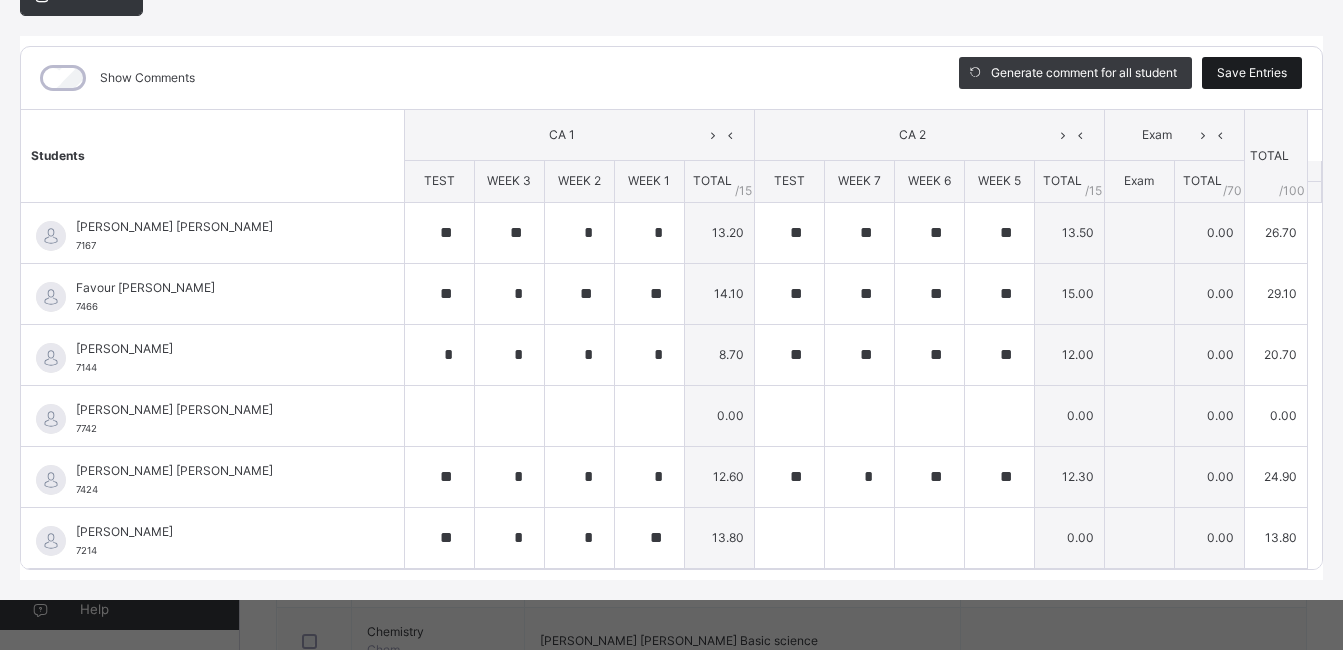 click on "Save Entries" at bounding box center [1252, 73] 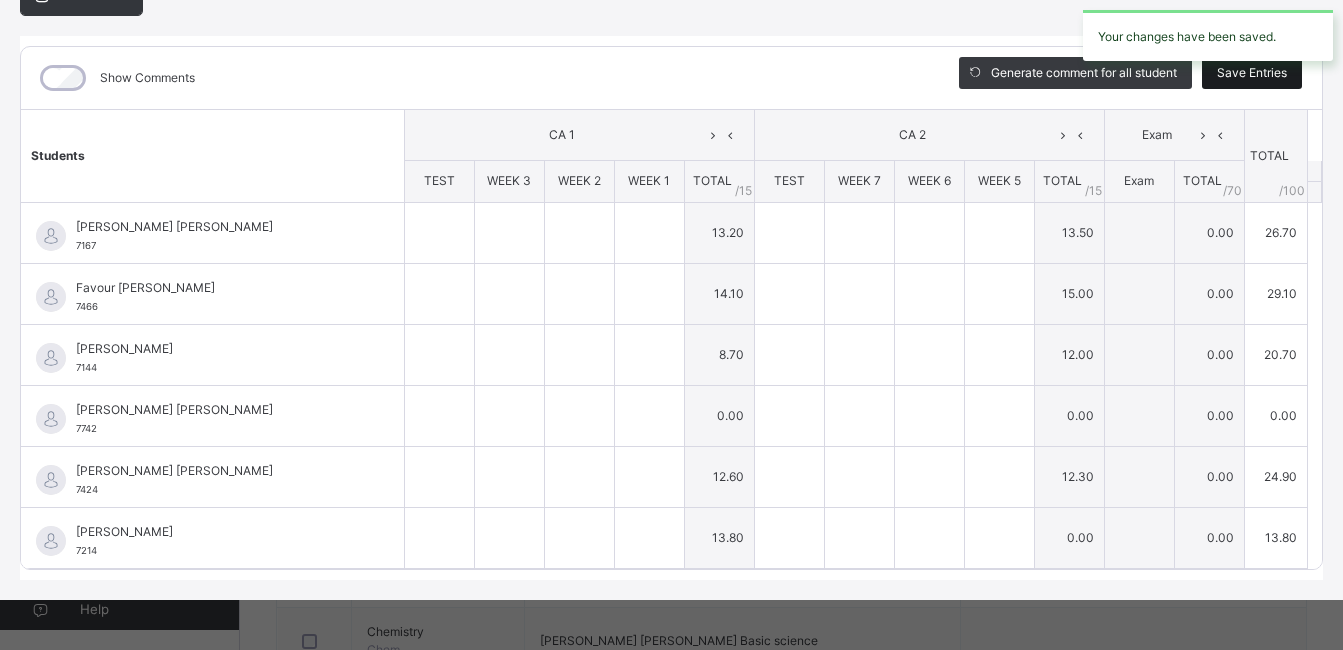 type on "**" 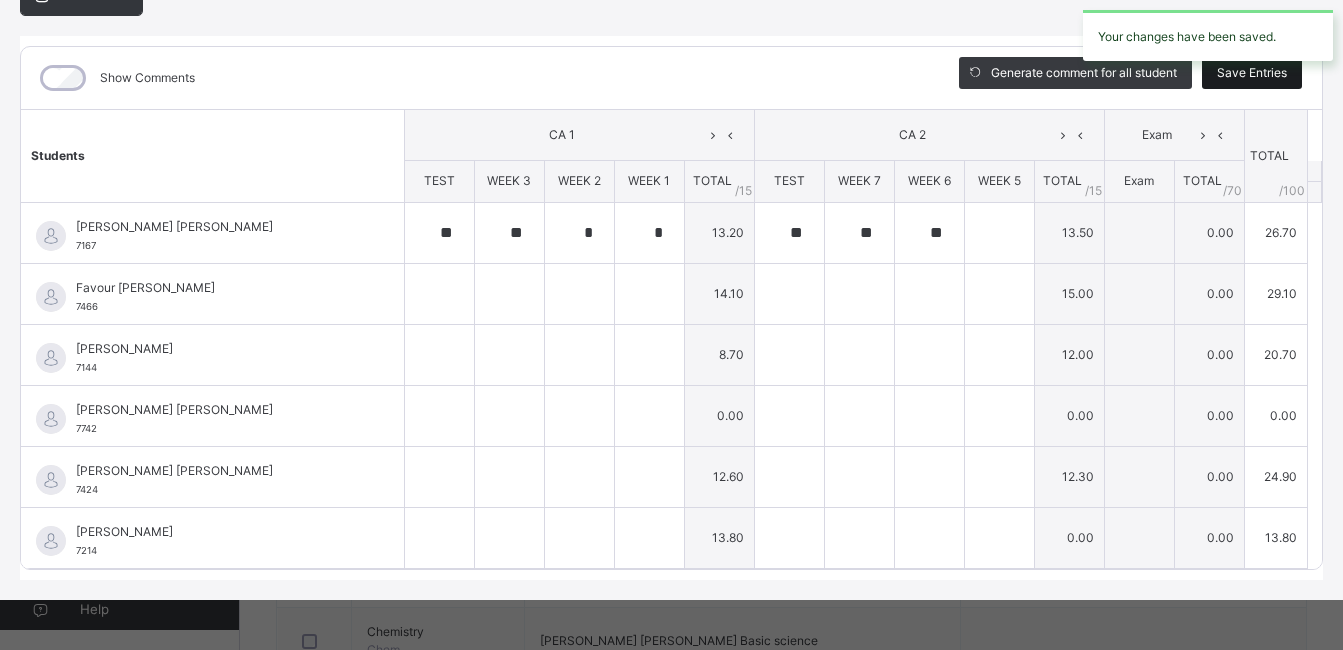 type on "**" 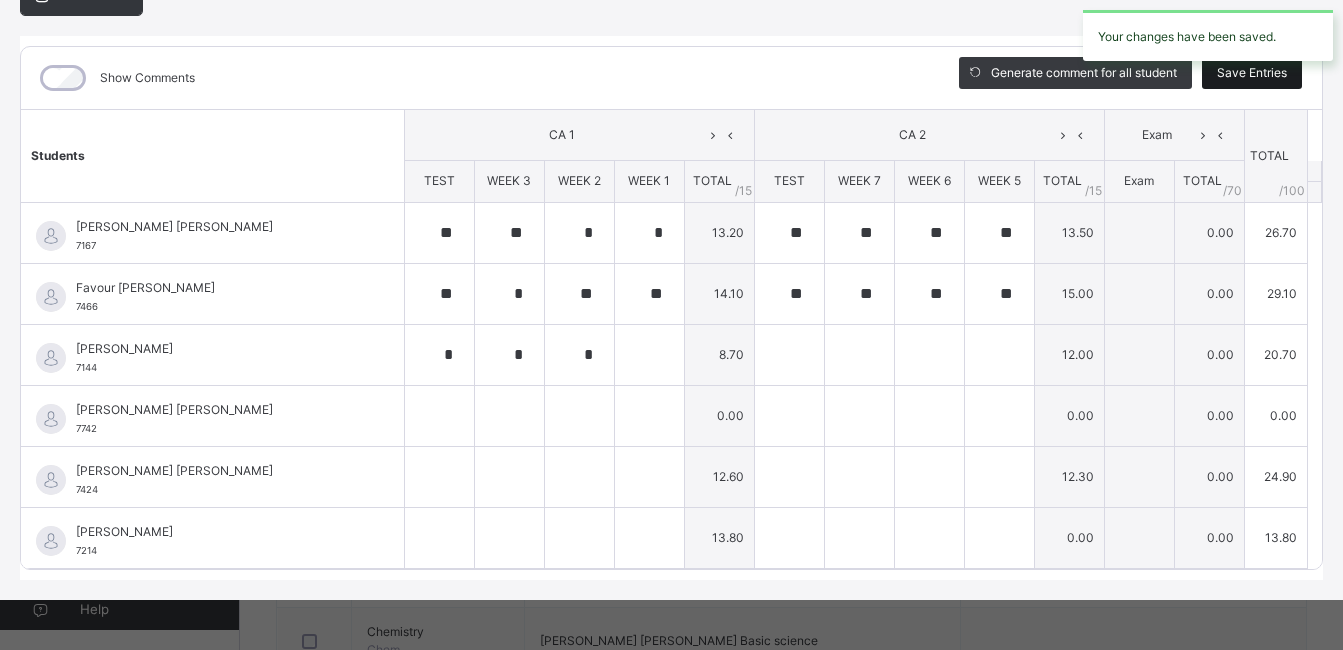 type on "*" 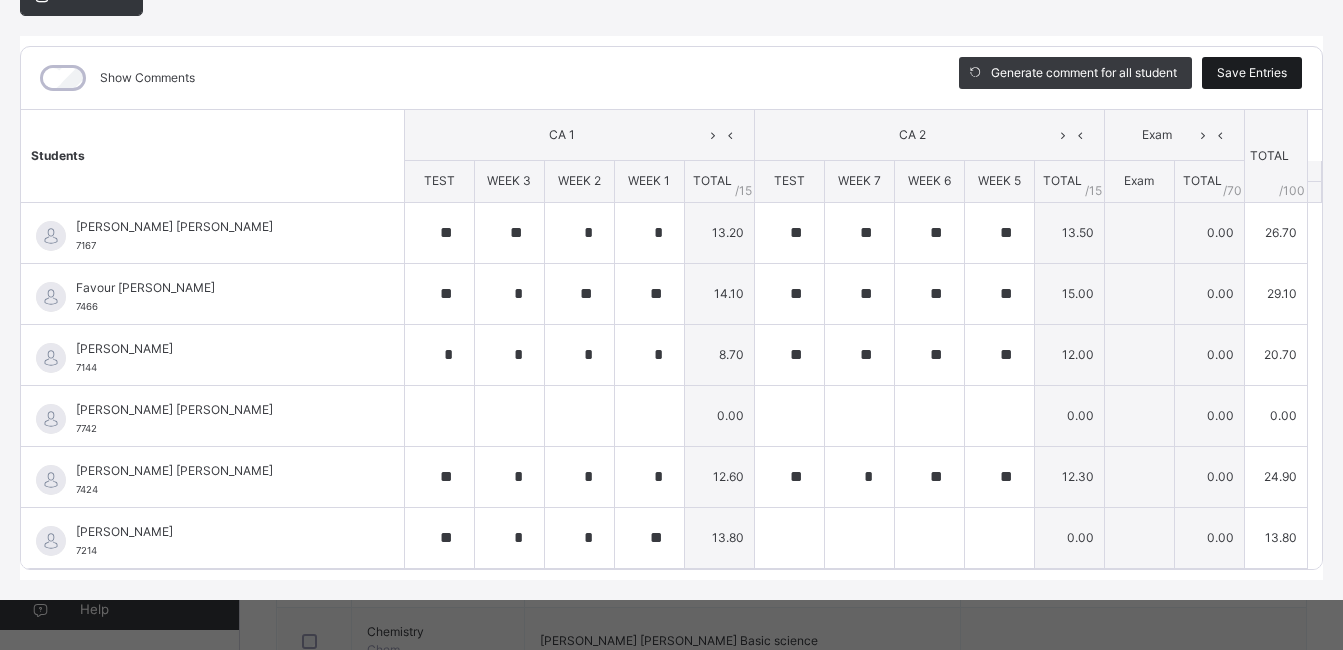 click on "Save Entries" at bounding box center (1252, 73) 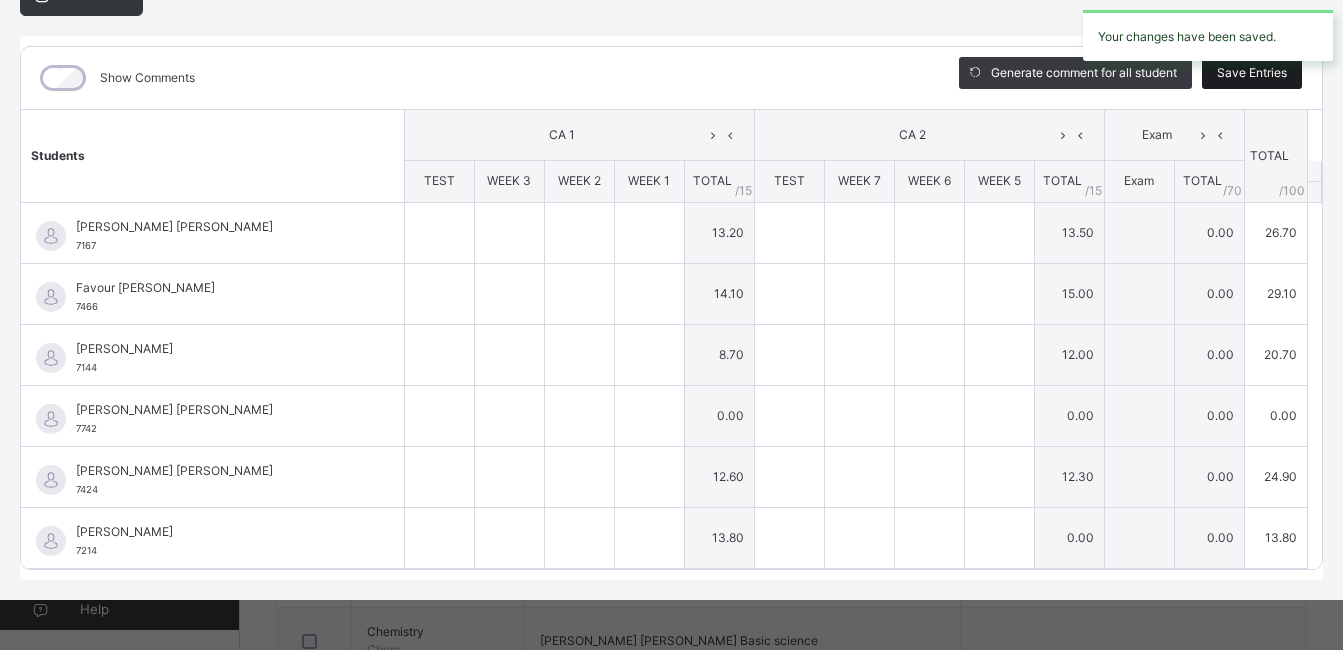 type on "**" 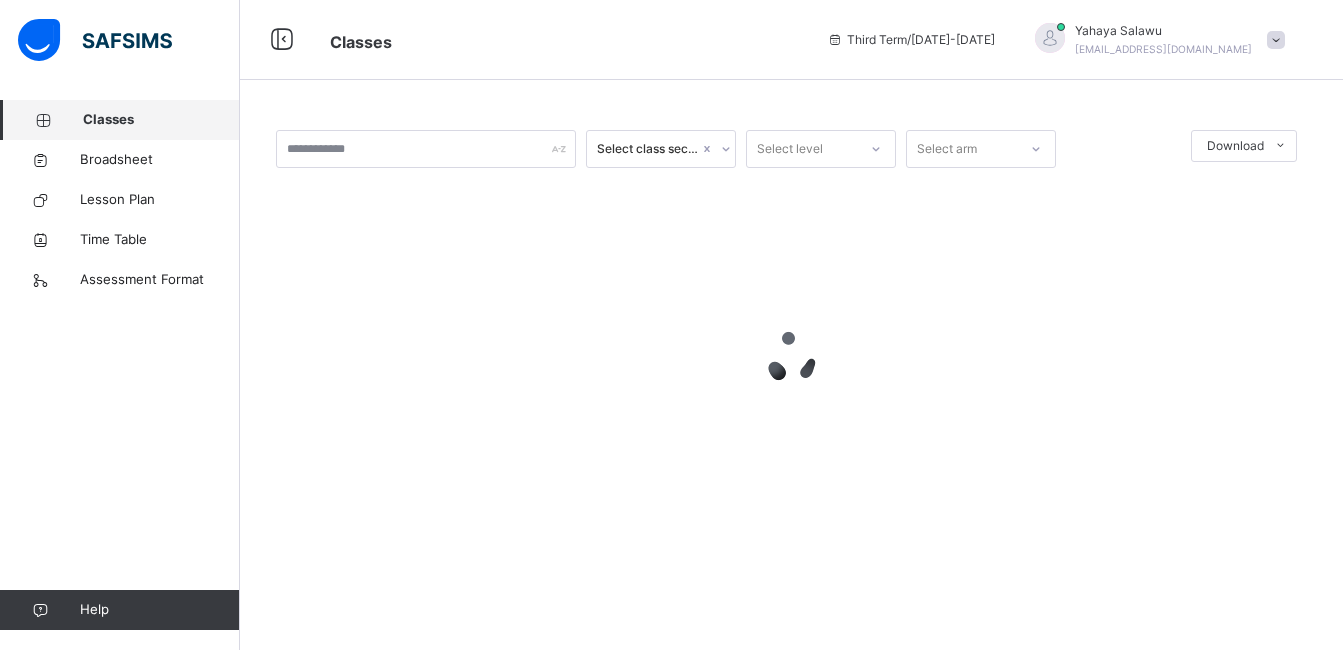 scroll, scrollTop: 0, scrollLeft: 0, axis: both 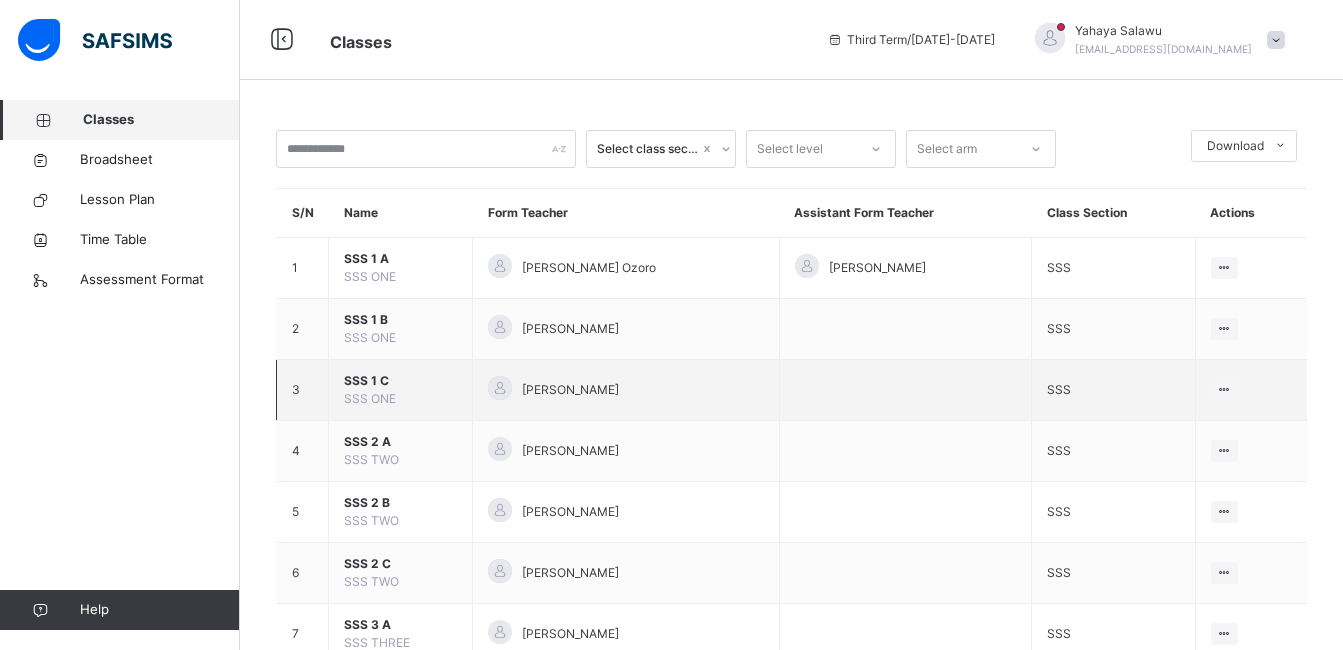 click on "SSS 1   C" at bounding box center [400, 381] 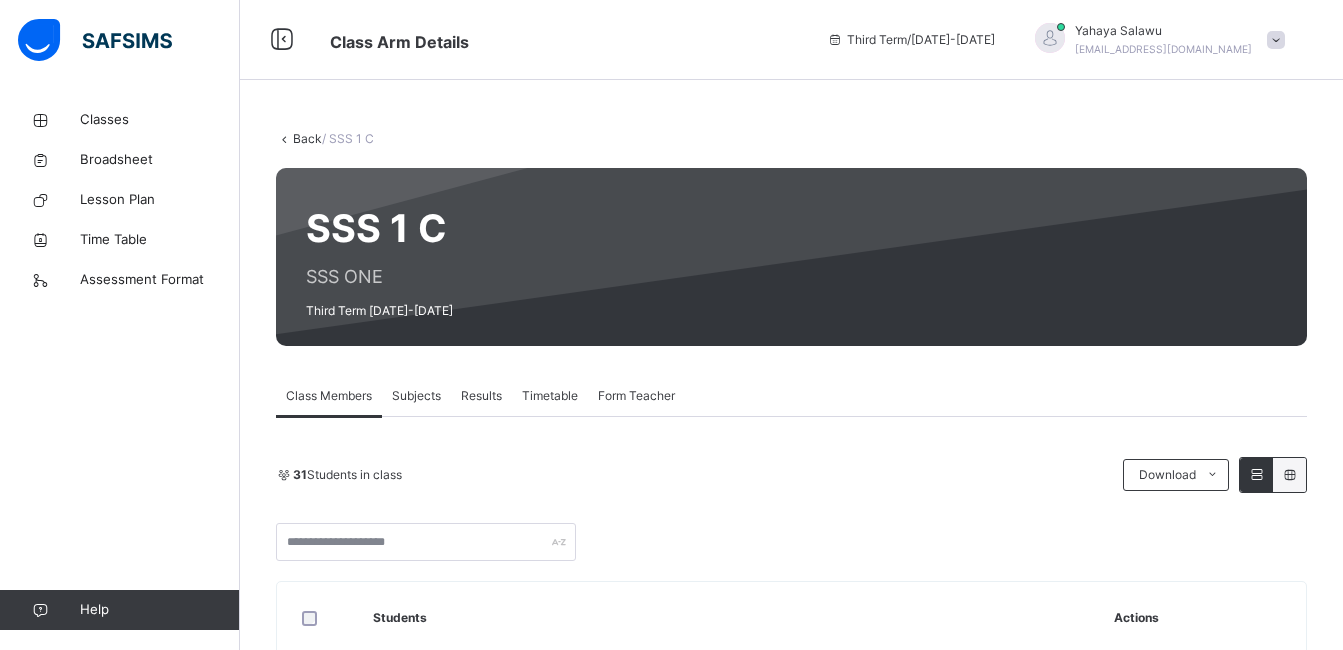 click on "Subjects" at bounding box center (416, 396) 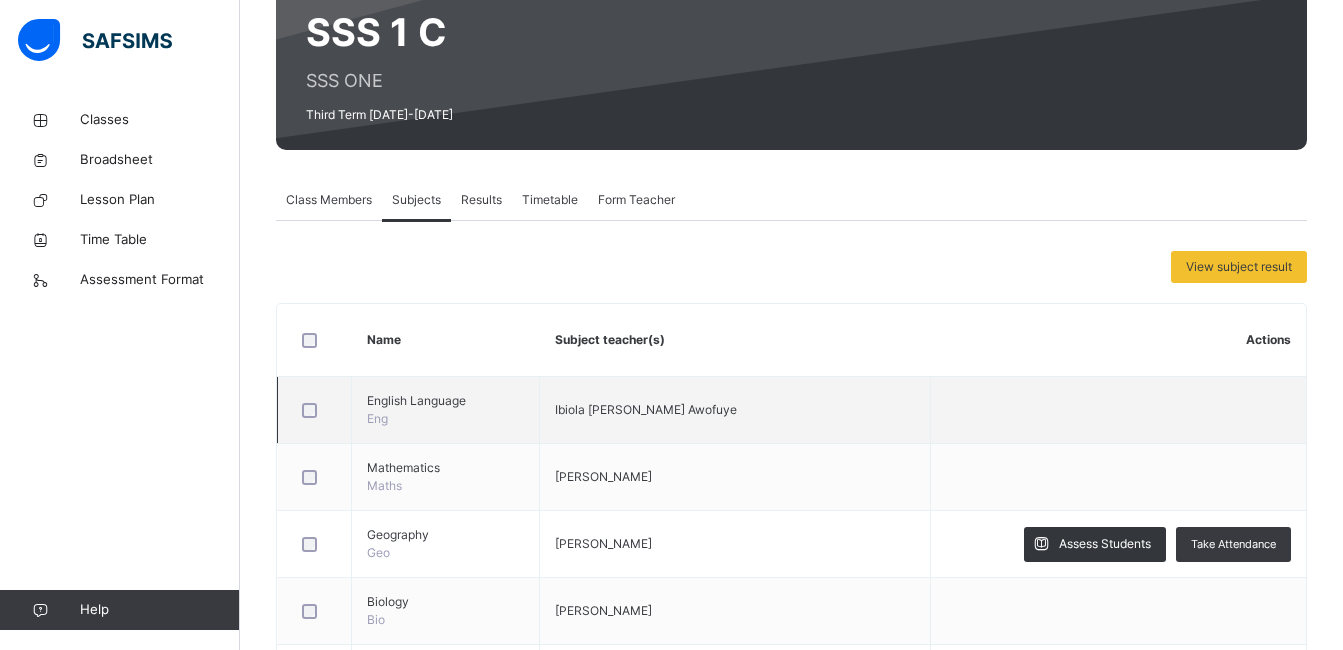 scroll, scrollTop: 200, scrollLeft: 0, axis: vertical 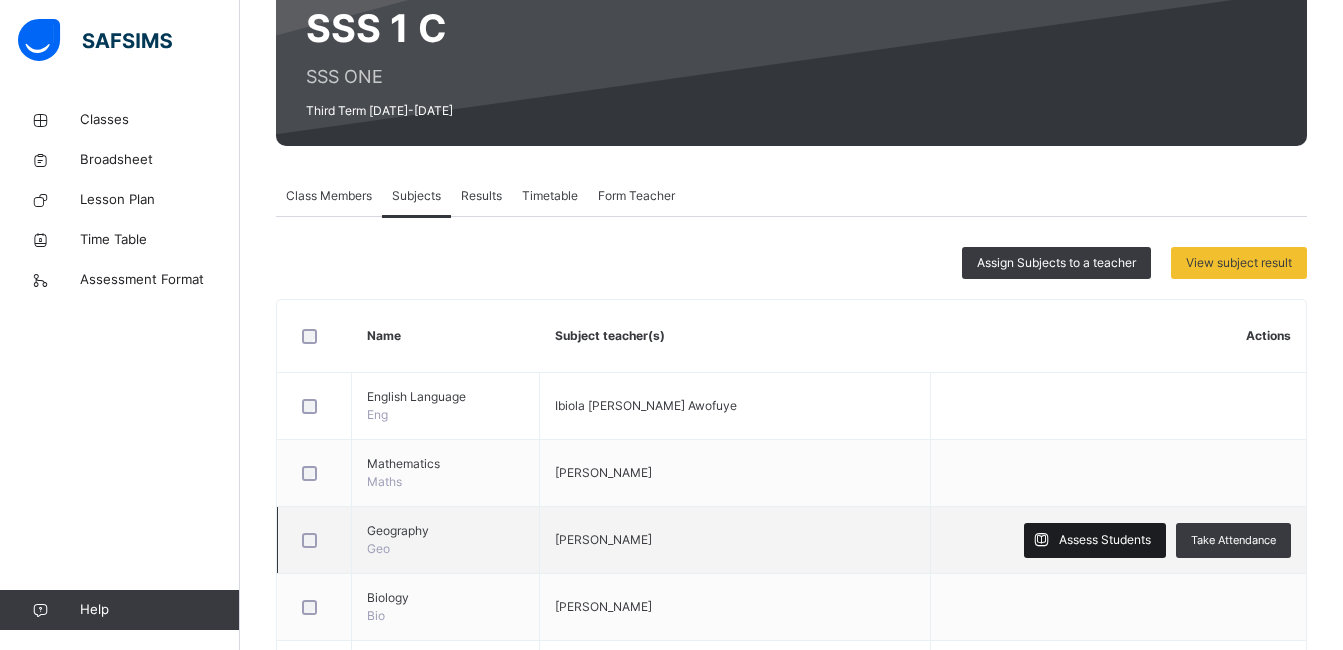 click on "Assess Students" at bounding box center [1095, 540] 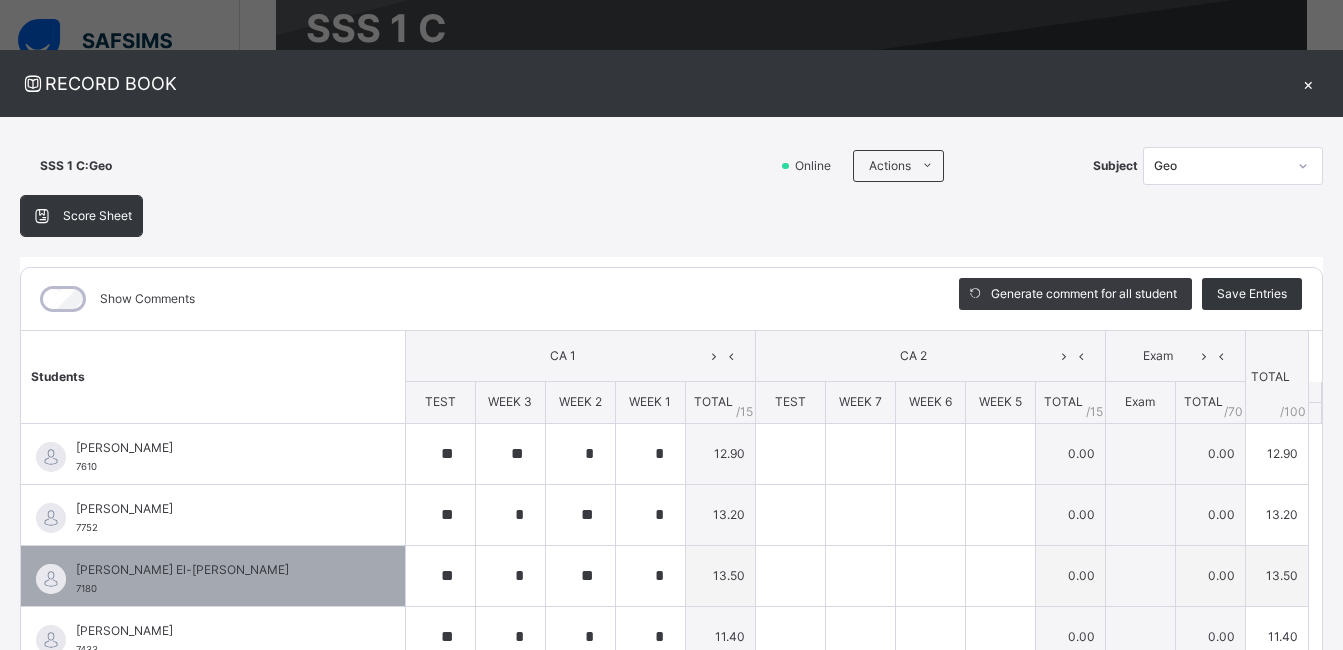 scroll, scrollTop: 200, scrollLeft: 0, axis: vertical 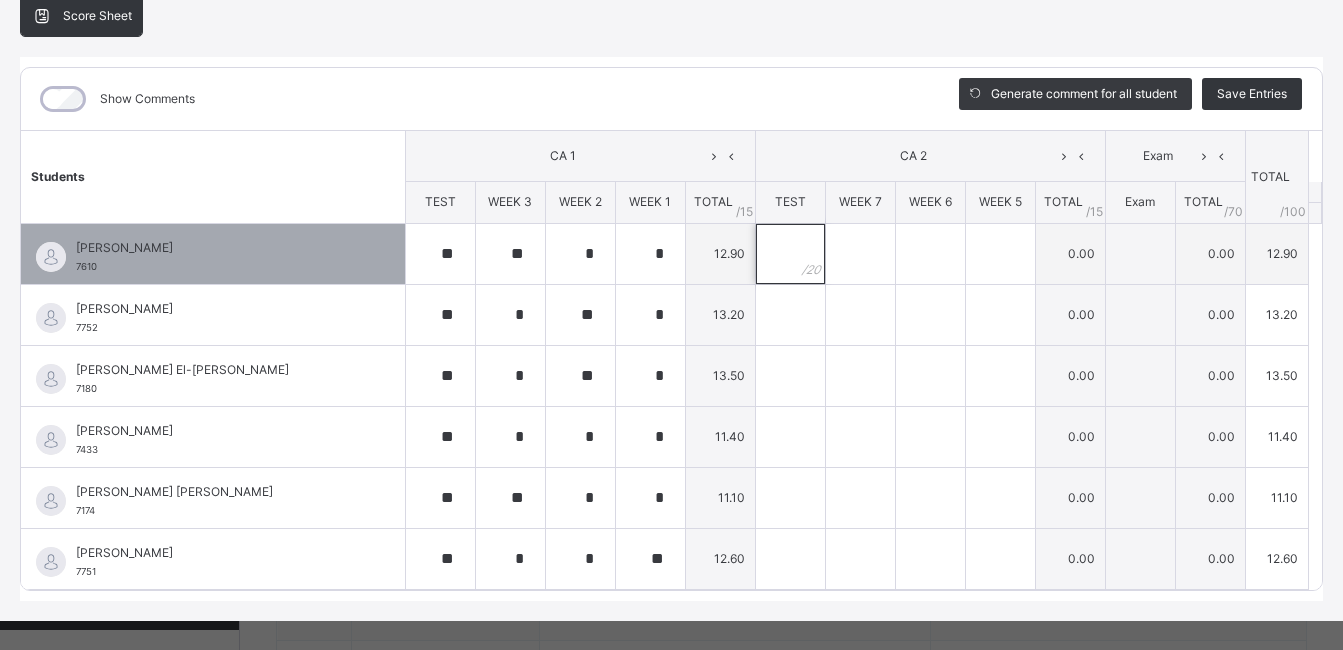 click at bounding box center (790, 254) 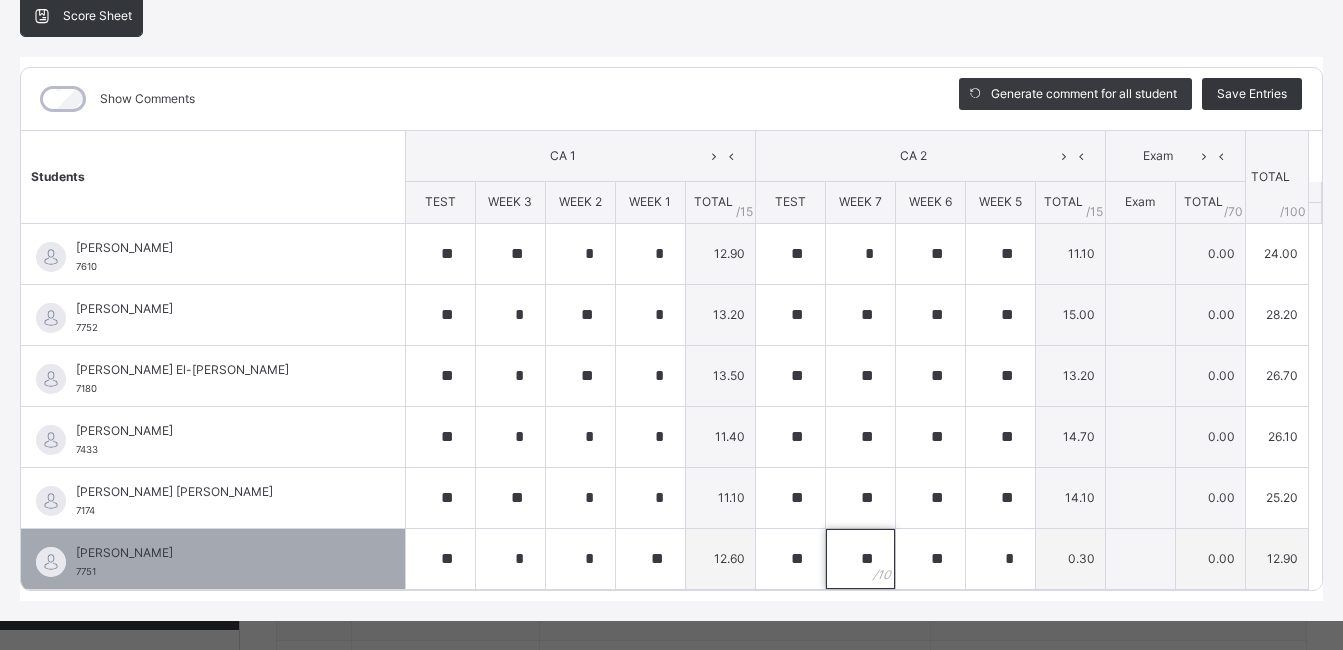 click on "**" at bounding box center [860, 559] 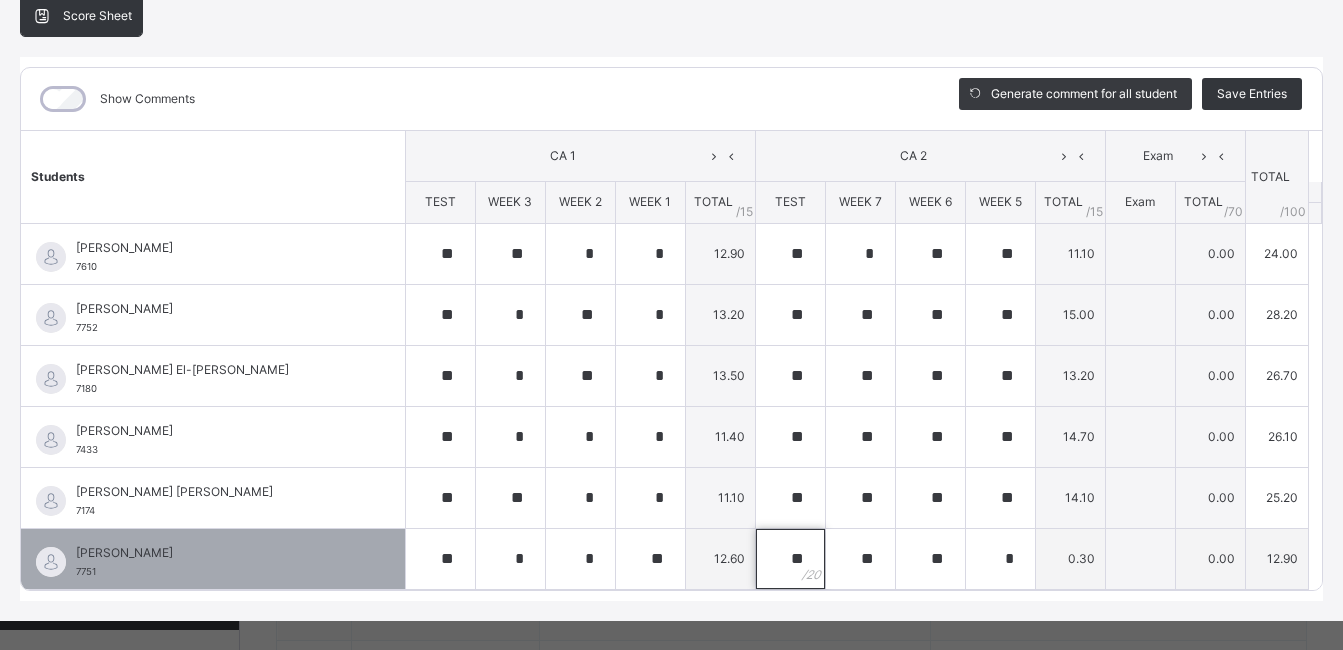 click on "**" at bounding box center [790, 559] 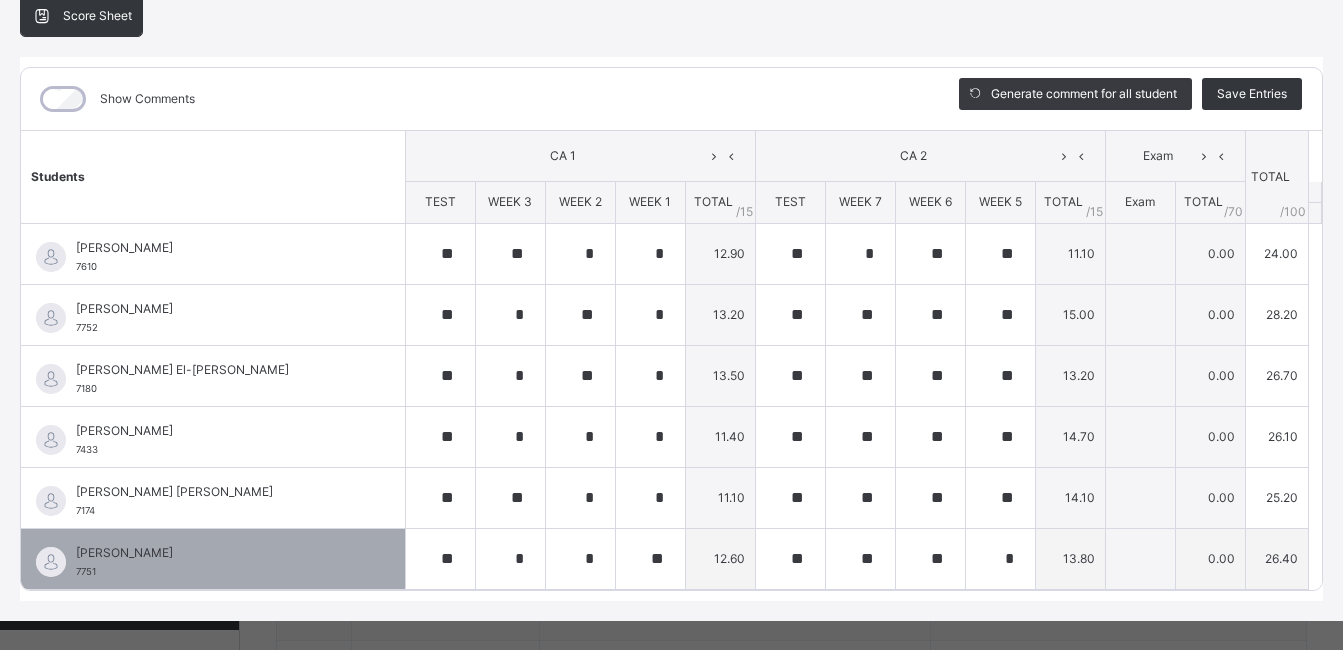 click on "Safiyya  Muhammad 7433" at bounding box center (213, 437) 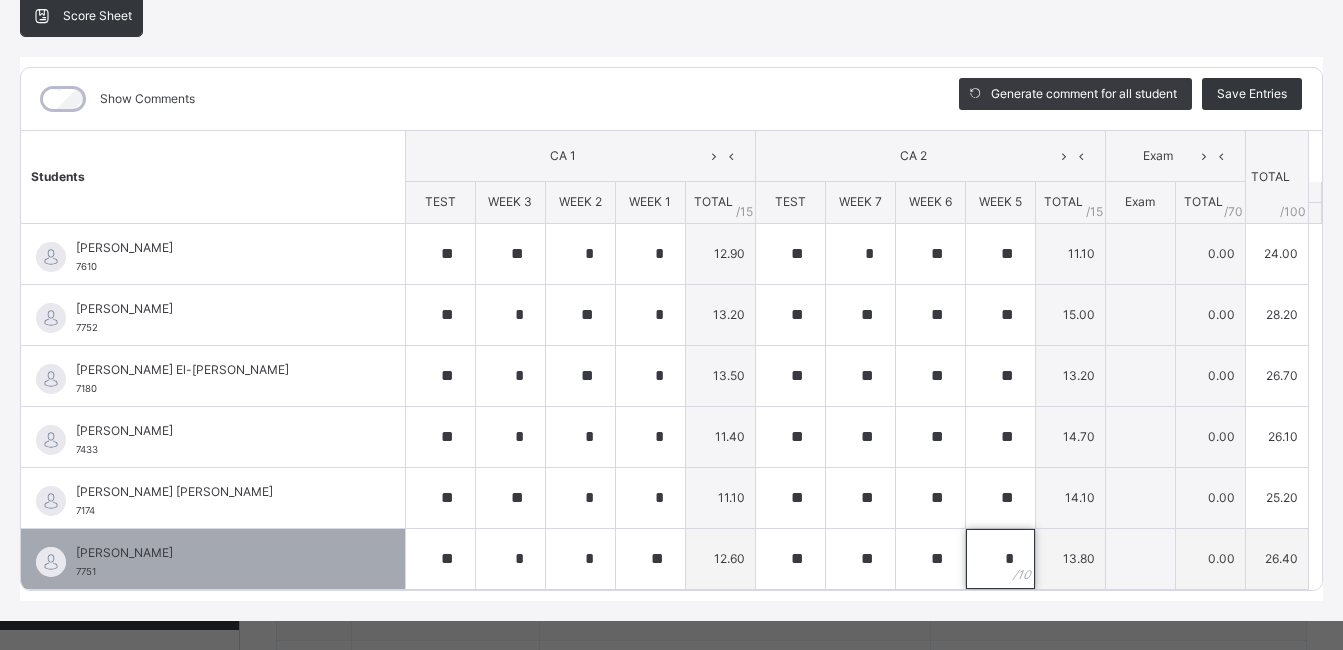 click on "*" at bounding box center (1000, 559) 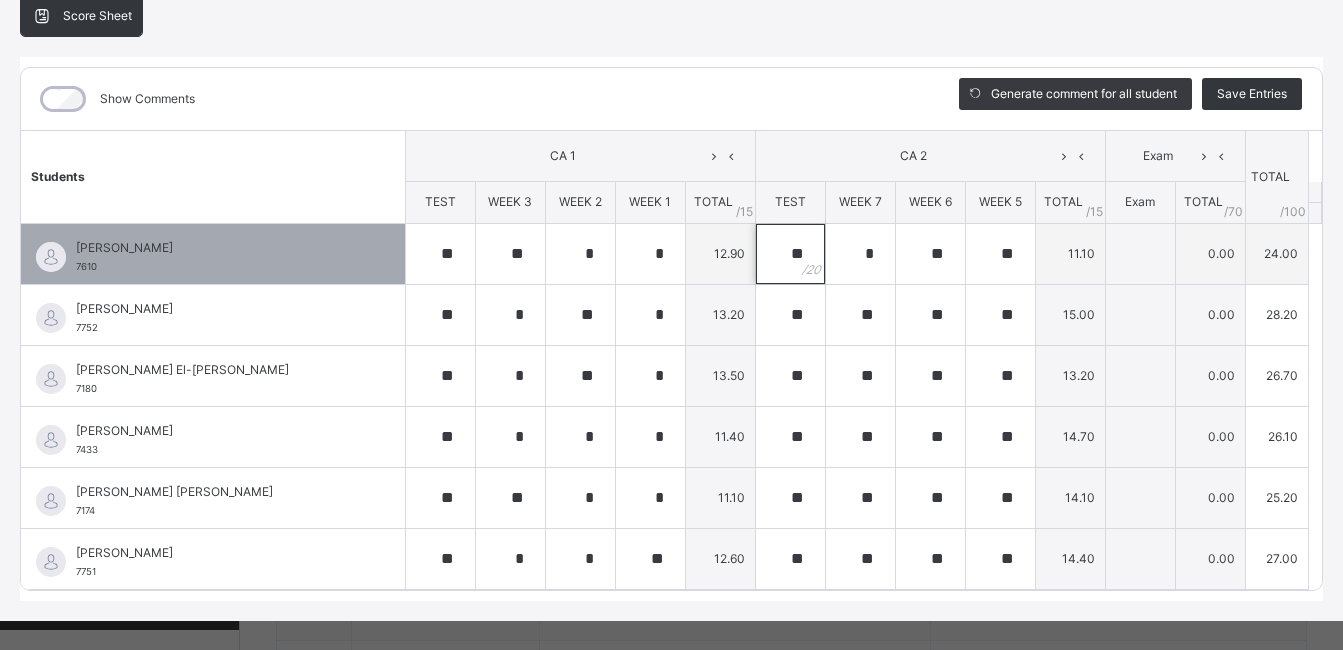 click on "**" at bounding box center [790, 254] 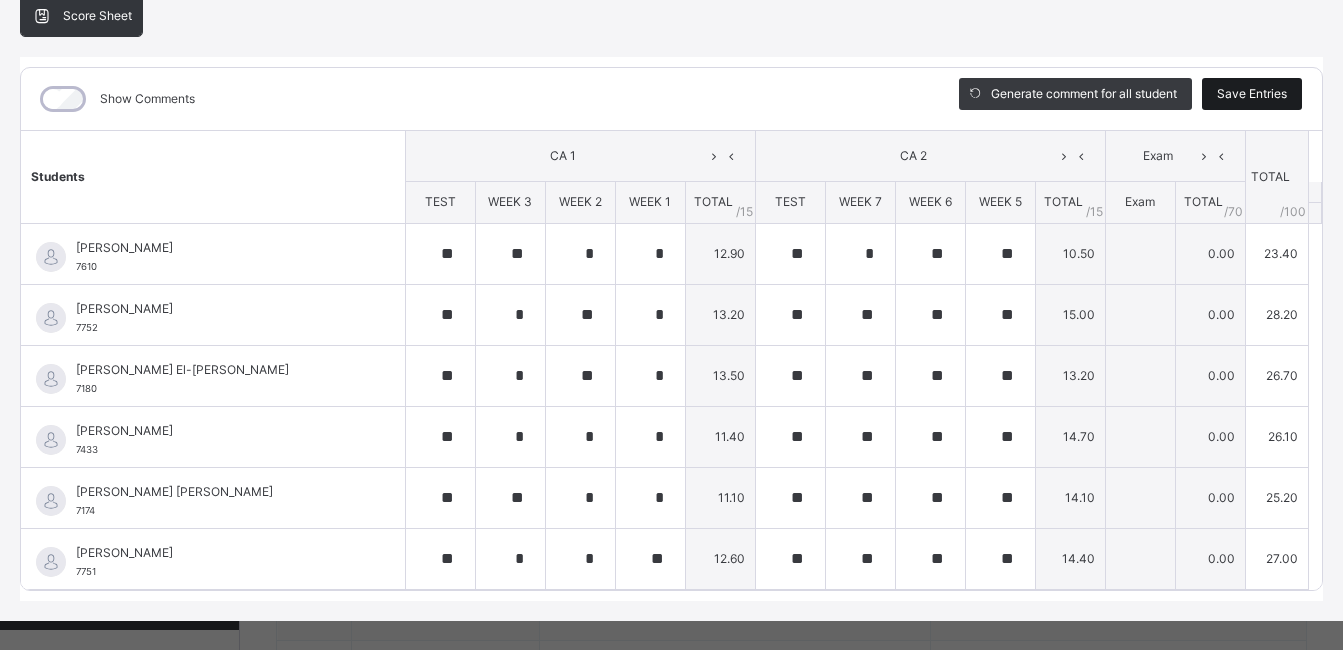 click on "Save Entries" at bounding box center [1252, 94] 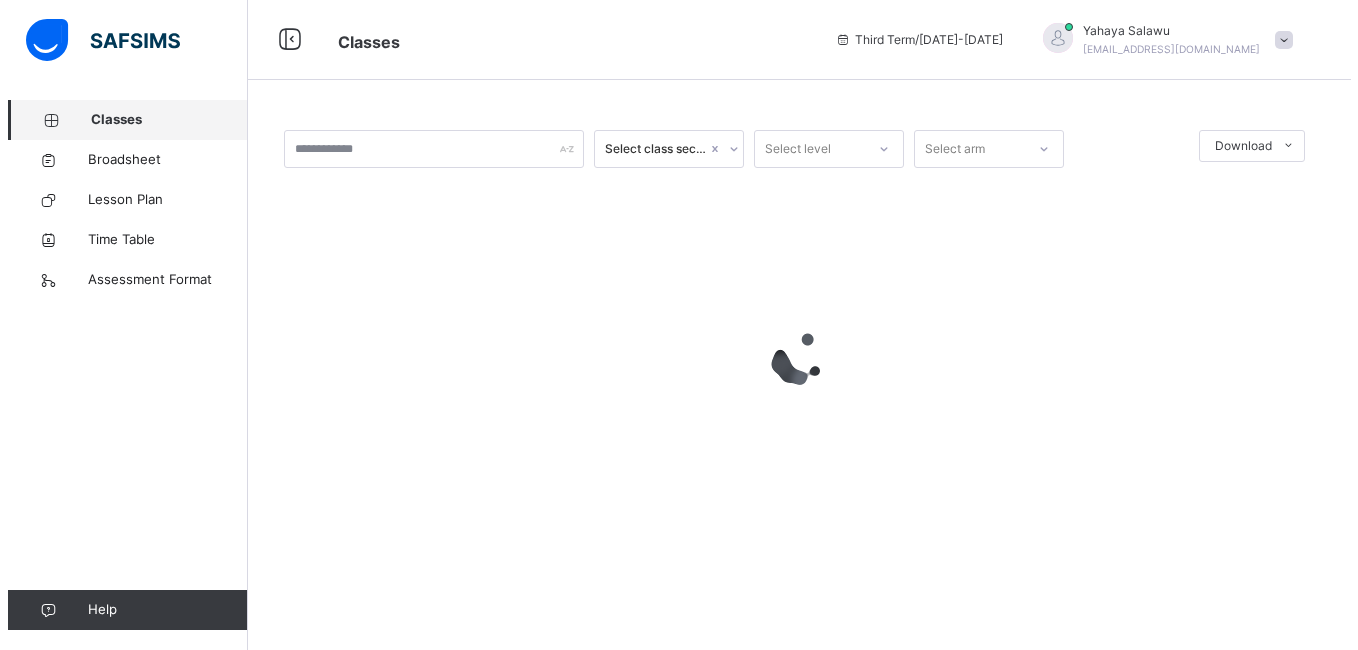 scroll, scrollTop: 0, scrollLeft: 0, axis: both 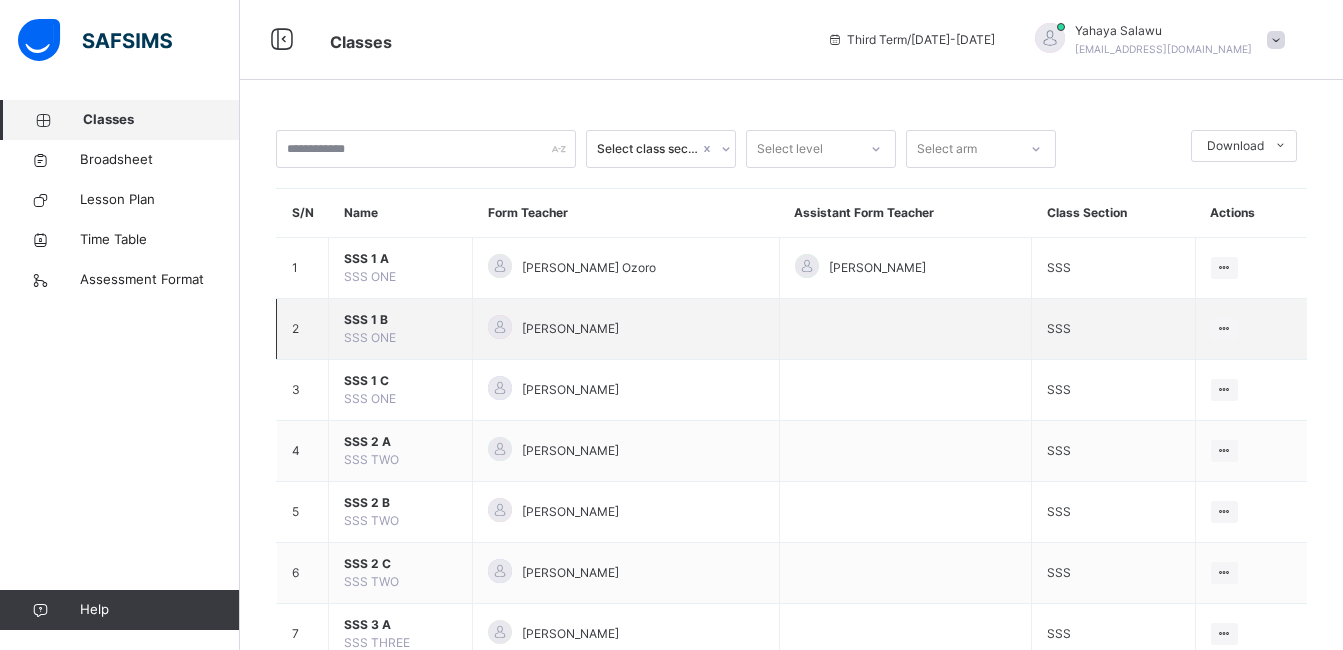 click on "SSS 1   B" at bounding box center [400, 320] 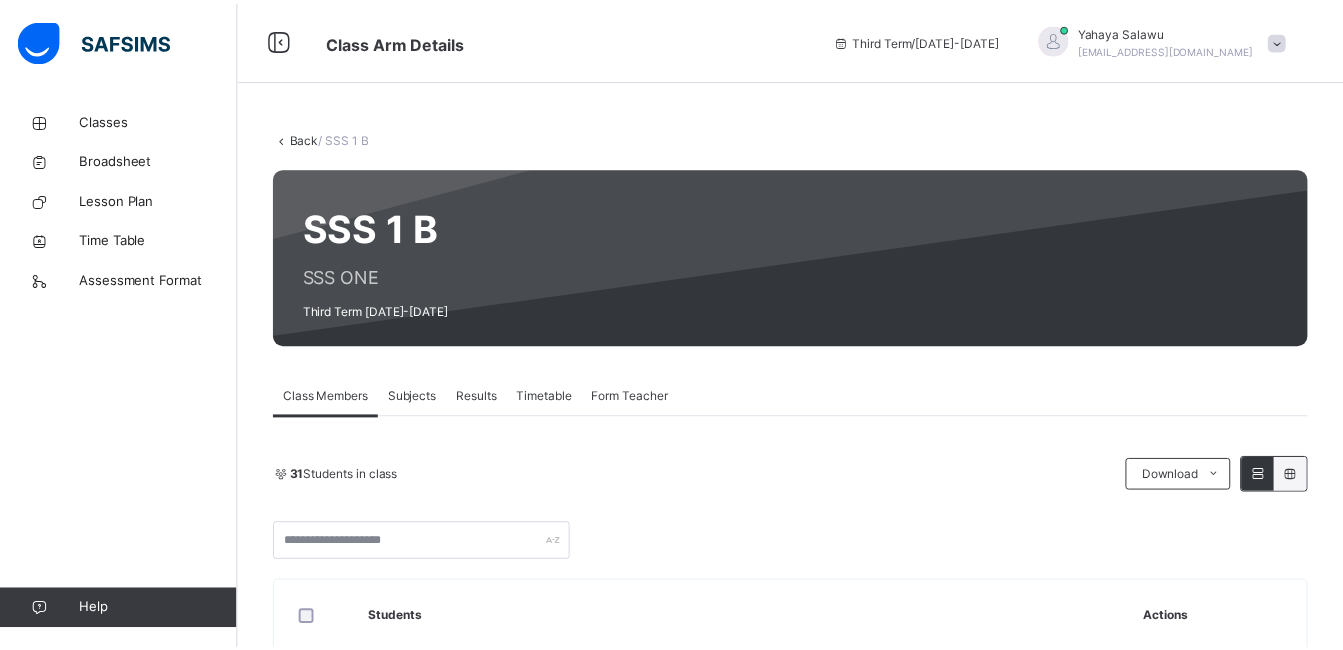 scroll, scrollTop: 300, scrollLeft: 0, axis: vertical 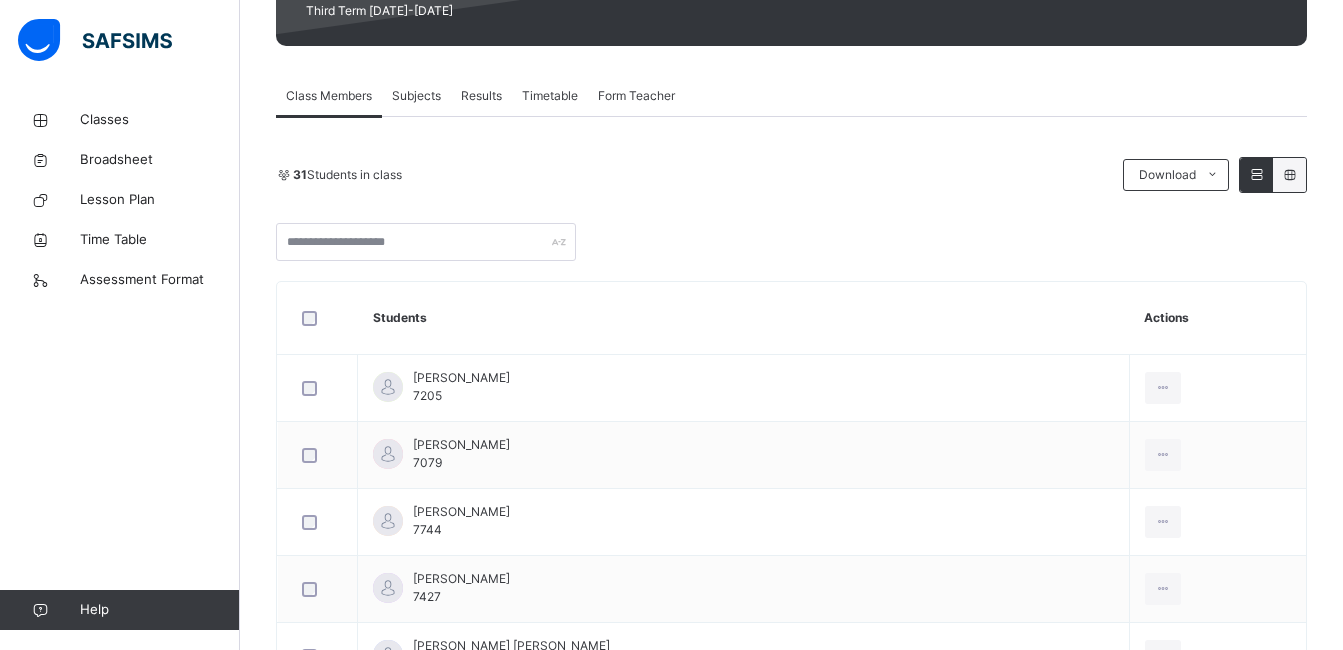 click on "Subjects" at bounding box center [416, 96] 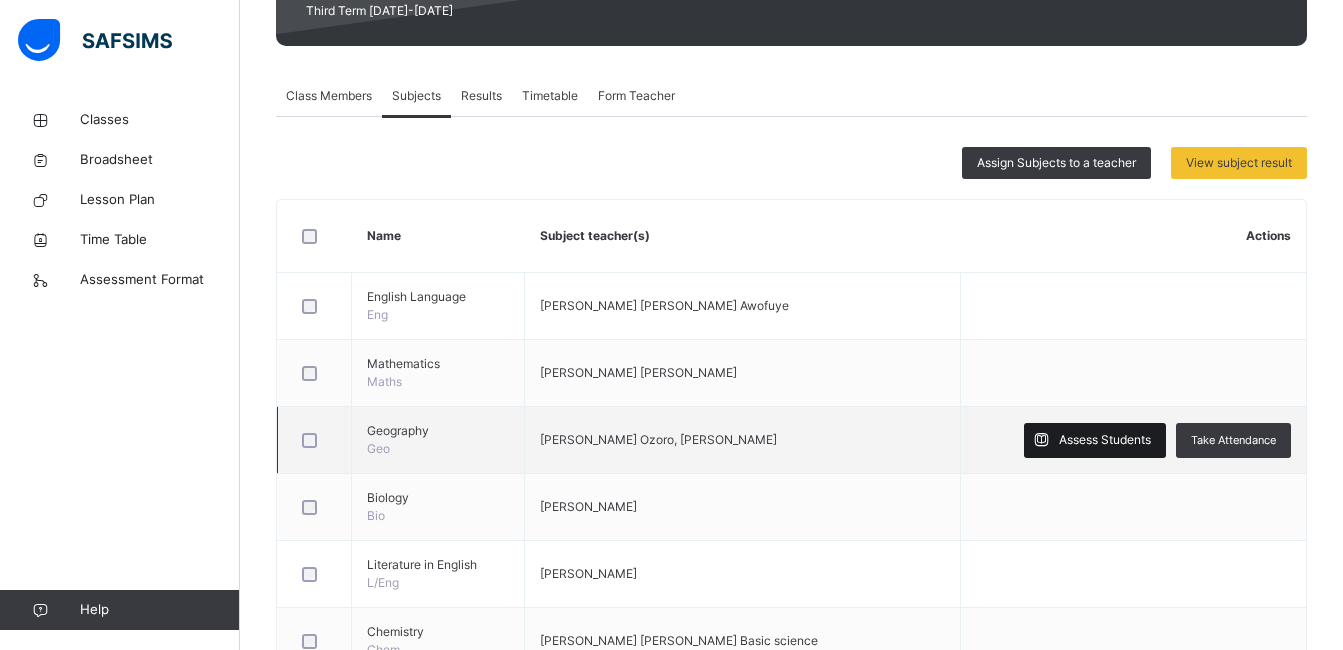 click on "Assess Students" at bounding box center [1105, 440] 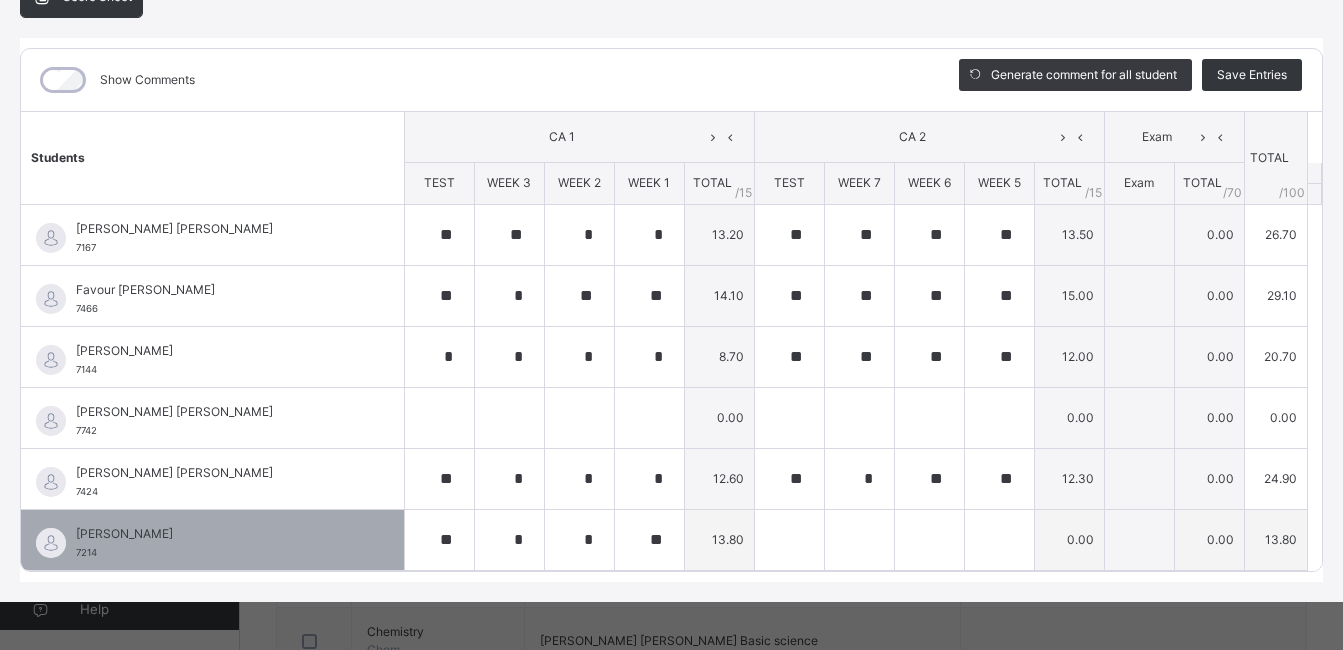 scroll, scrollTop: 221, scrollLeft: 0, axis: vertical 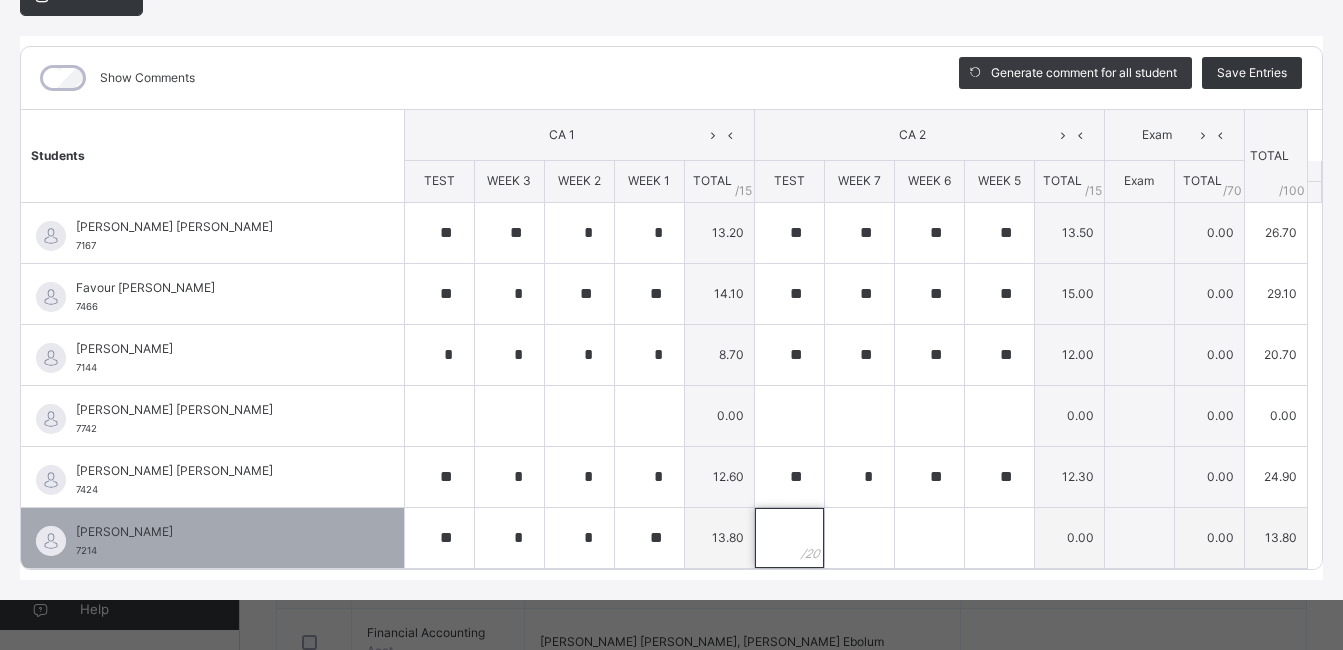 click at bounding box center [789, 538] 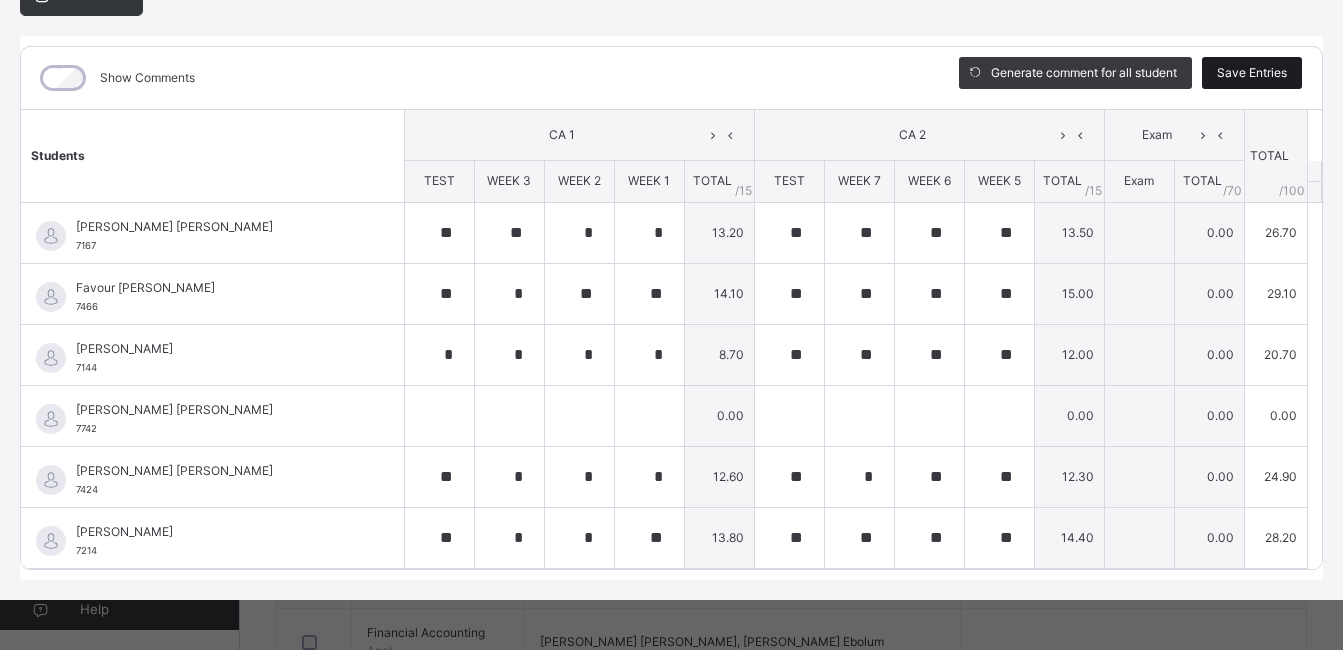 click on "Save Entries" at bounding box center (1252, 73) 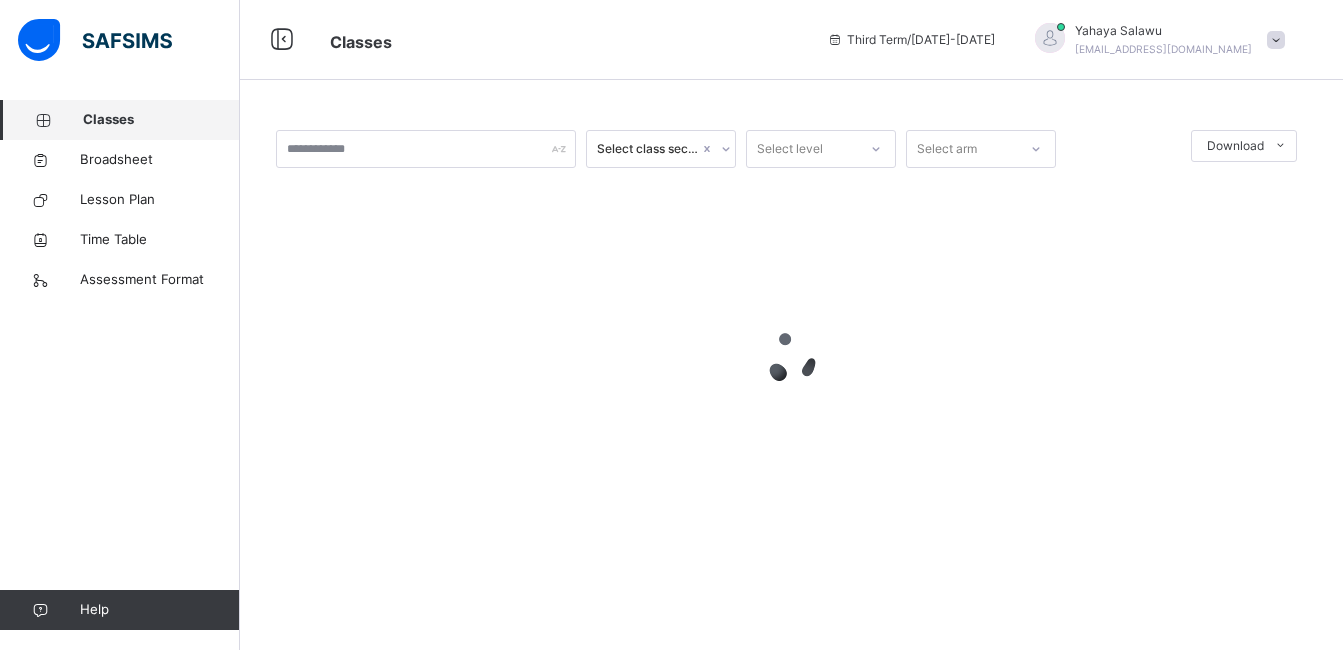 scroll, scrollTop: 0, scrollLeft: 0, axis: both 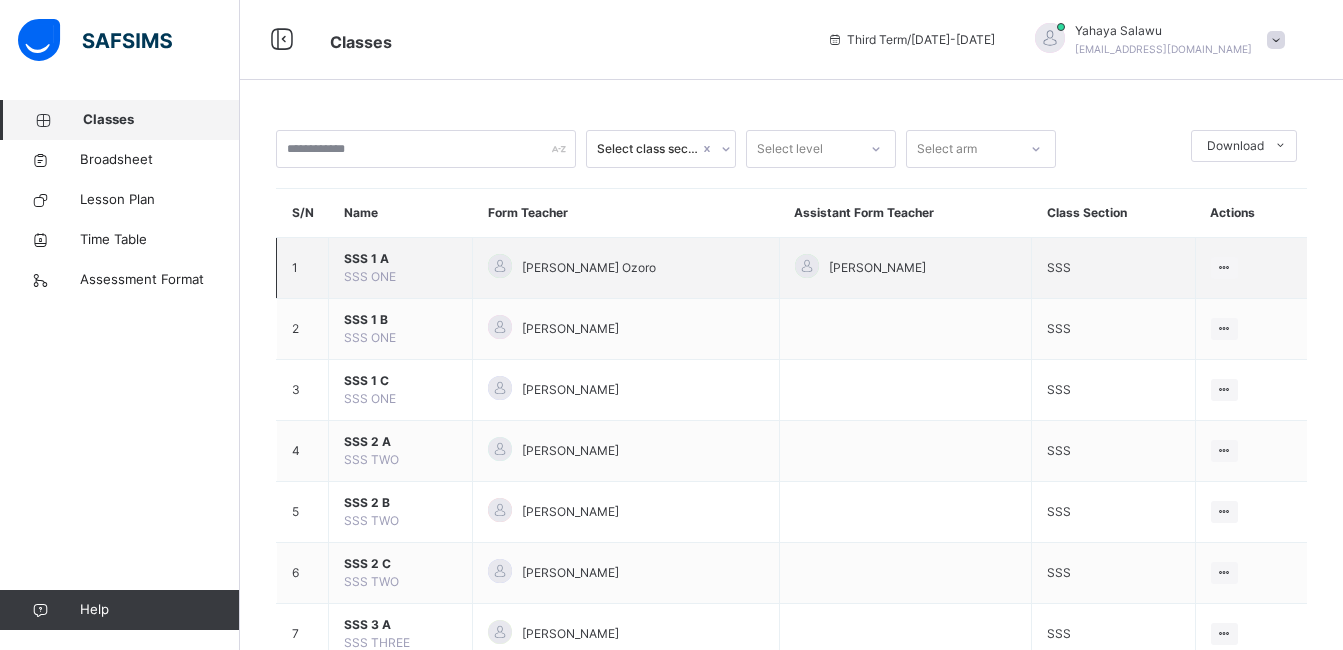 click on "SSS ONE" at bounding box center [370, 276] 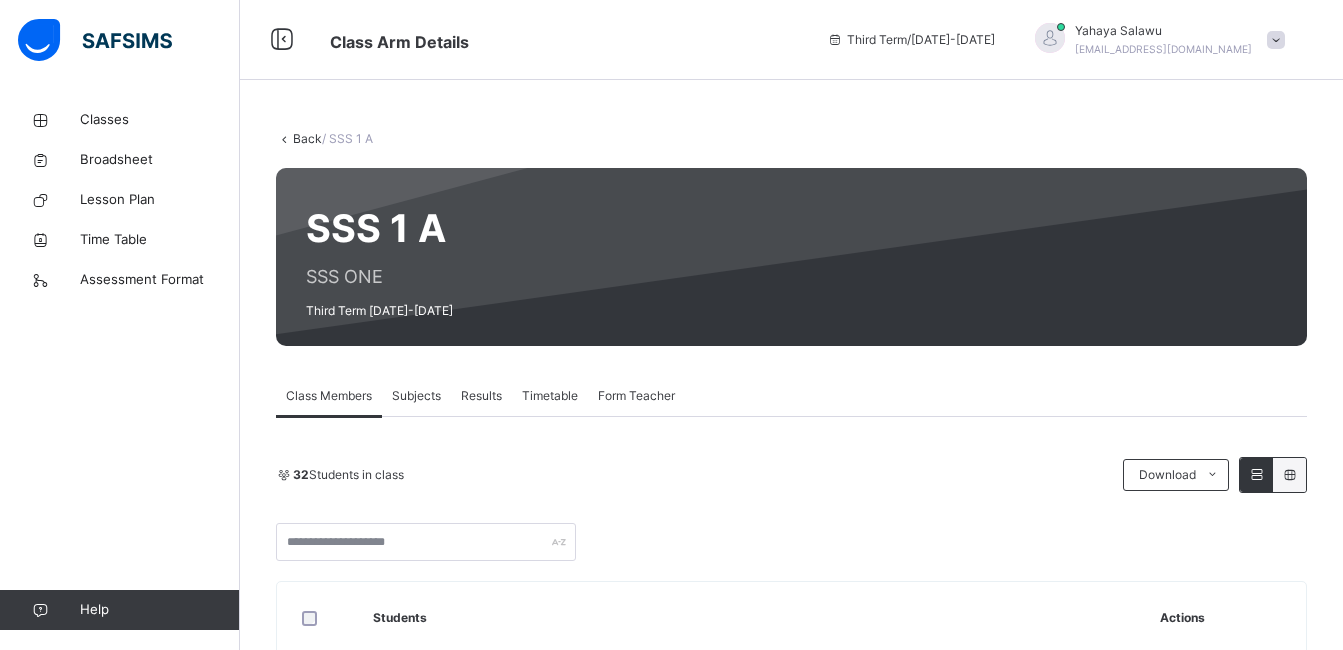 click on "Subjects" at bounding box center [416, 396] 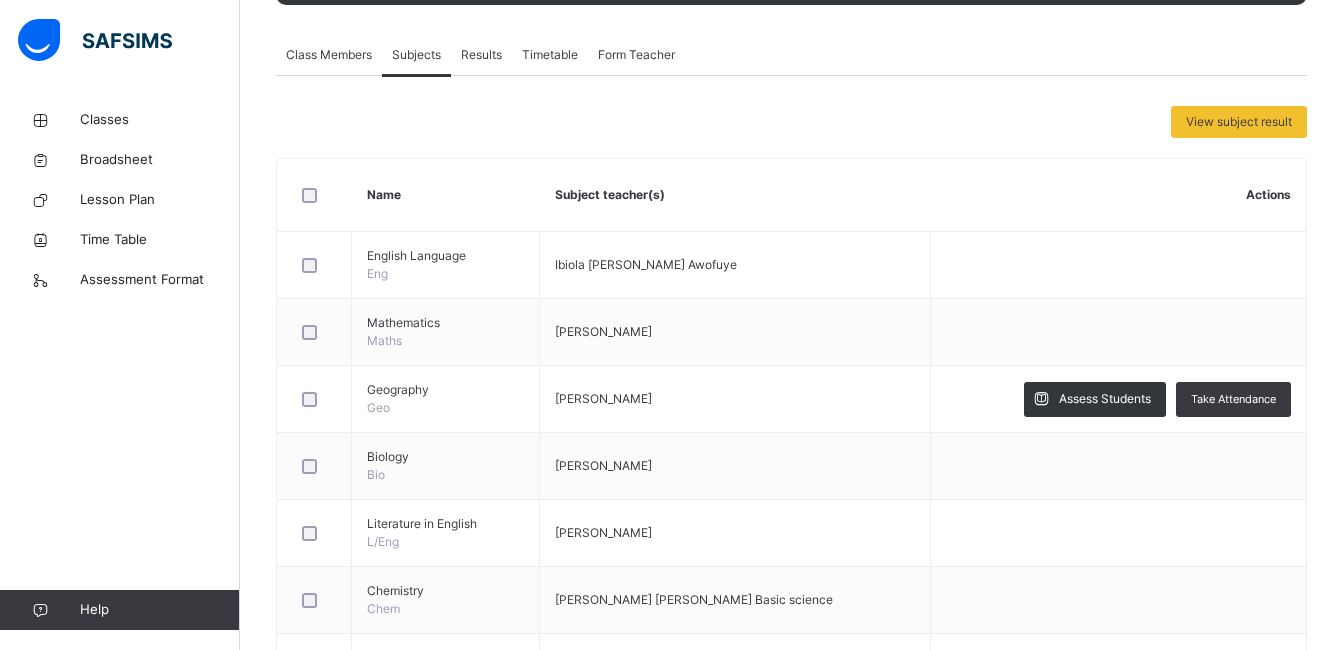 scroll, scrollTop: 400, scrollLeft: 0, axis: vertical 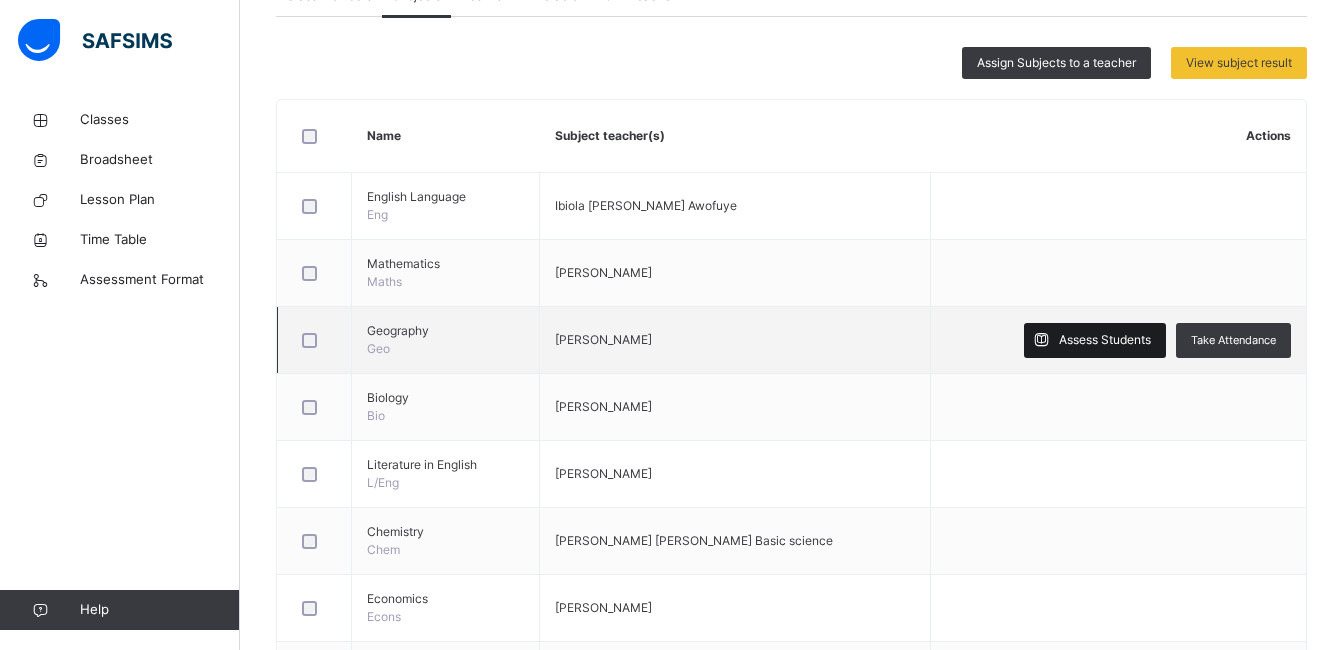 click on "Assess Students" at bounding box center [1105, 340] 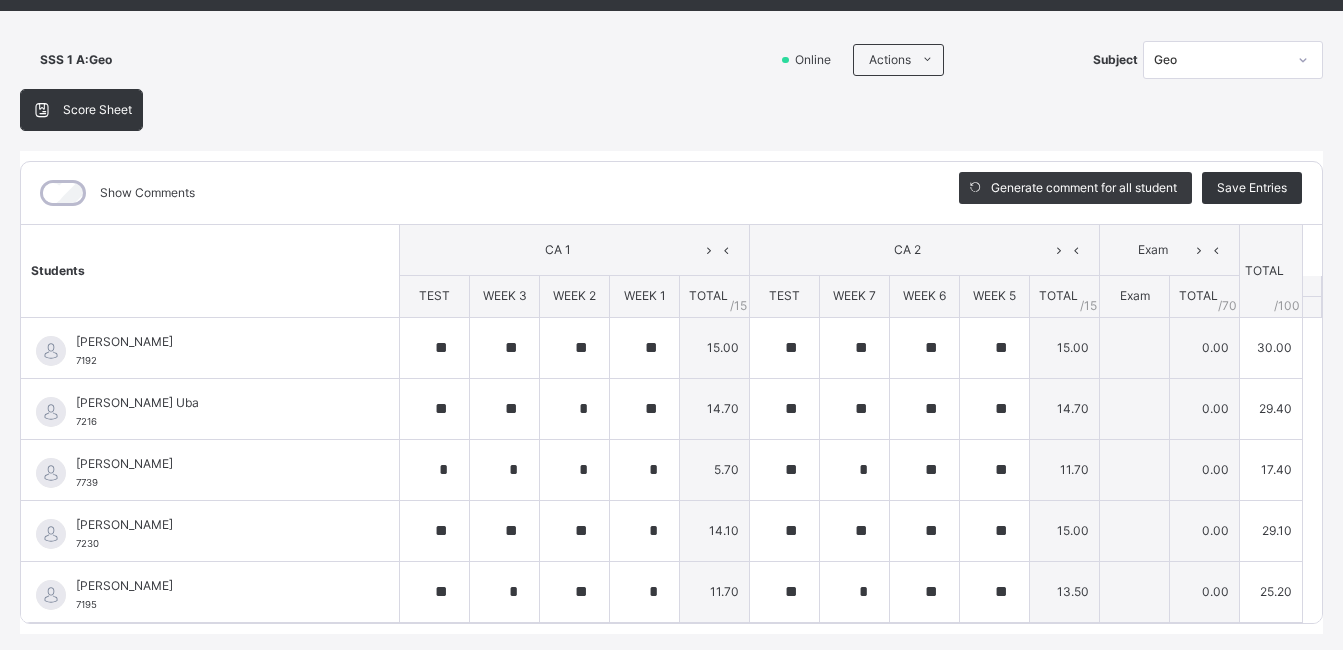 scroll, scrollTop: 0, scrollLeft: 0, axis: both 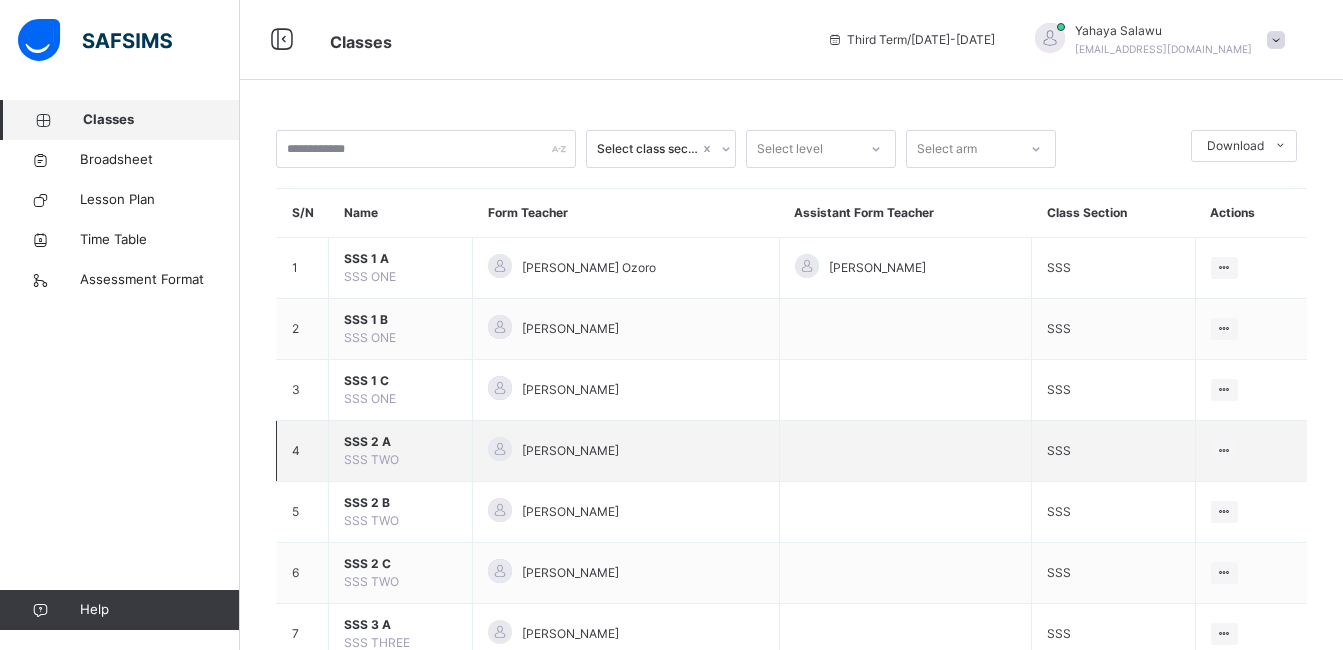 click on "SSS 2   A" at bounding box center (400, 442) 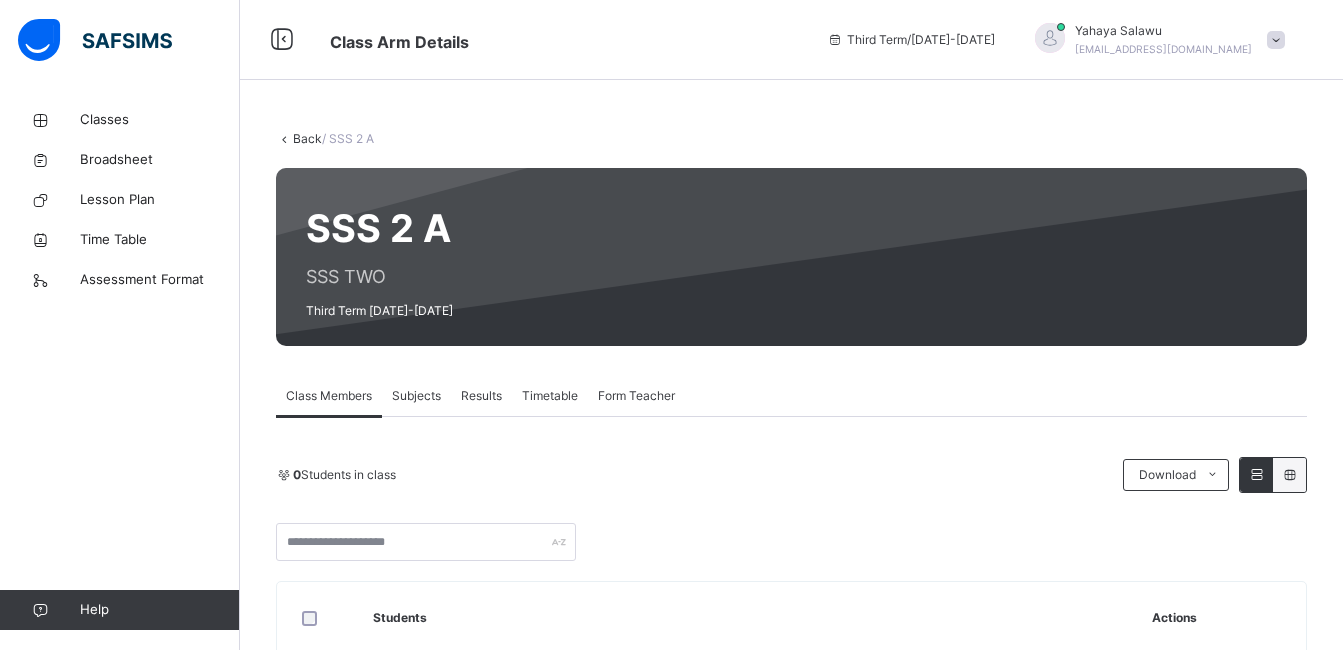 click on "Subjects" at bounding box center [416, 396] 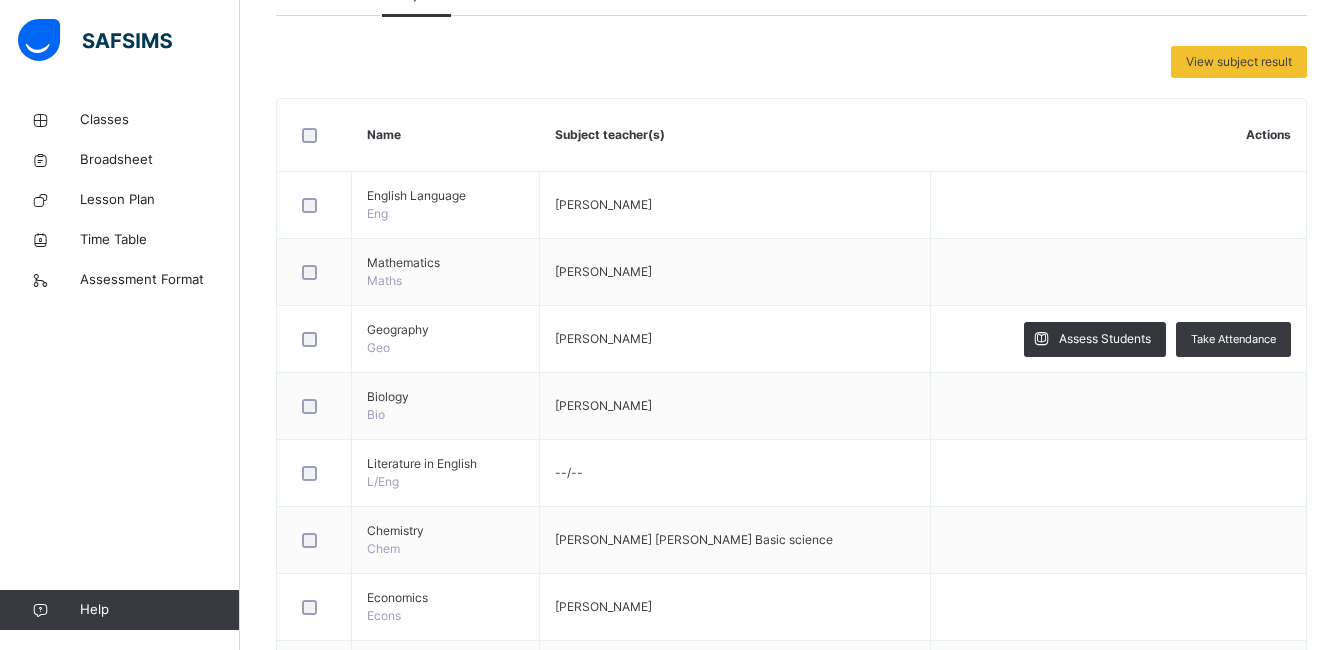 scroll, scrollTop: 500, scrollLeft: 0, axis: vertical 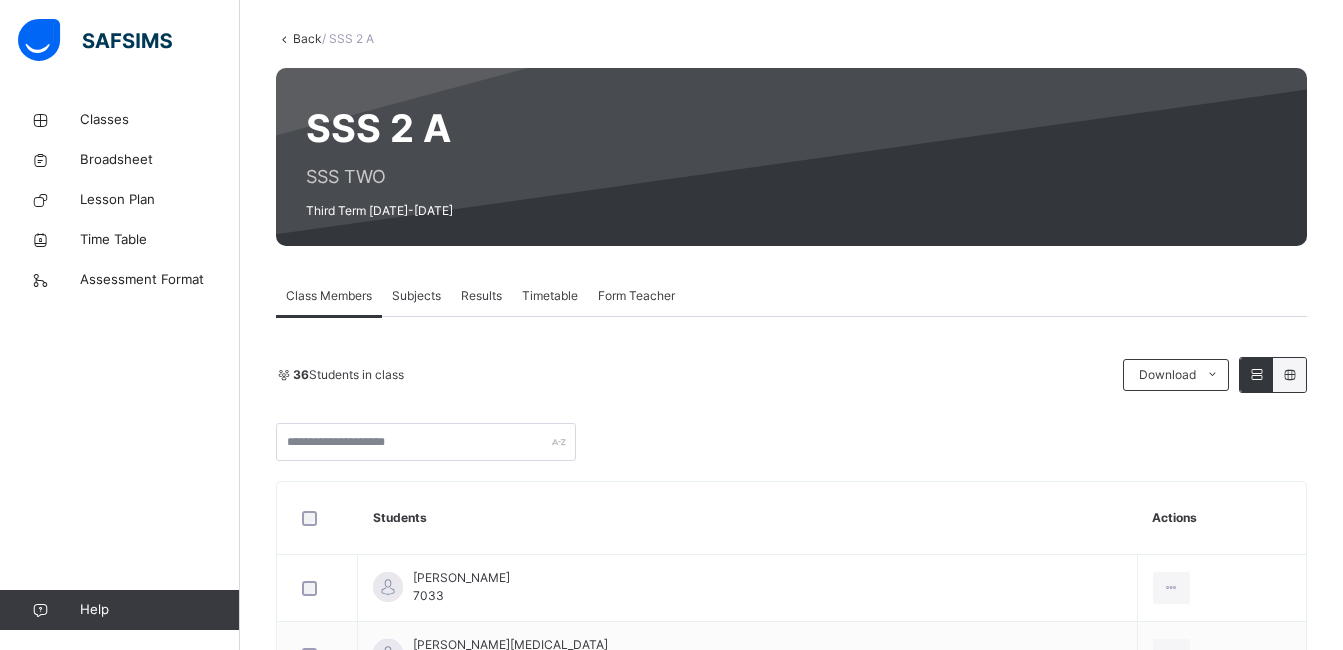 click on "Subjects" at bounding box center [416, 296] 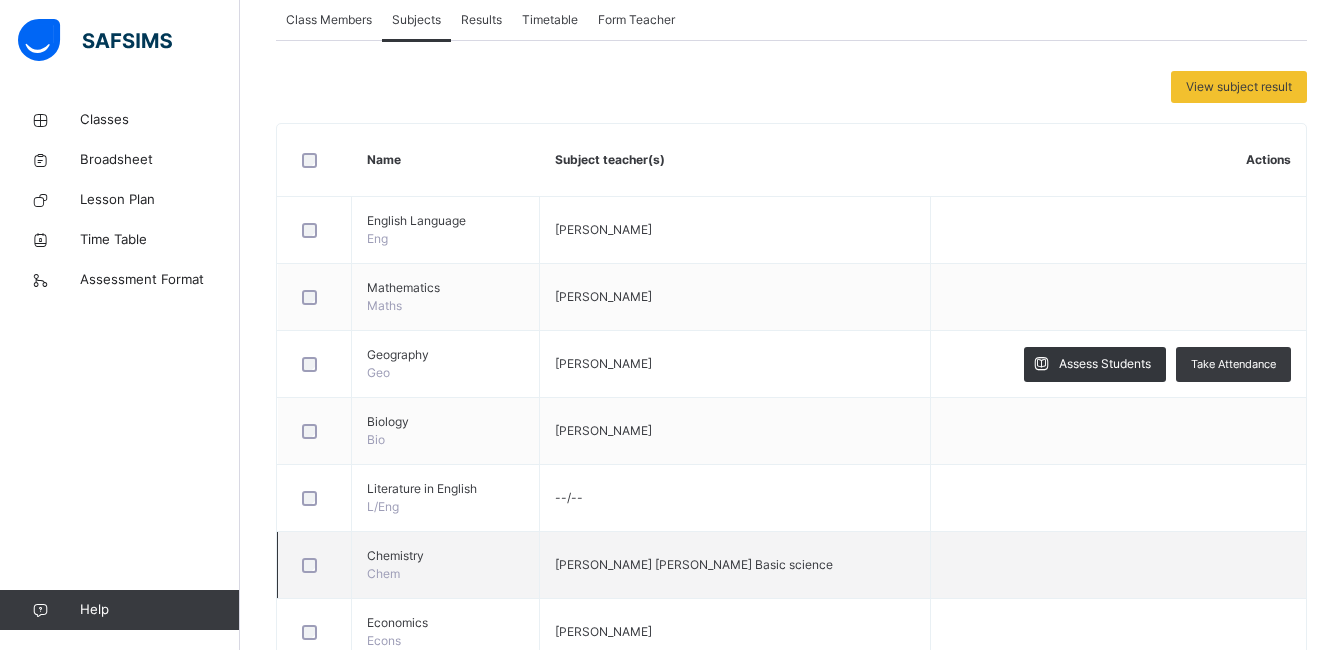scroll, scrollTop: 600, scrollLeft: 0, axis: vertical 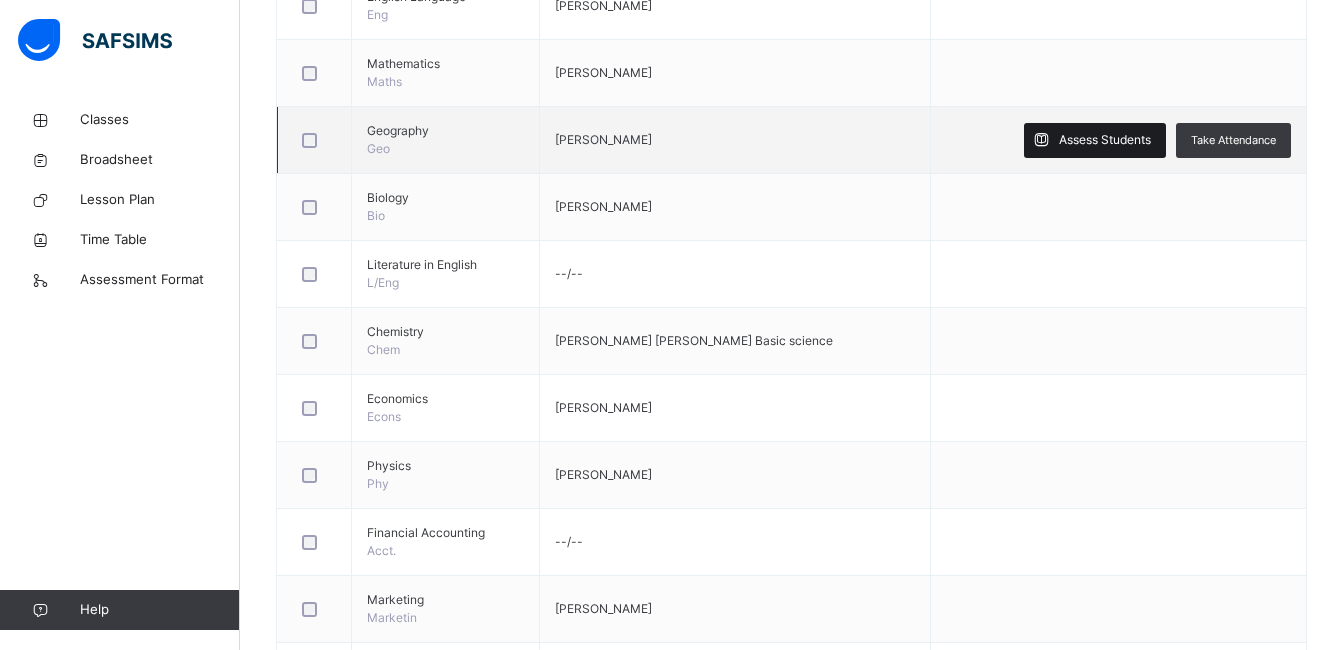 click on "Assess Students" at bounding box center (1105, 140) 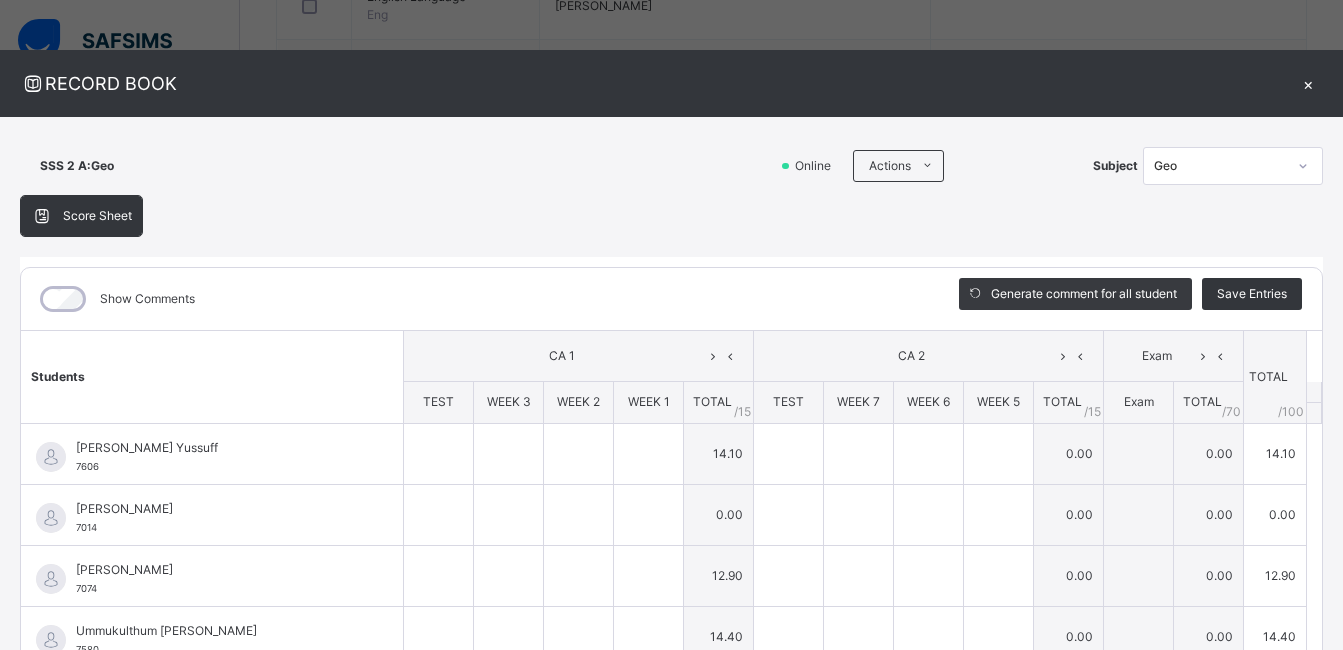 type on "**" 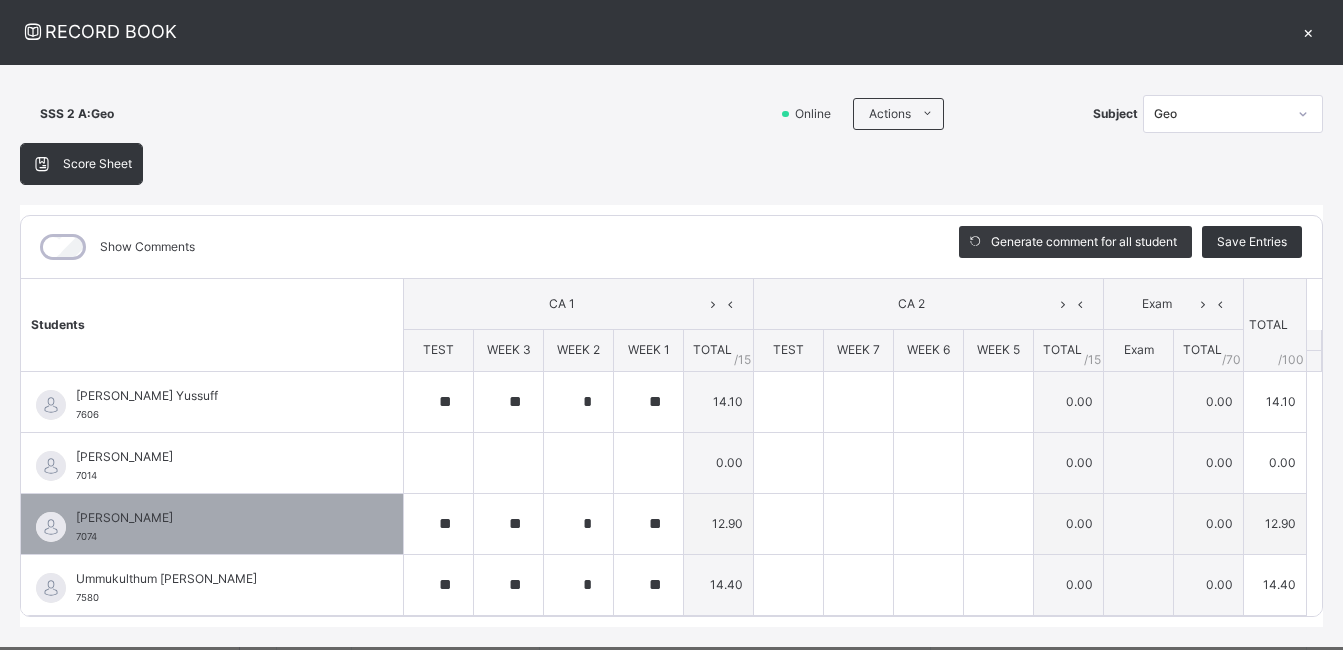 scroll, scrollTop: 99, scrollLeft: 0, axis: vertical 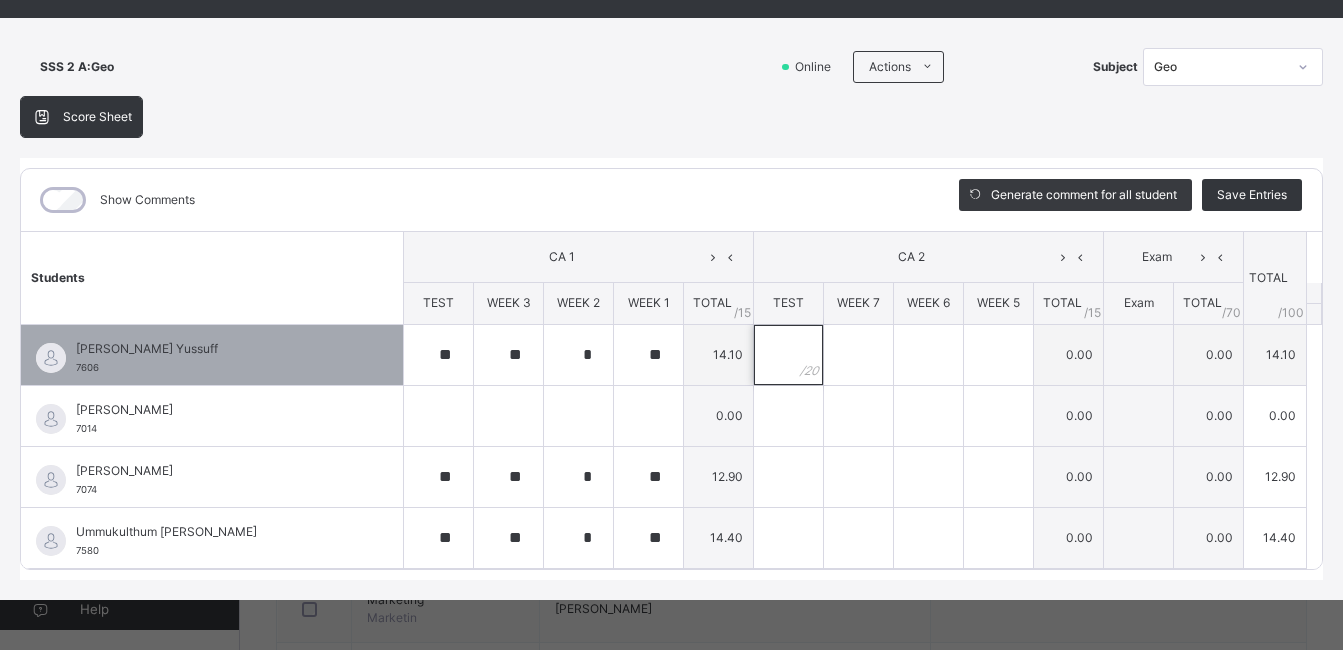 click at bounding box center [788, 355] 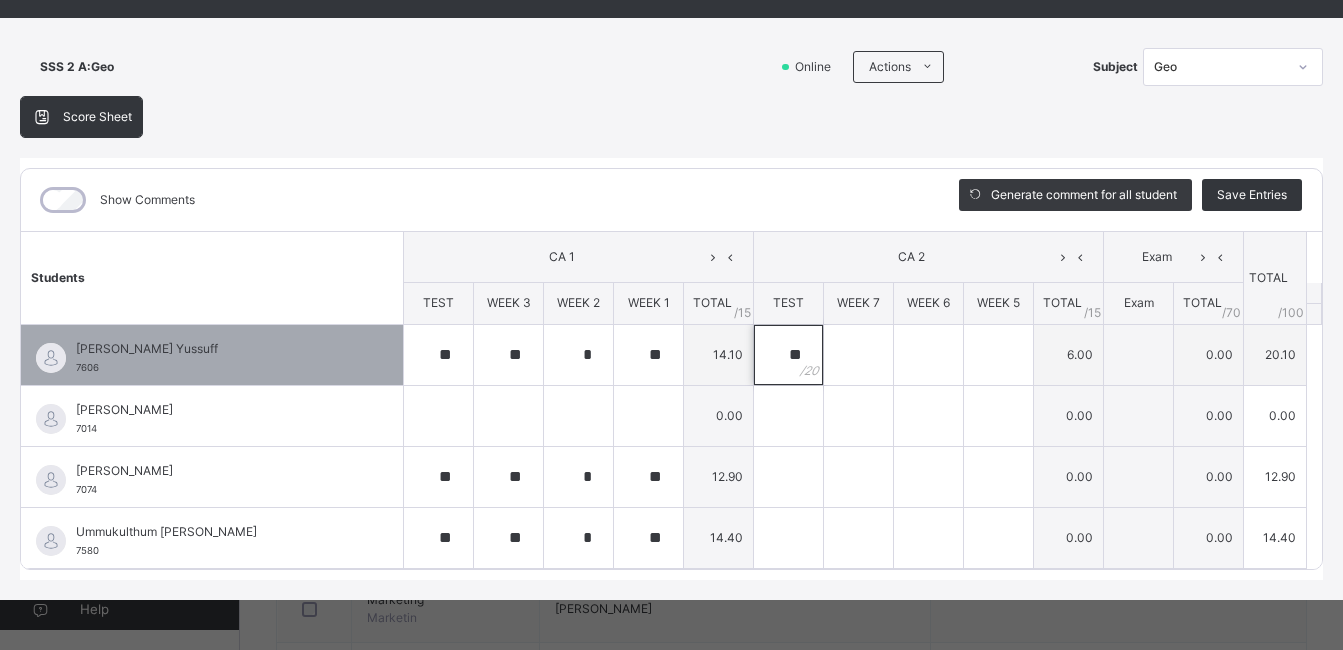 type on "**" 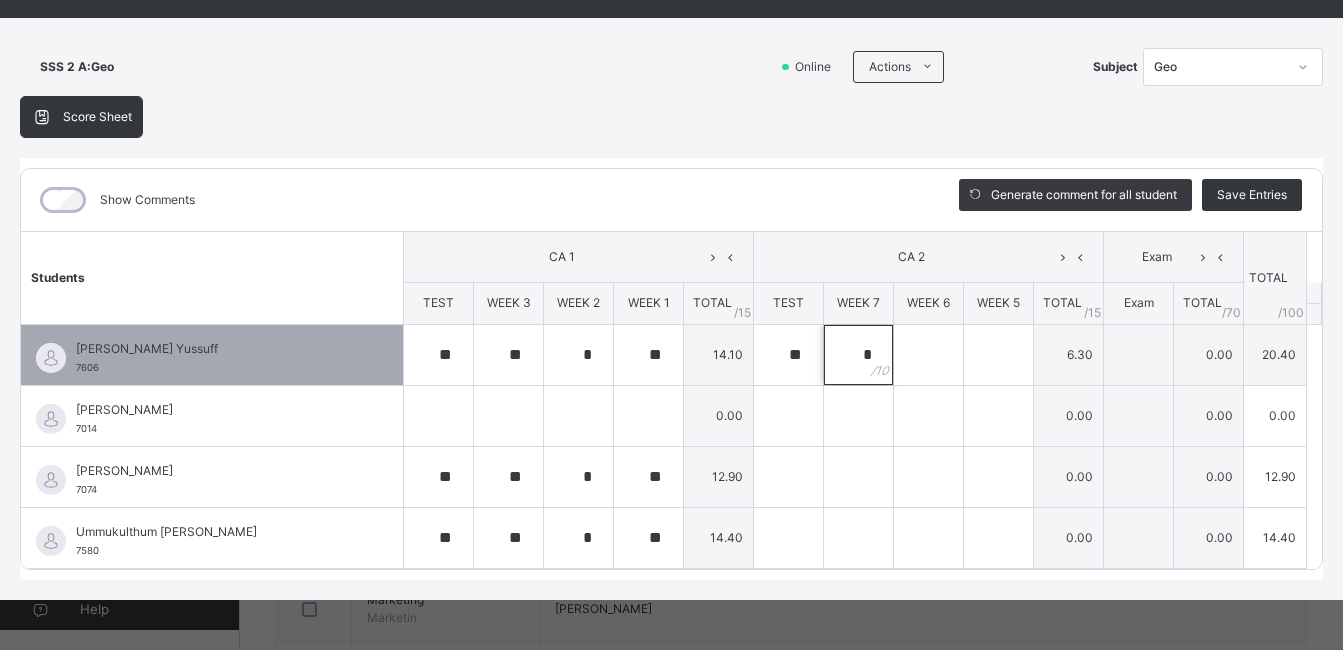 type on "*" 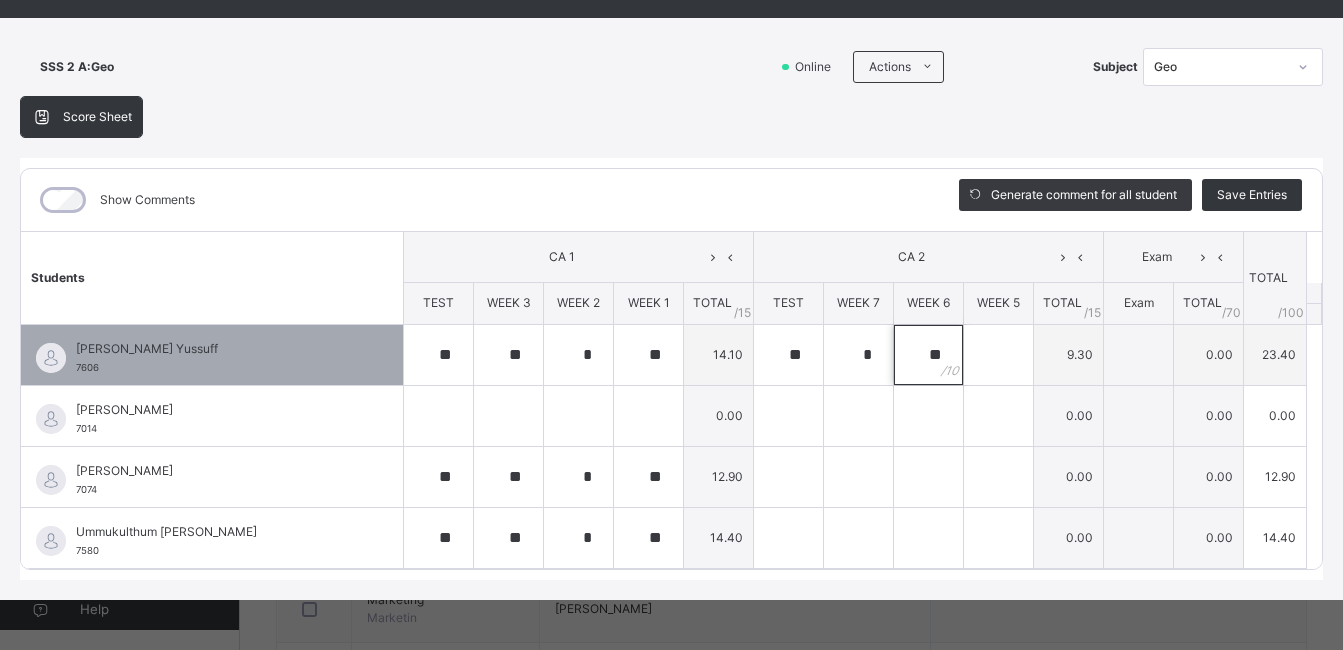 type on "**" 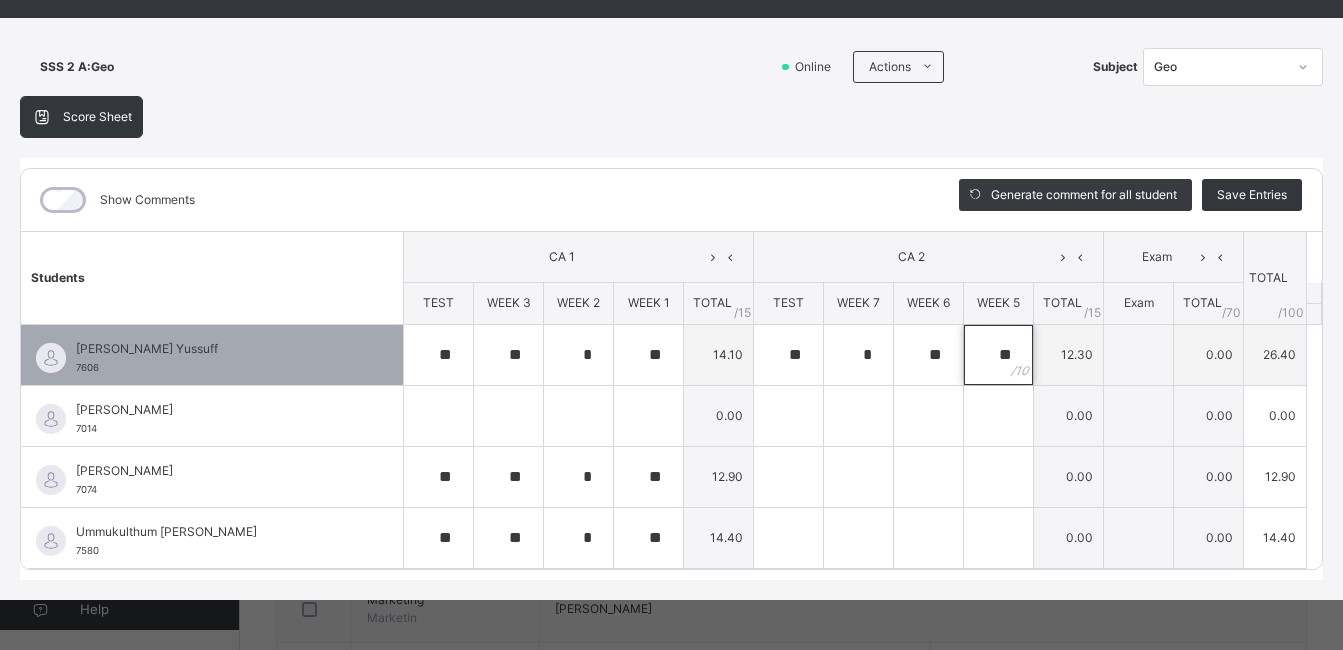 type on "**" 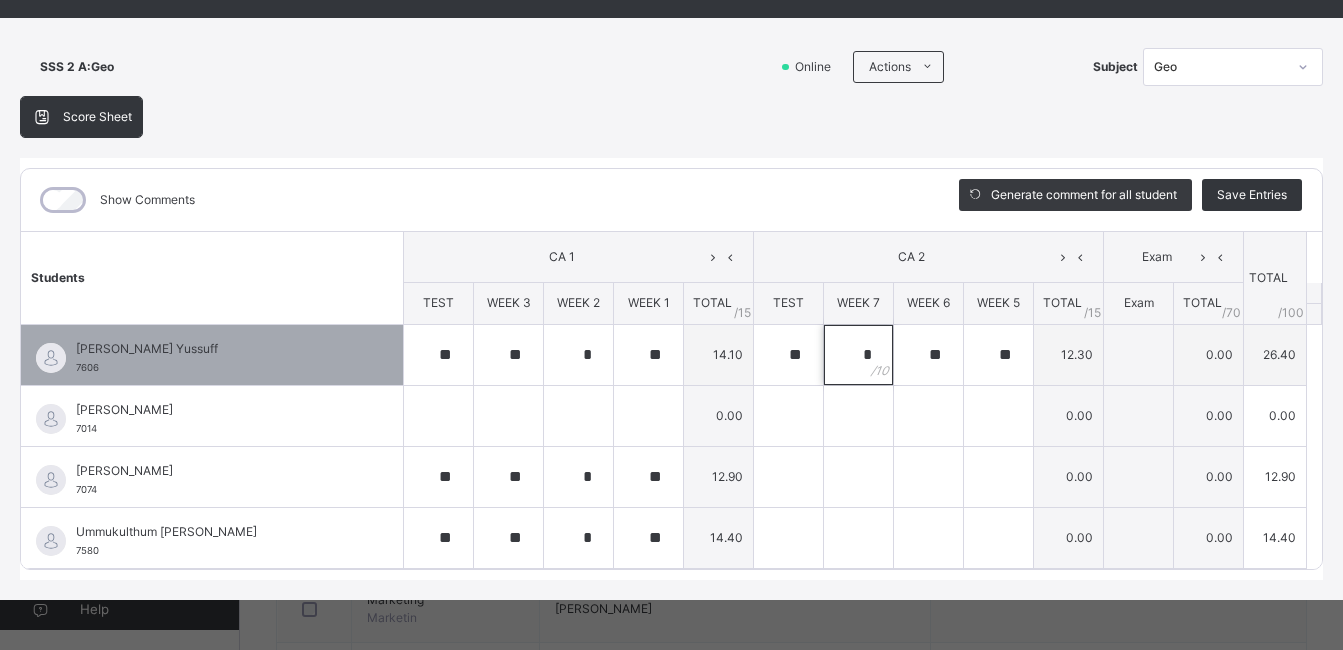 click on "*" at bounding box center (858, 355) 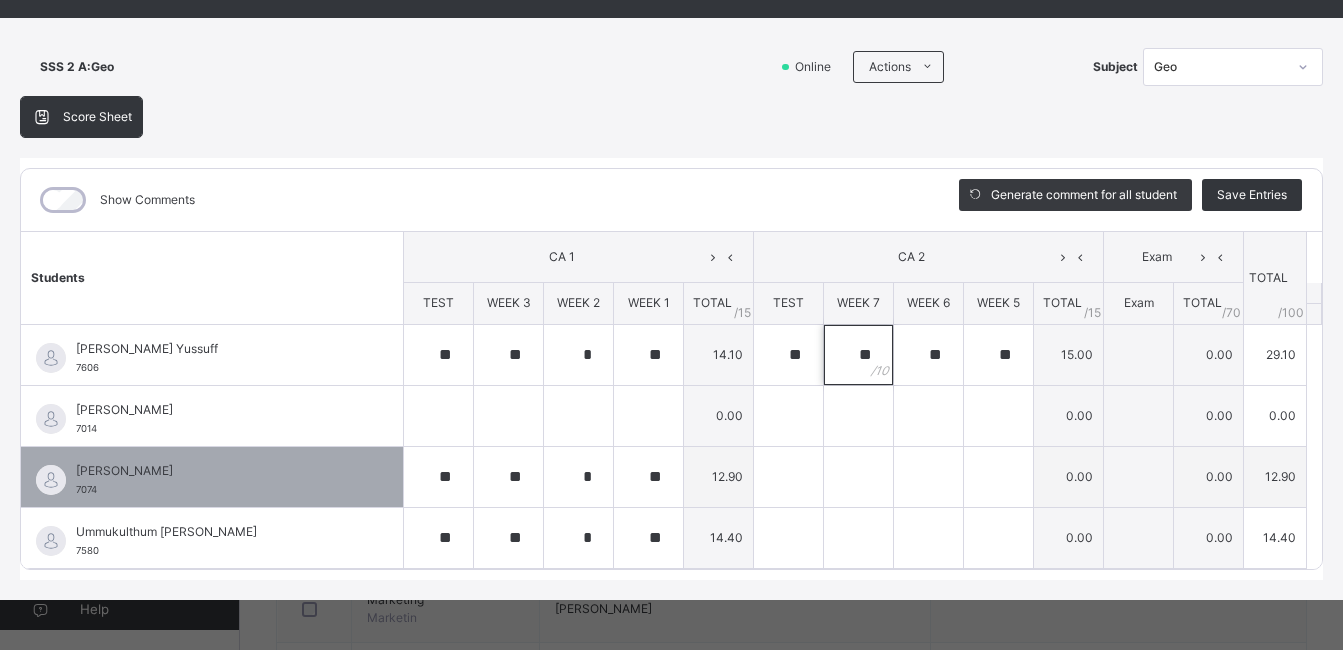 type on "**" 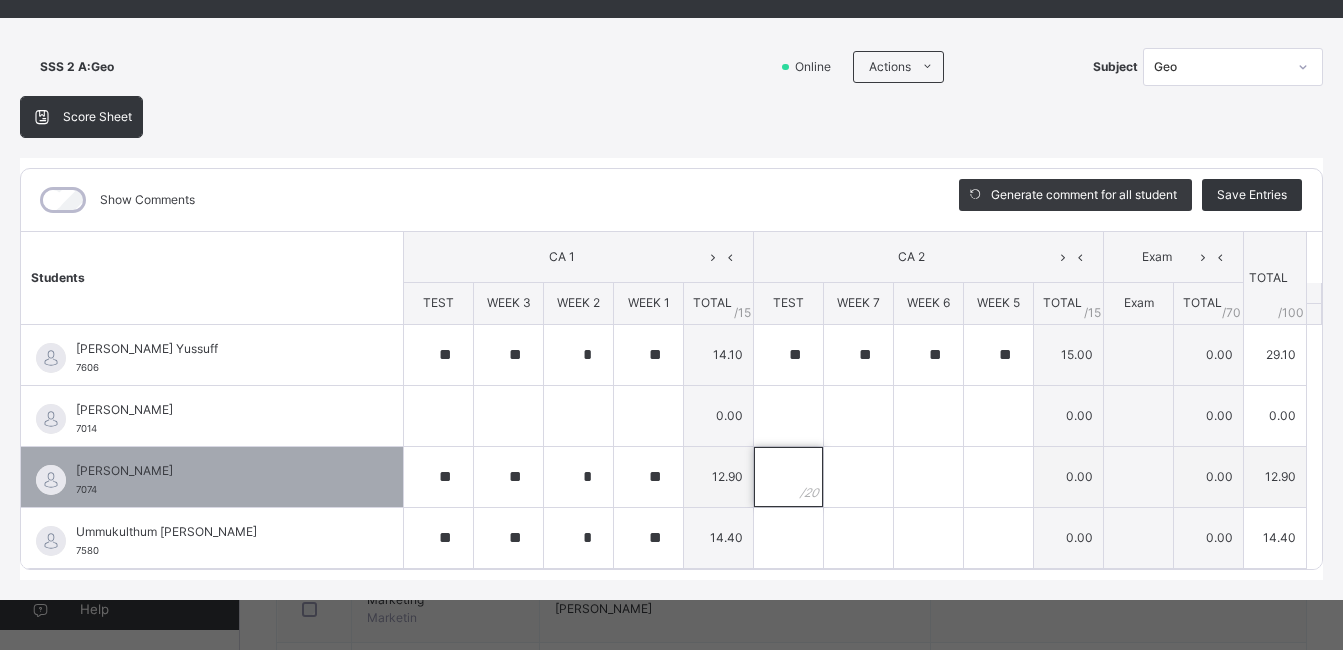click at bounding box center [788, 477] 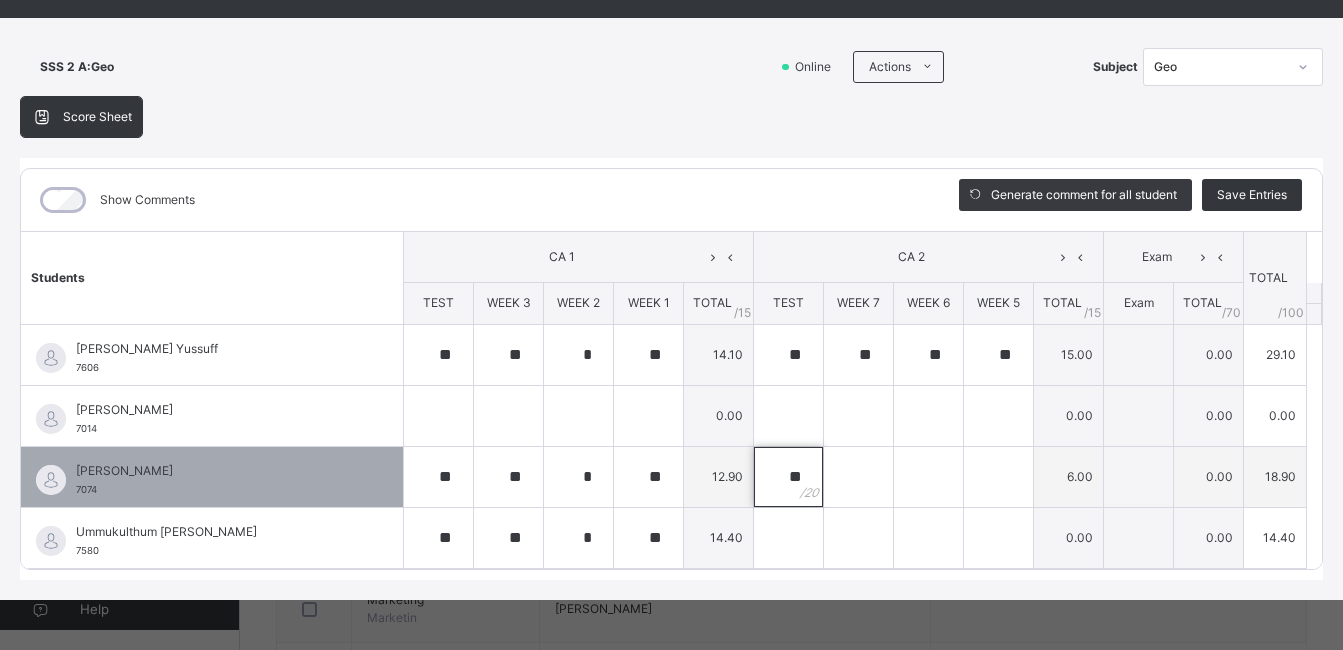 type on "**" 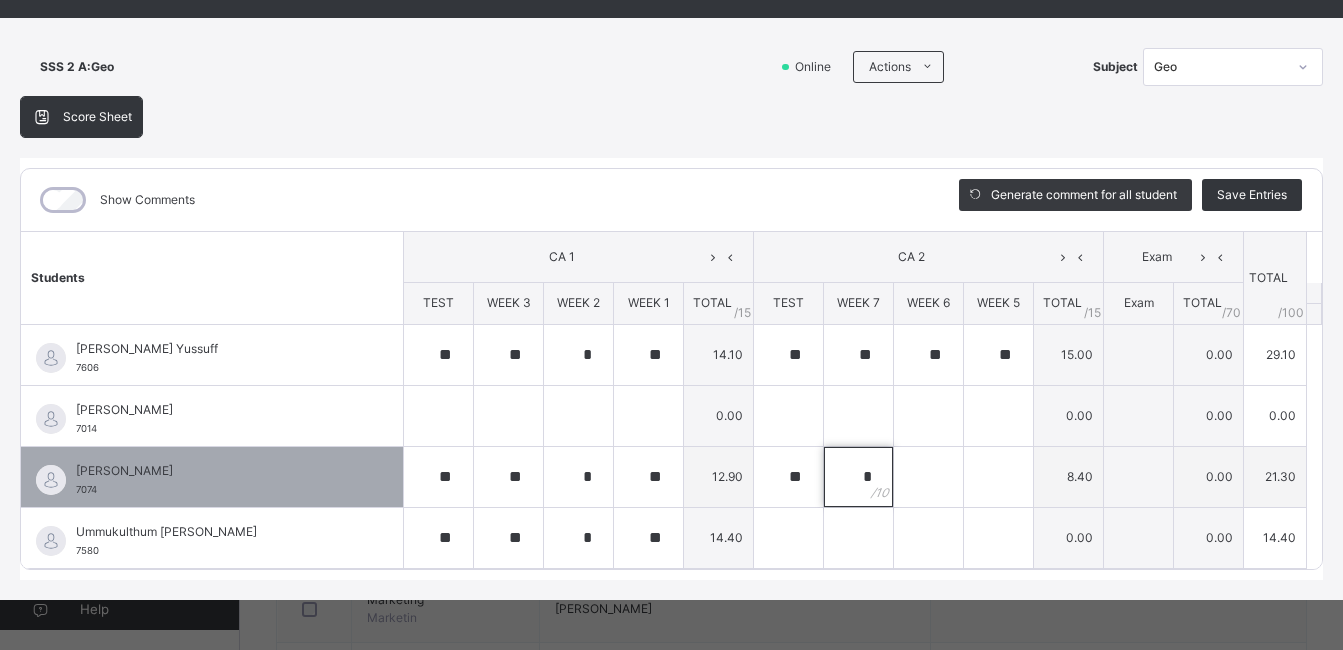 type on "*" 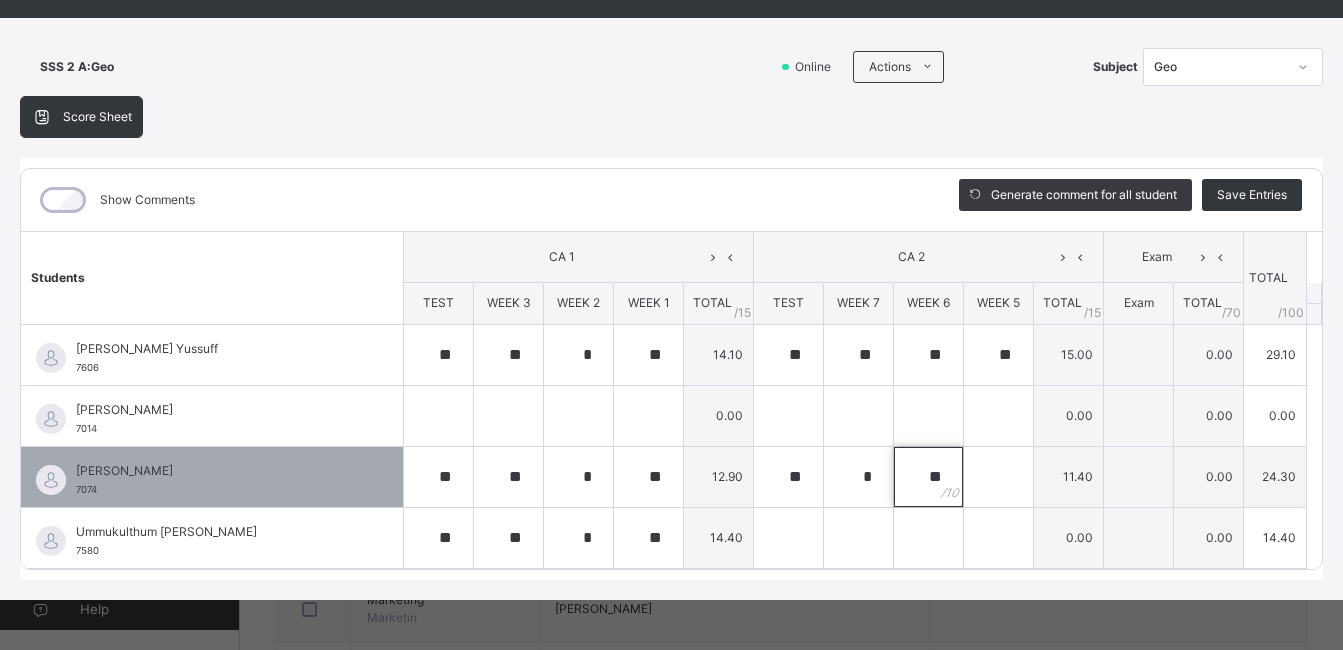 type on "**" 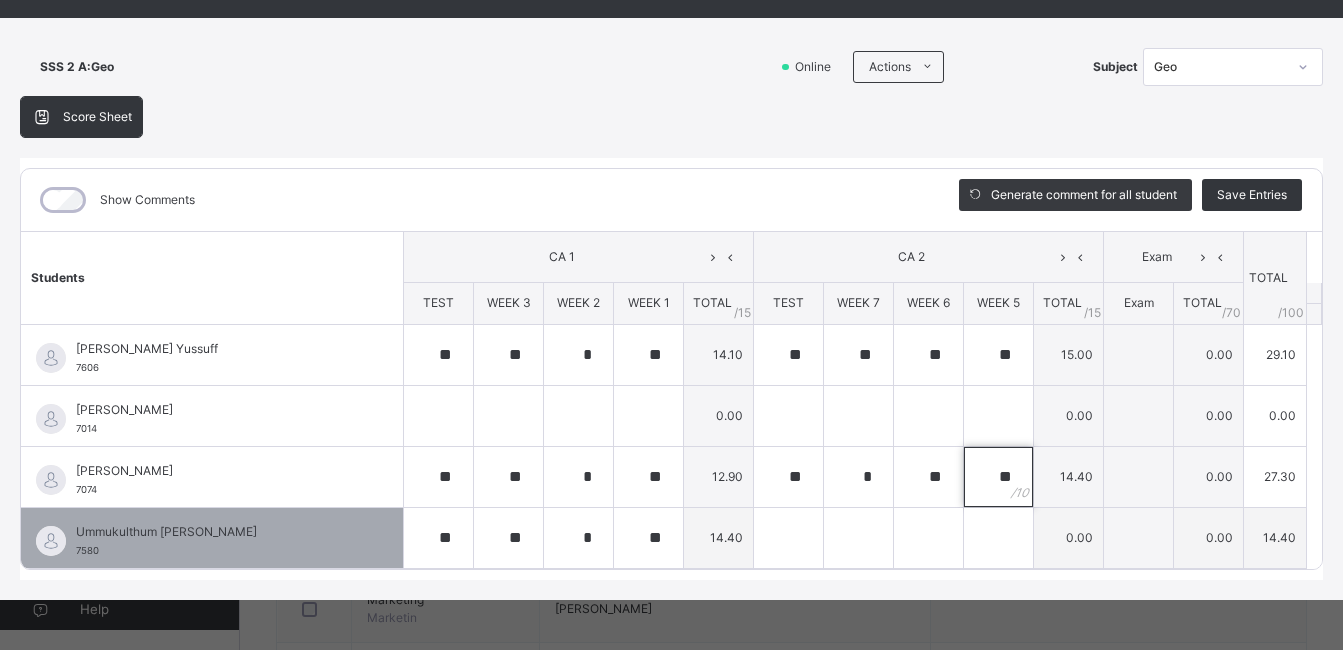 type on "**" 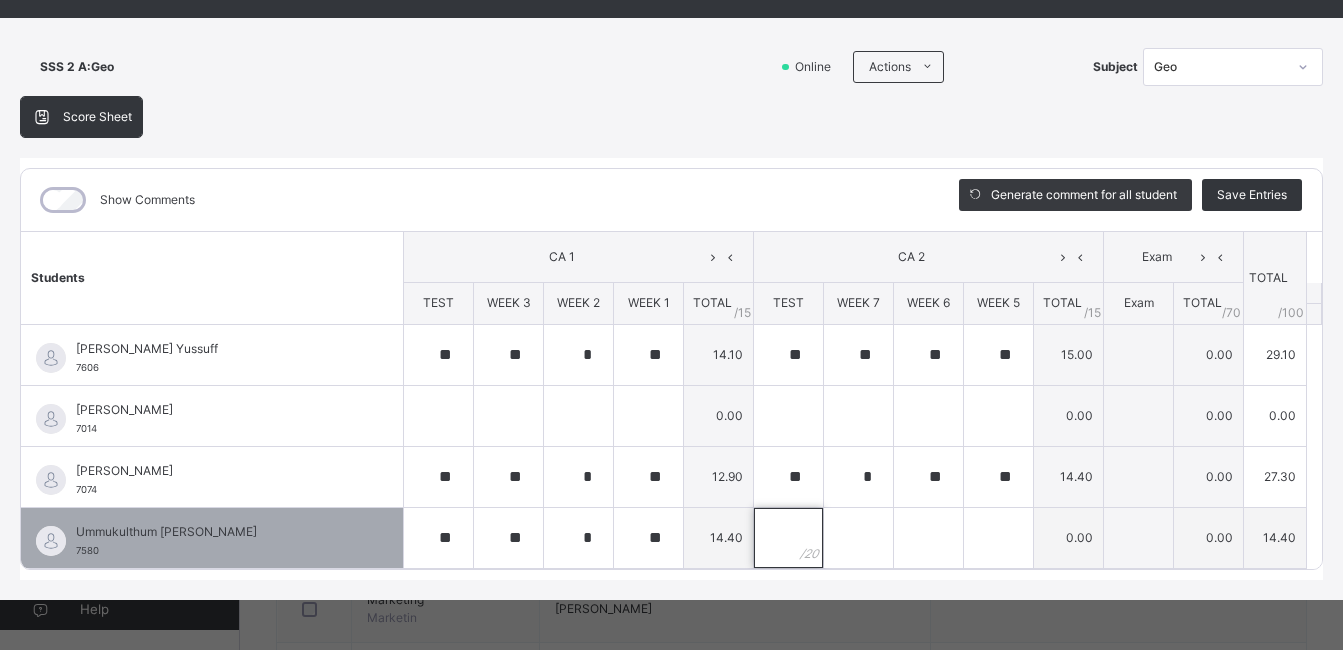 click at bounding box center (788, 538) 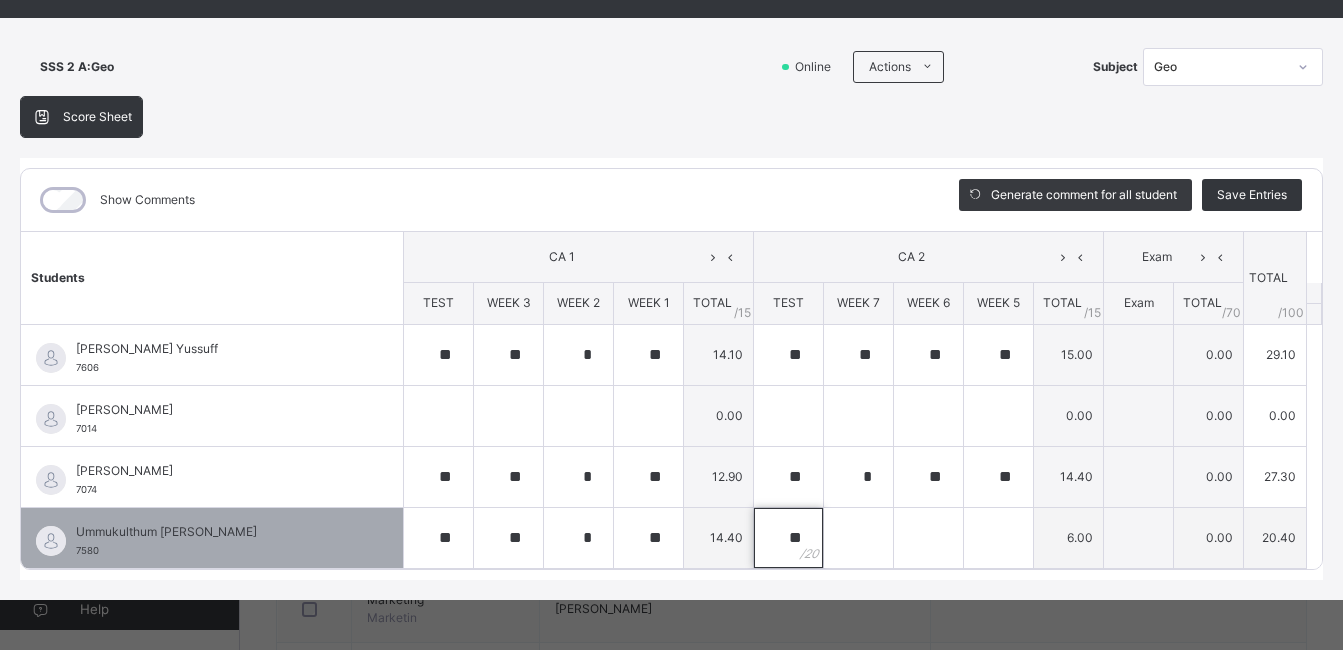 type on "**" 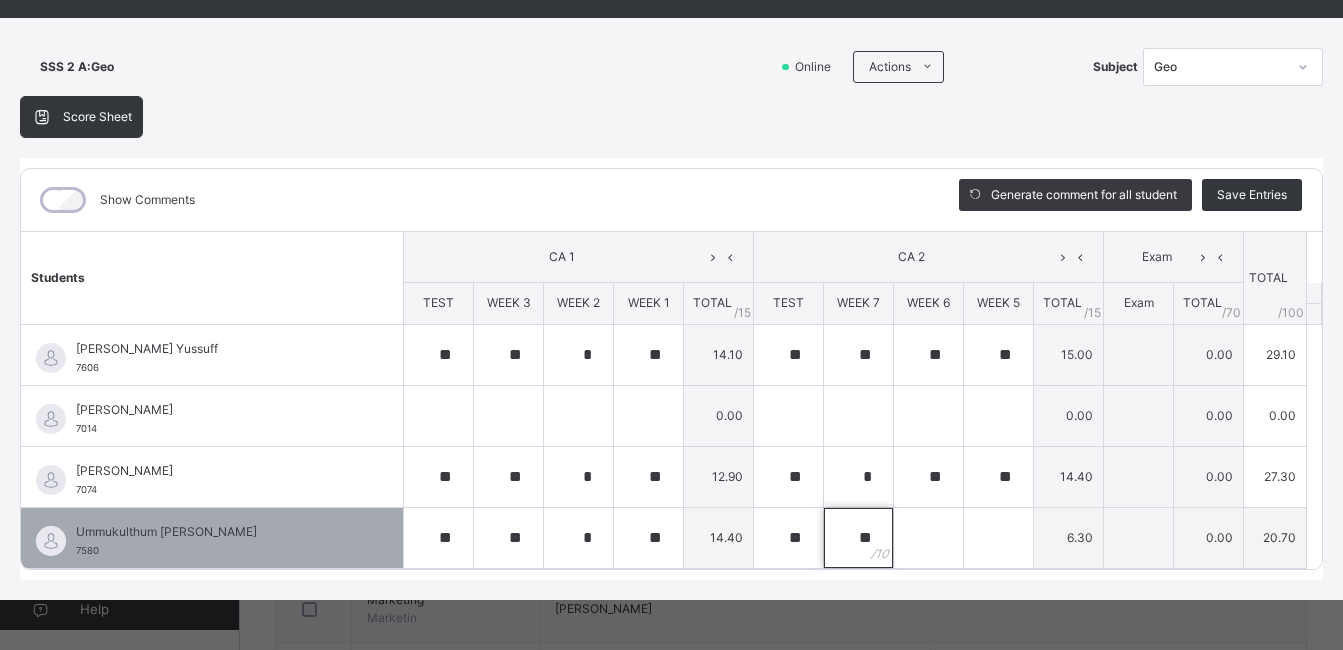 type on "**" 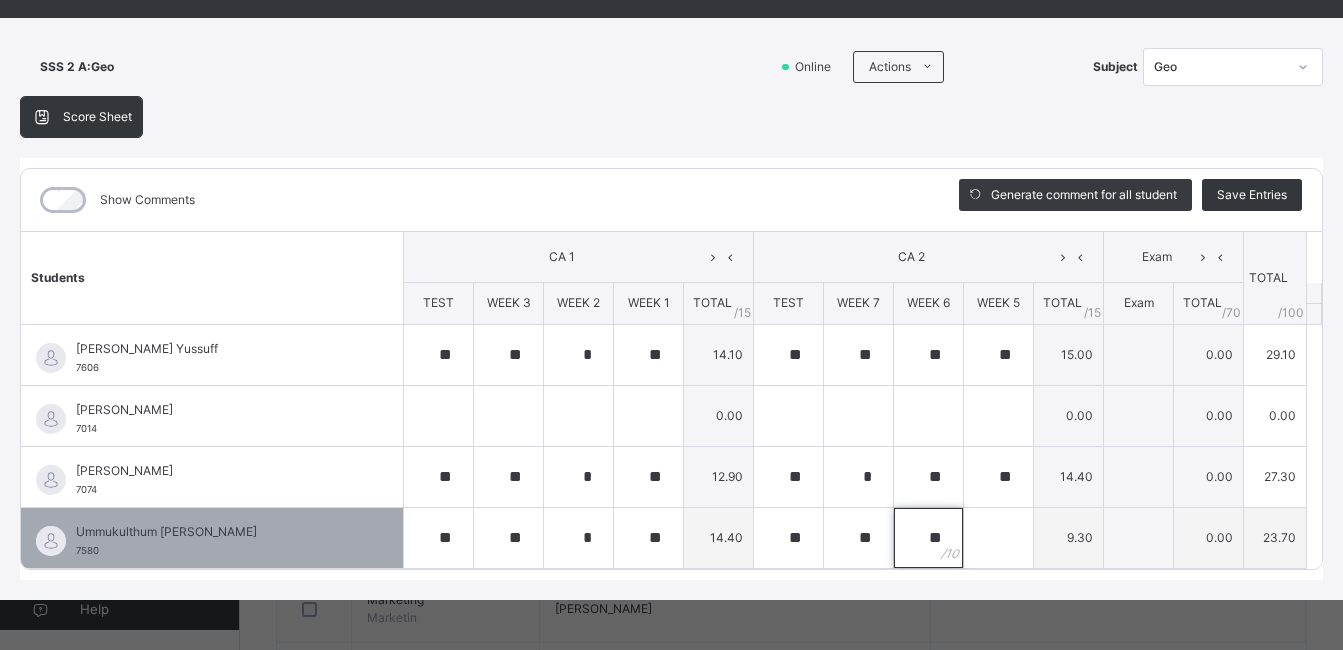 type on "**" 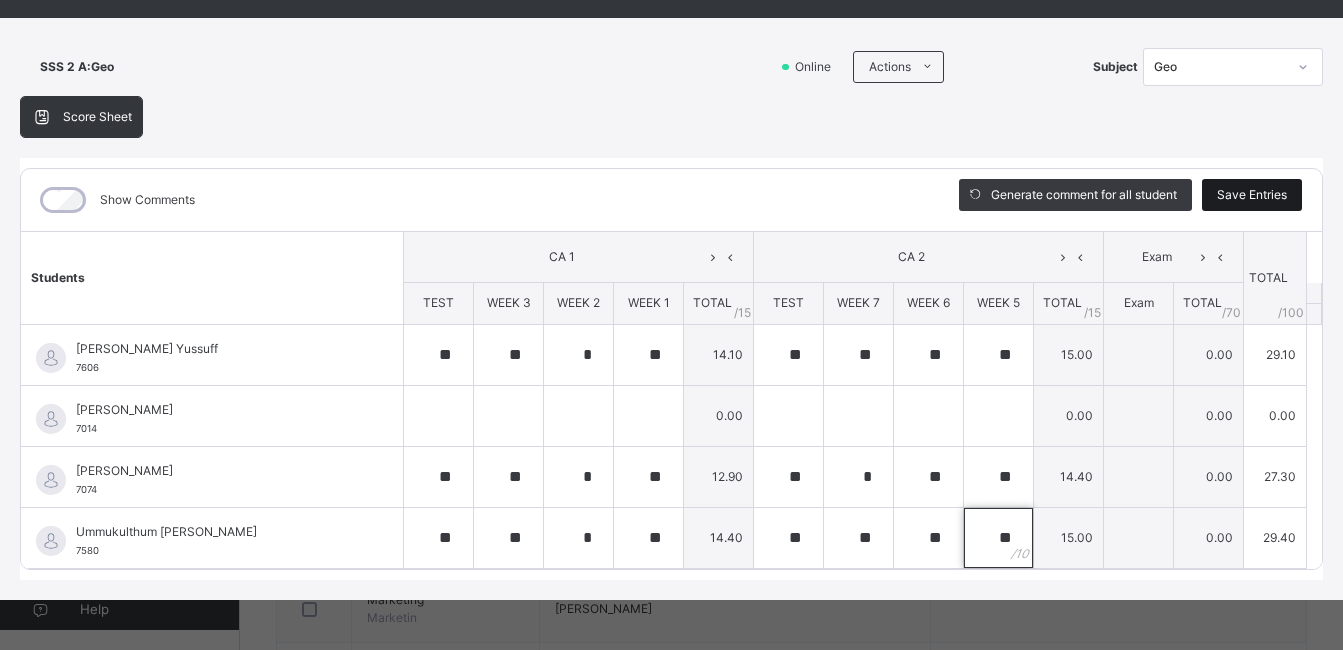 type on "**" 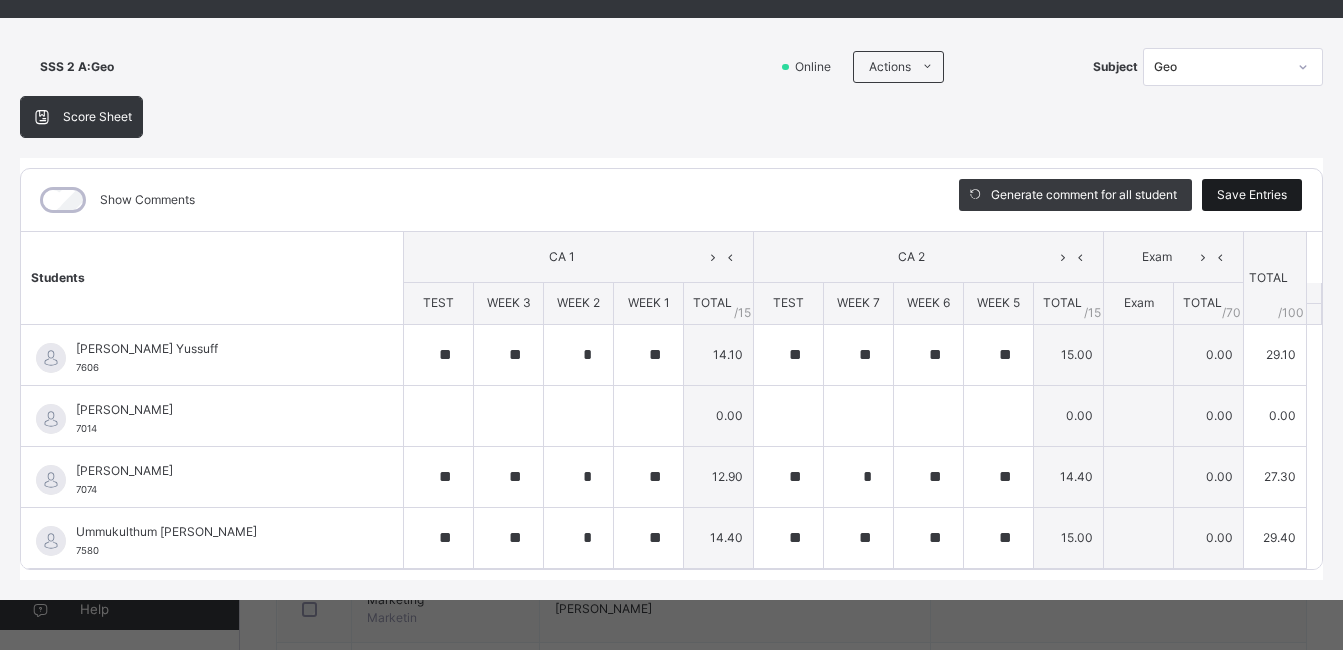 click on "Save Entries" at bounding box center [1252, 195] 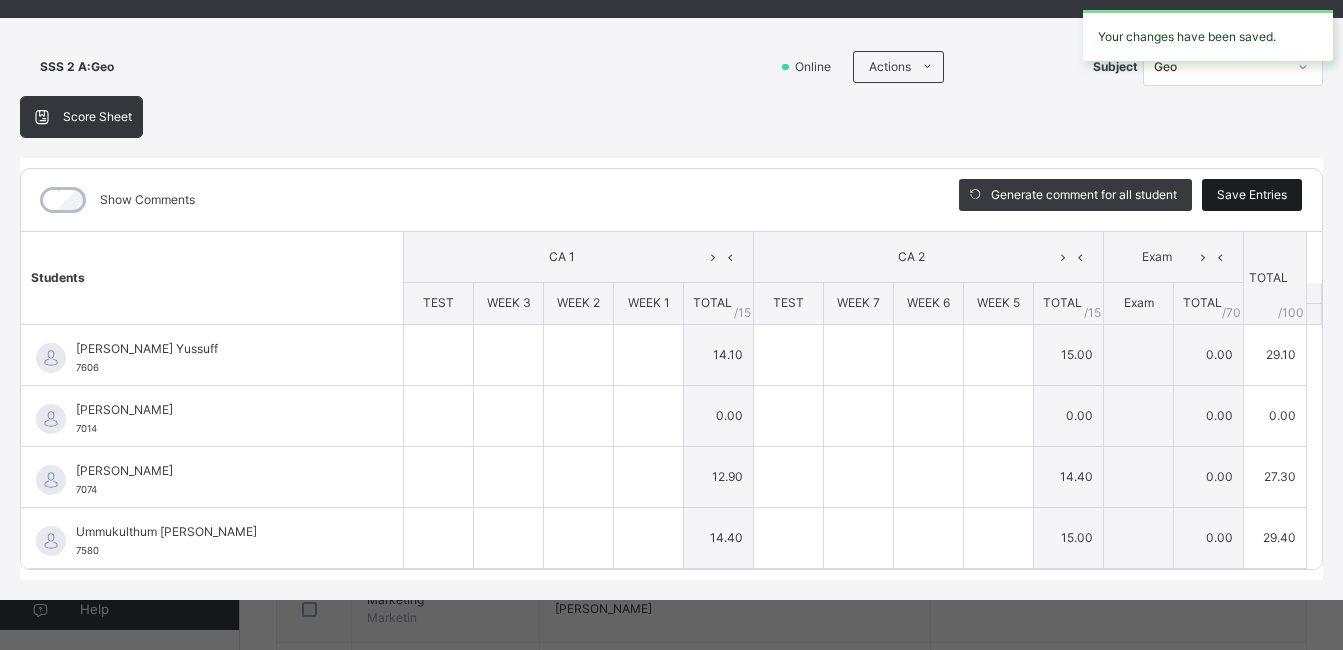 type on "**" 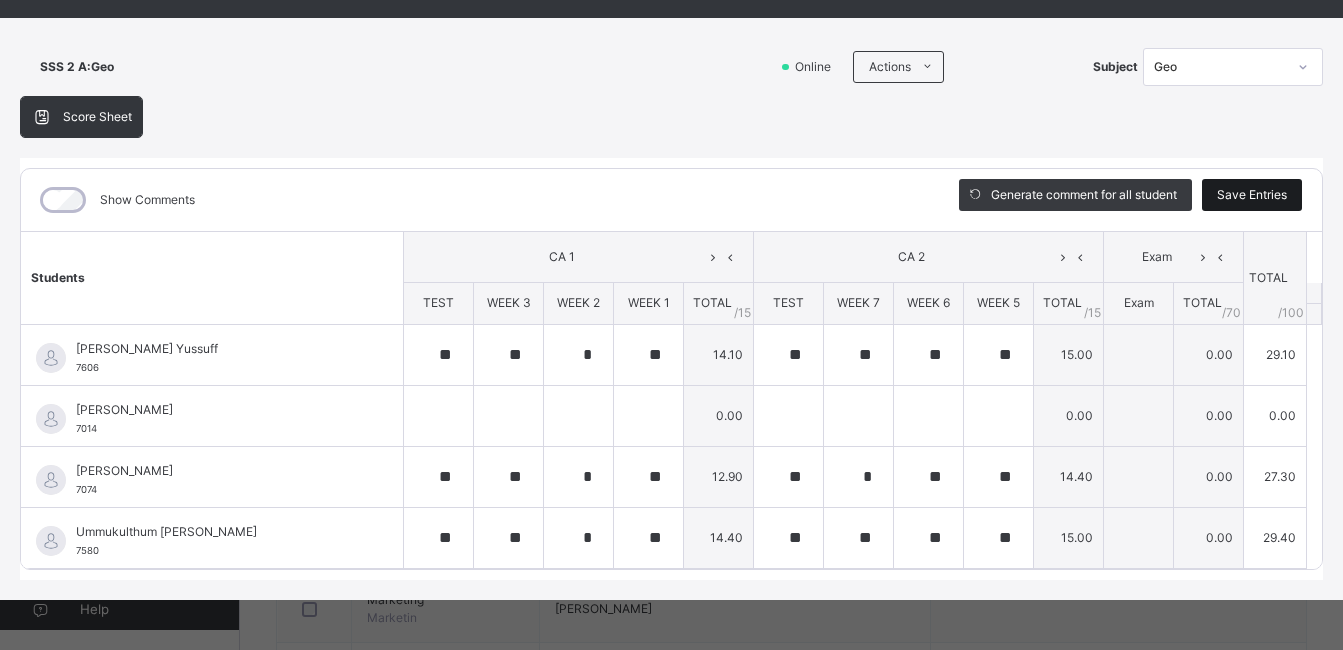 click on "Save Entries" at bounding box center [1252, 195] 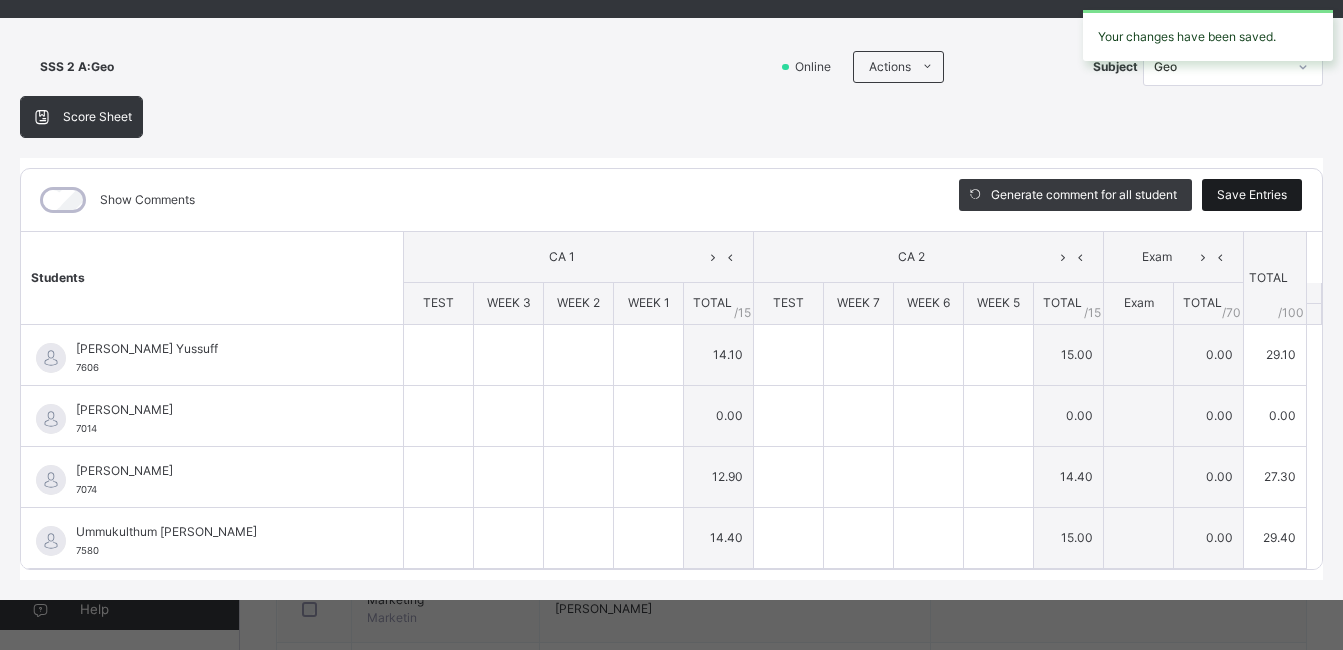 type on "**" 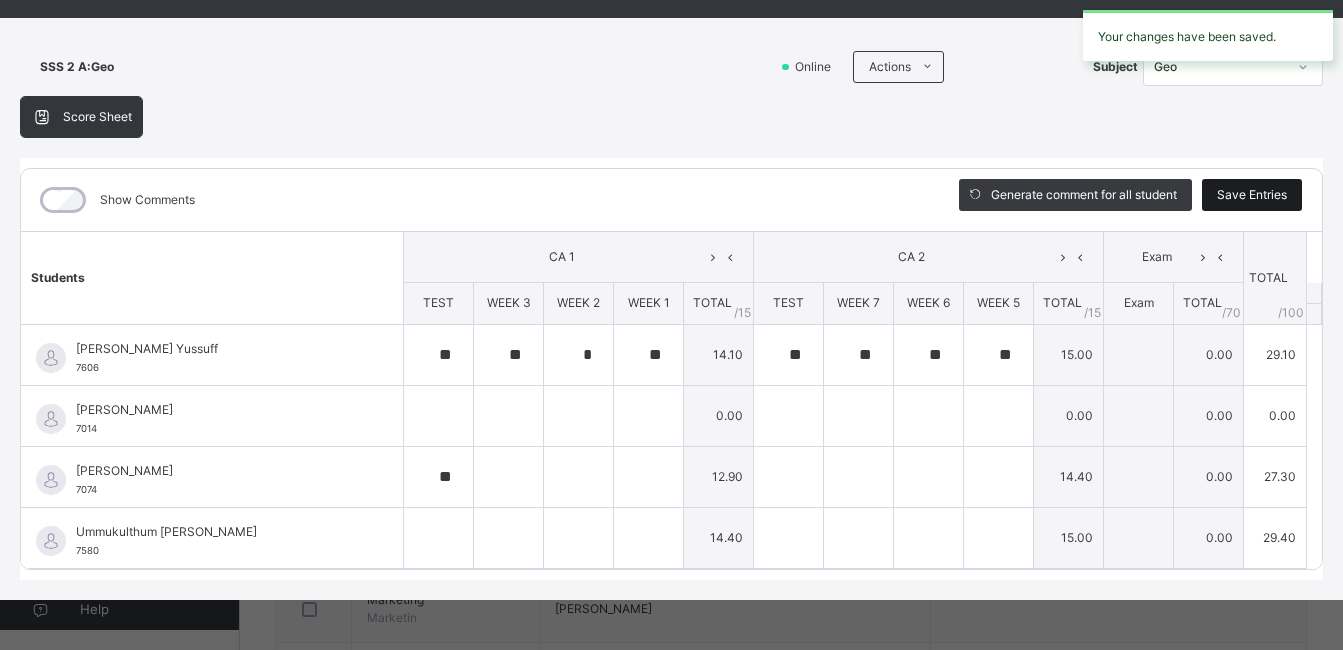type on "**" 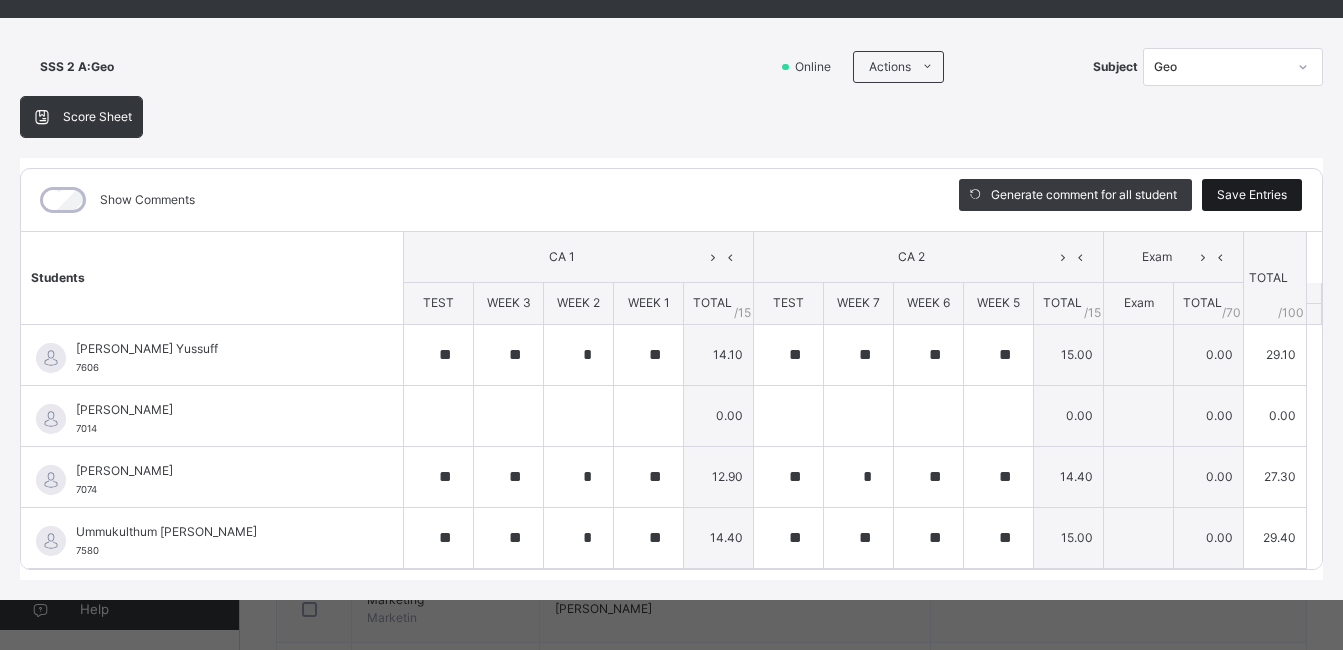 click on "Save Entries" at bounding box center (1252, 195) 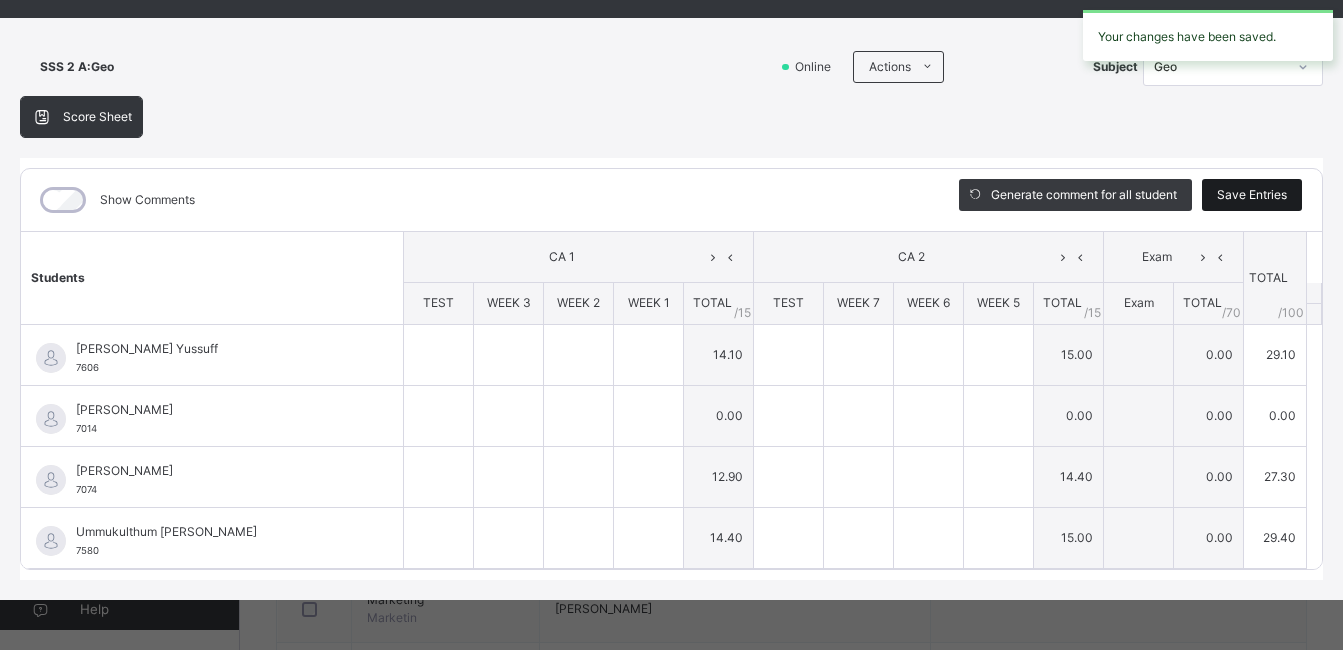 type on "**" 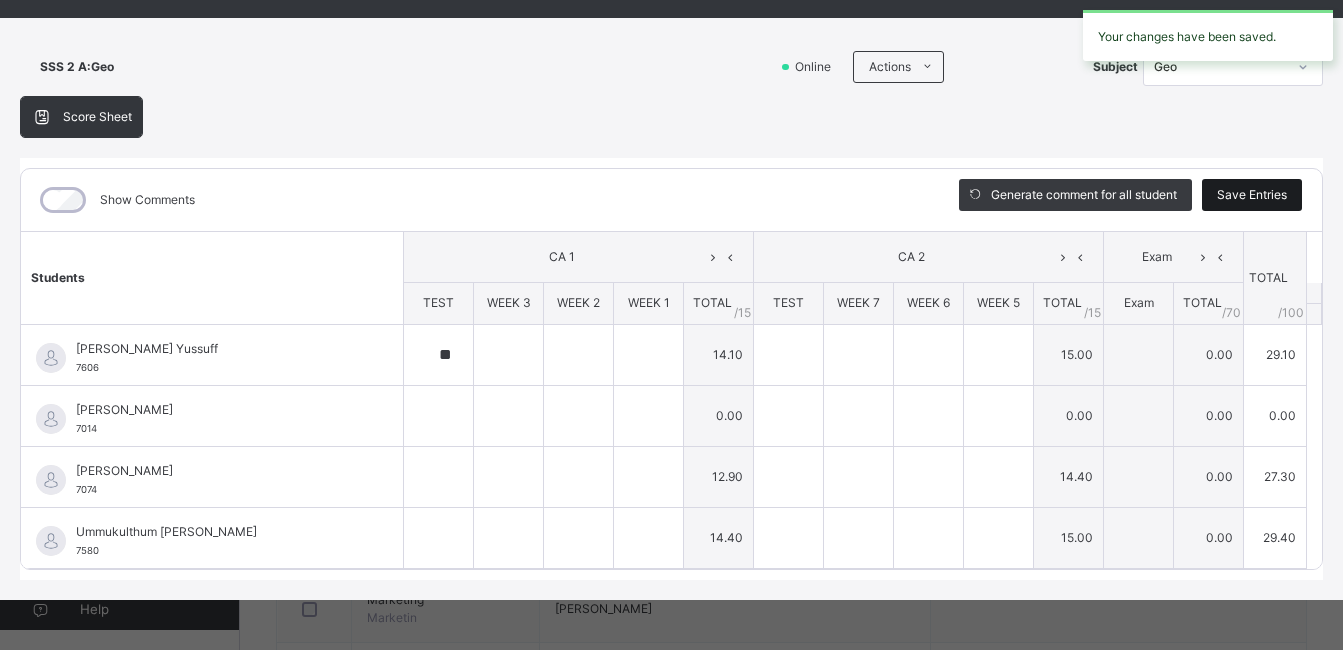 type on "**" 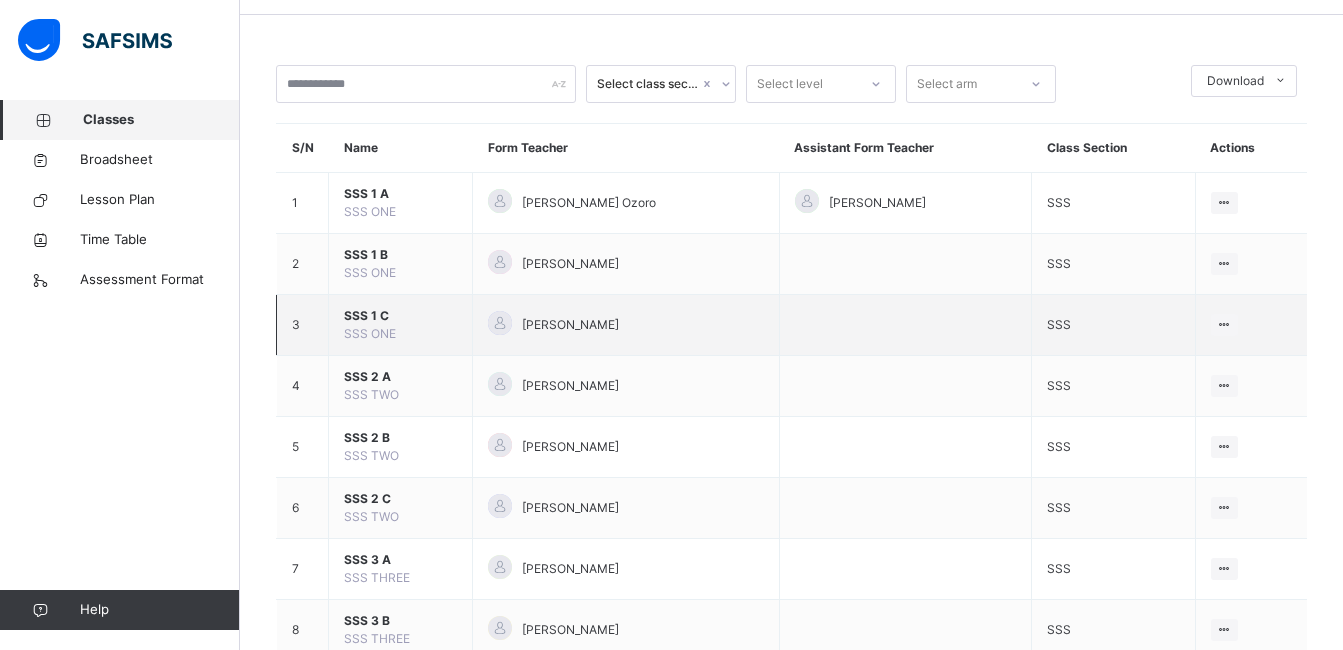 scroll, scrollTop: 100, scrollLeft: 0, axis: vertical 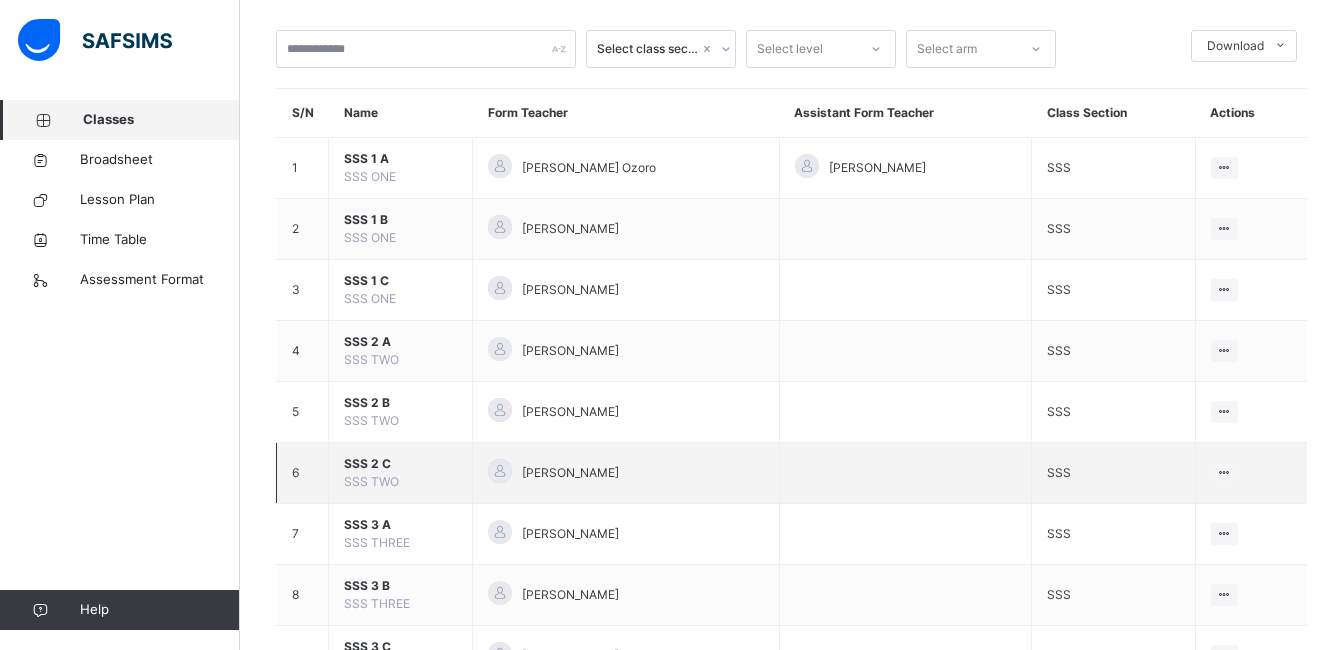 click on "SSS 2   C" at bounding box center [400, 464] 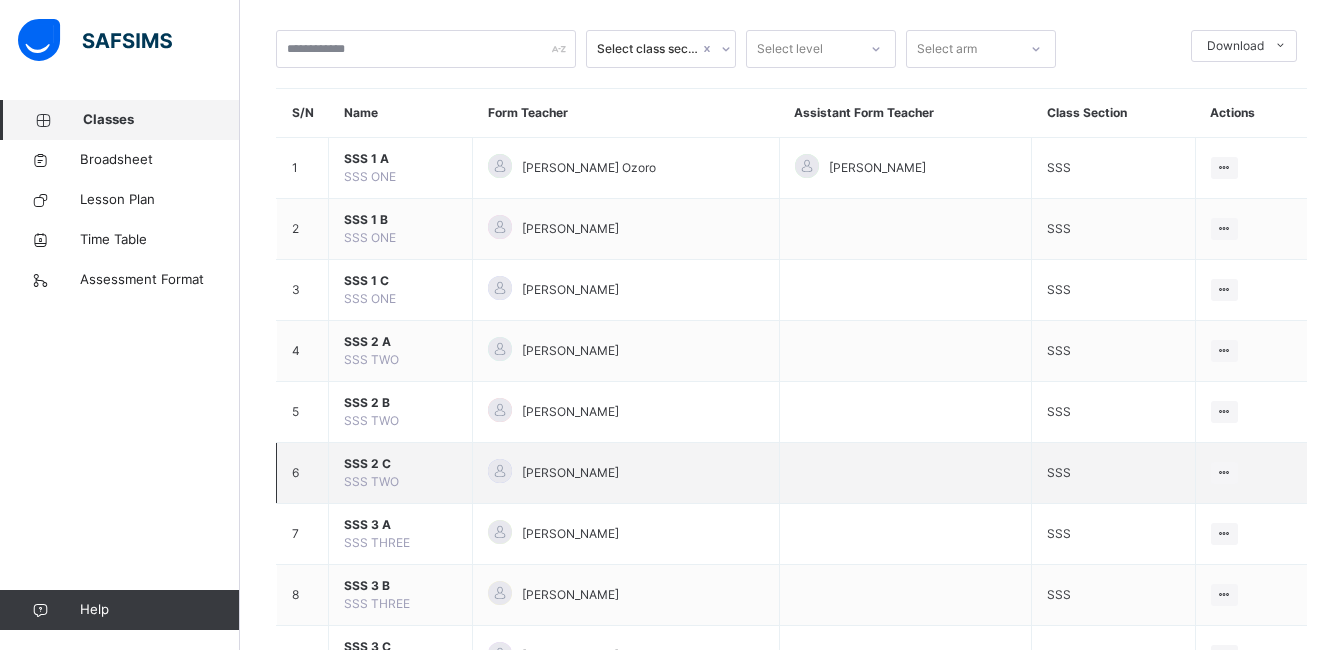 scroll, scrollTop: 0, scrollLeft: 0, axis: both 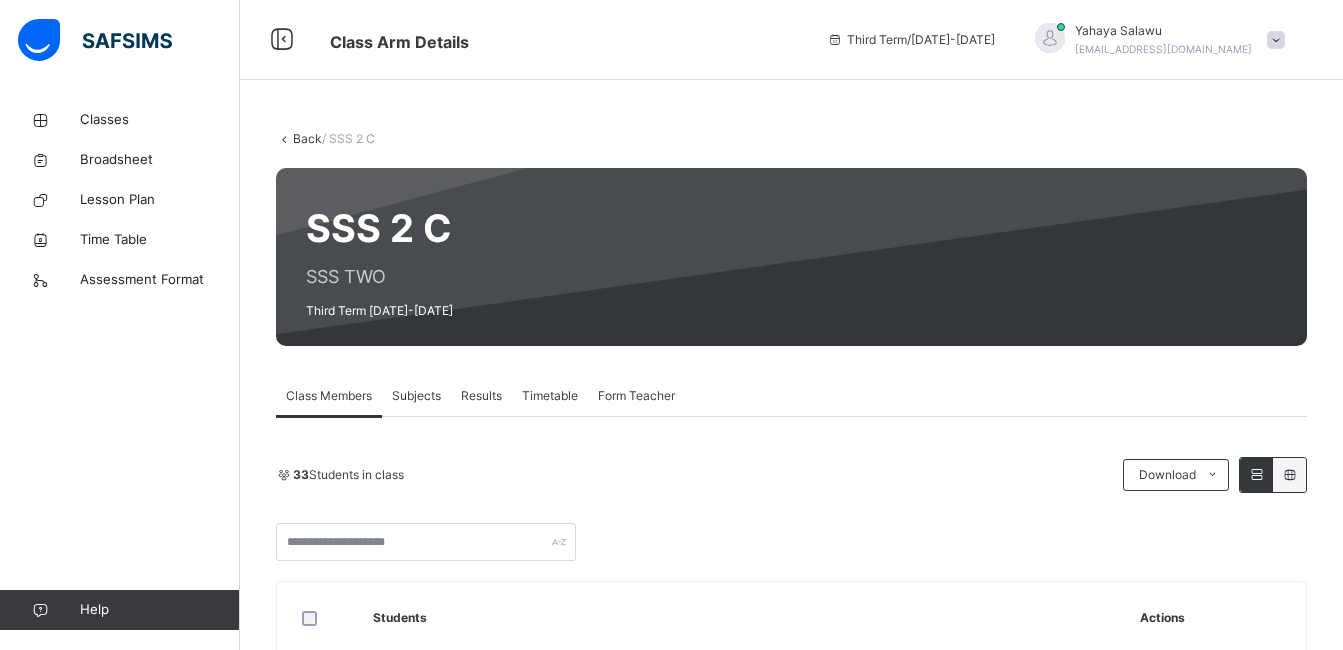 click on "Subjects" at bounding box center [416, 396] 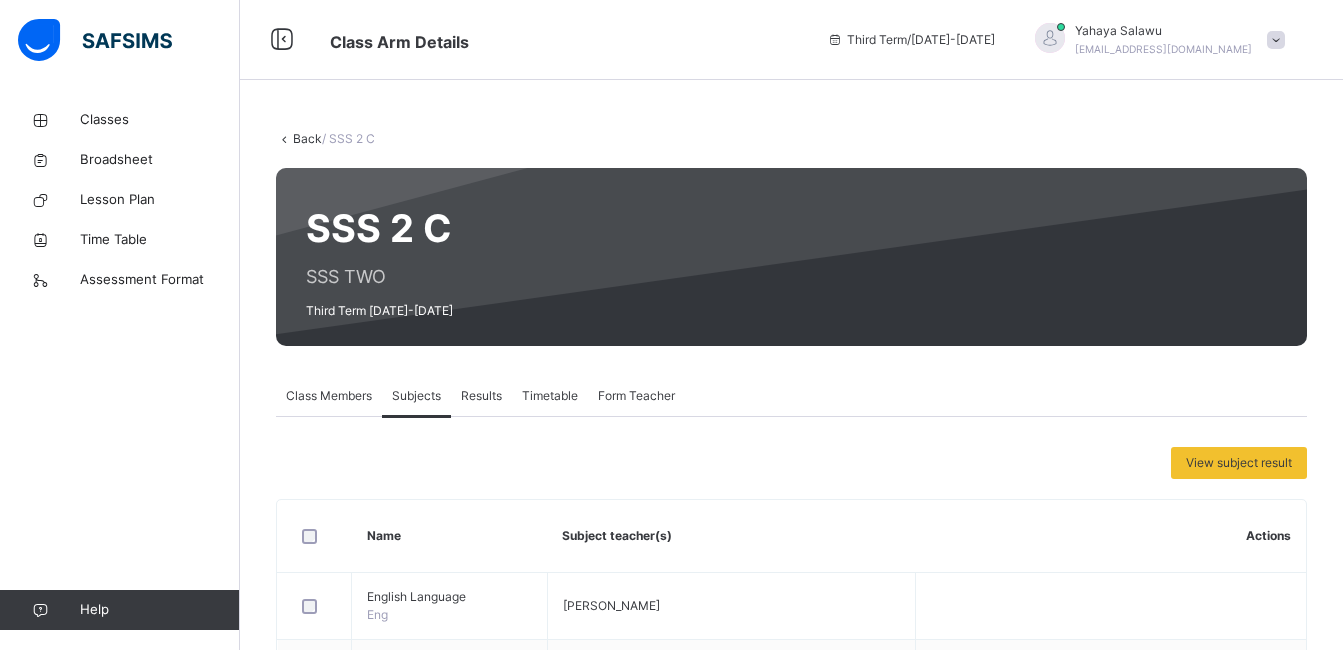 scroll, scrollTop: 400, scrollLeft: 0, axis: vertical 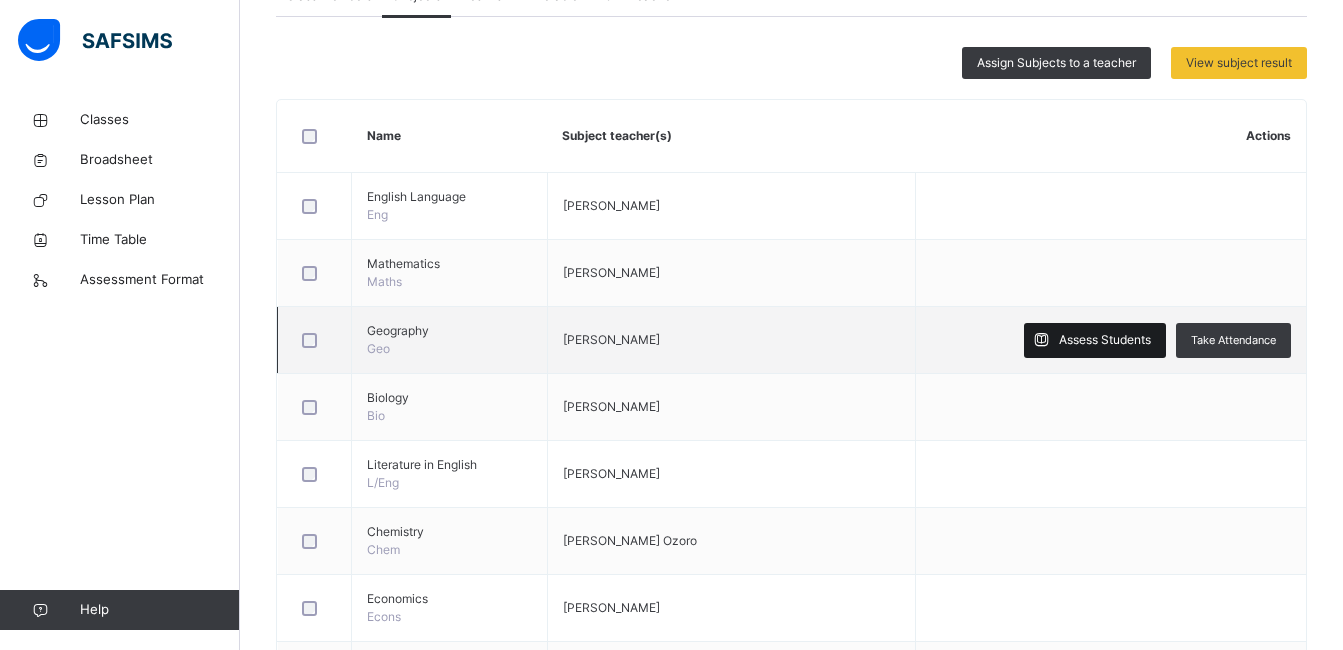 click on "Assess Students" at bounding box center [1105, 340] 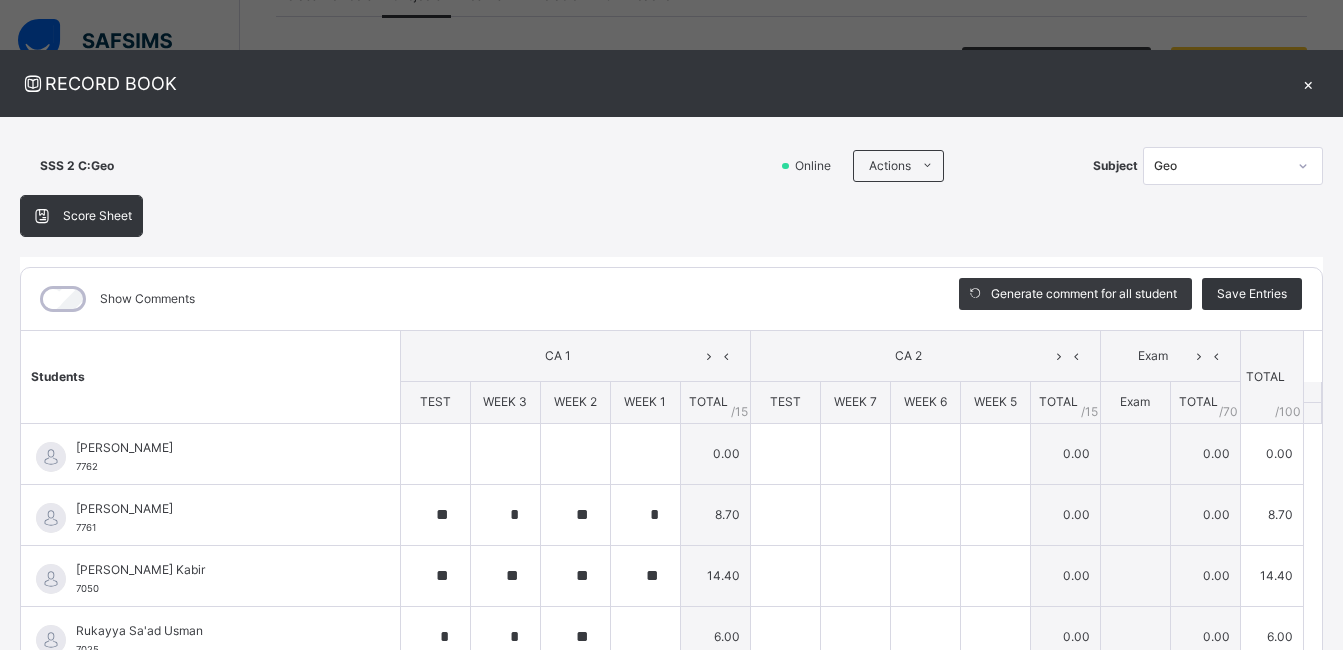 type on "**" 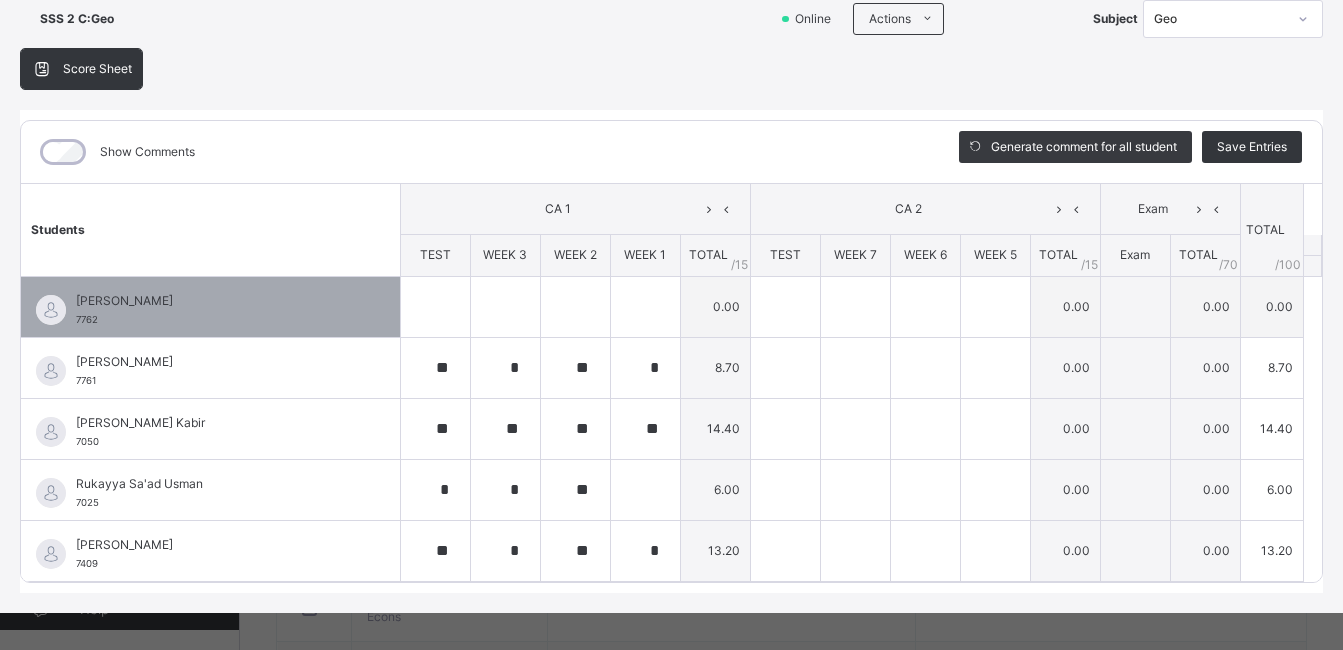 scroll, scrollTop: 160, scrollLeft: 0, axis: vertical 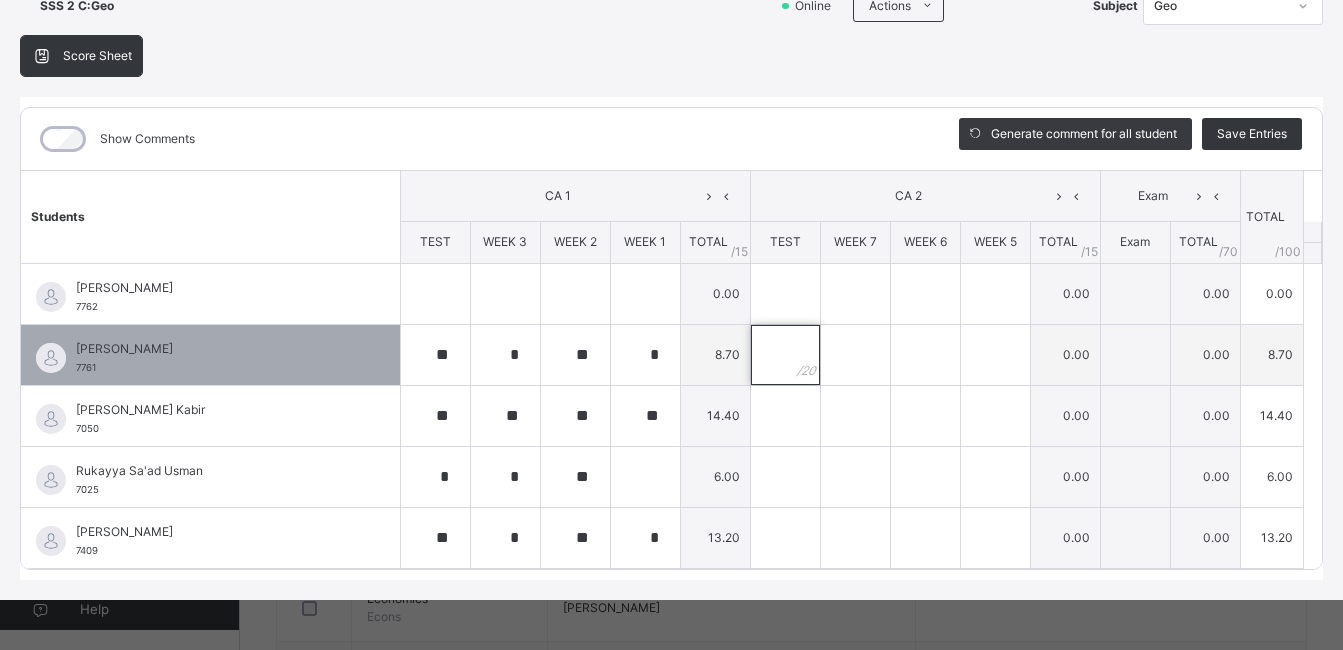 click at bounding box center [785, 355] 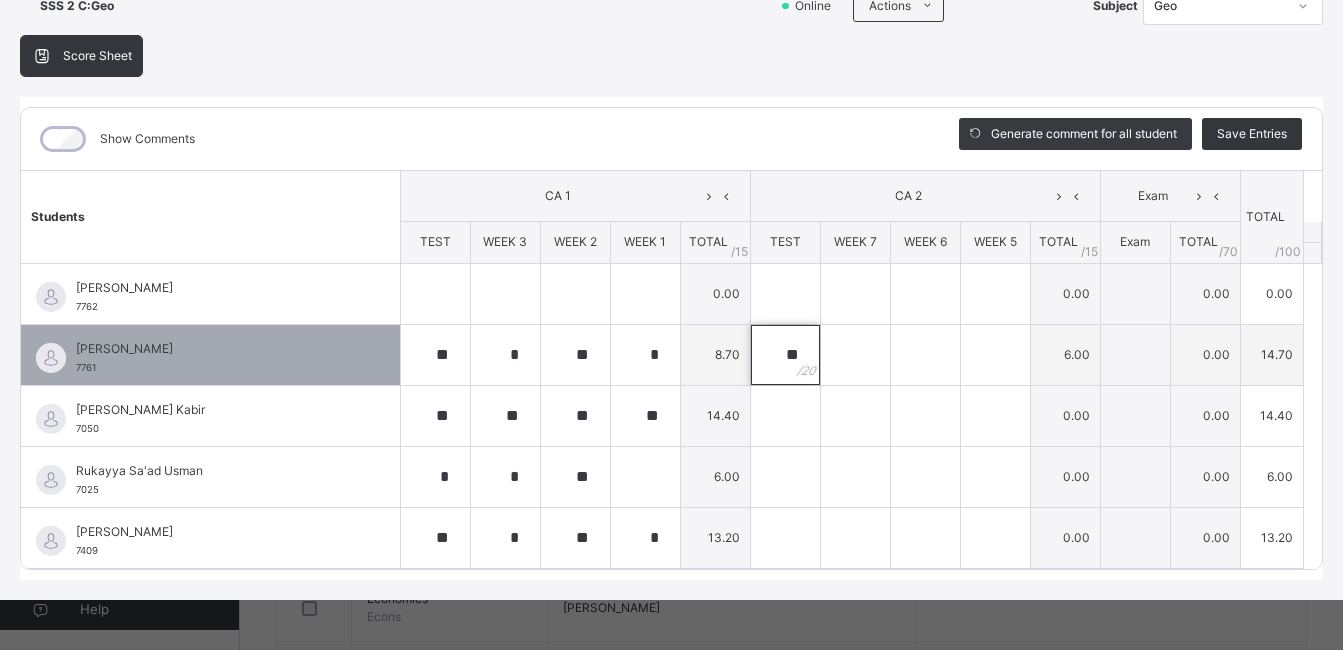type on "**" 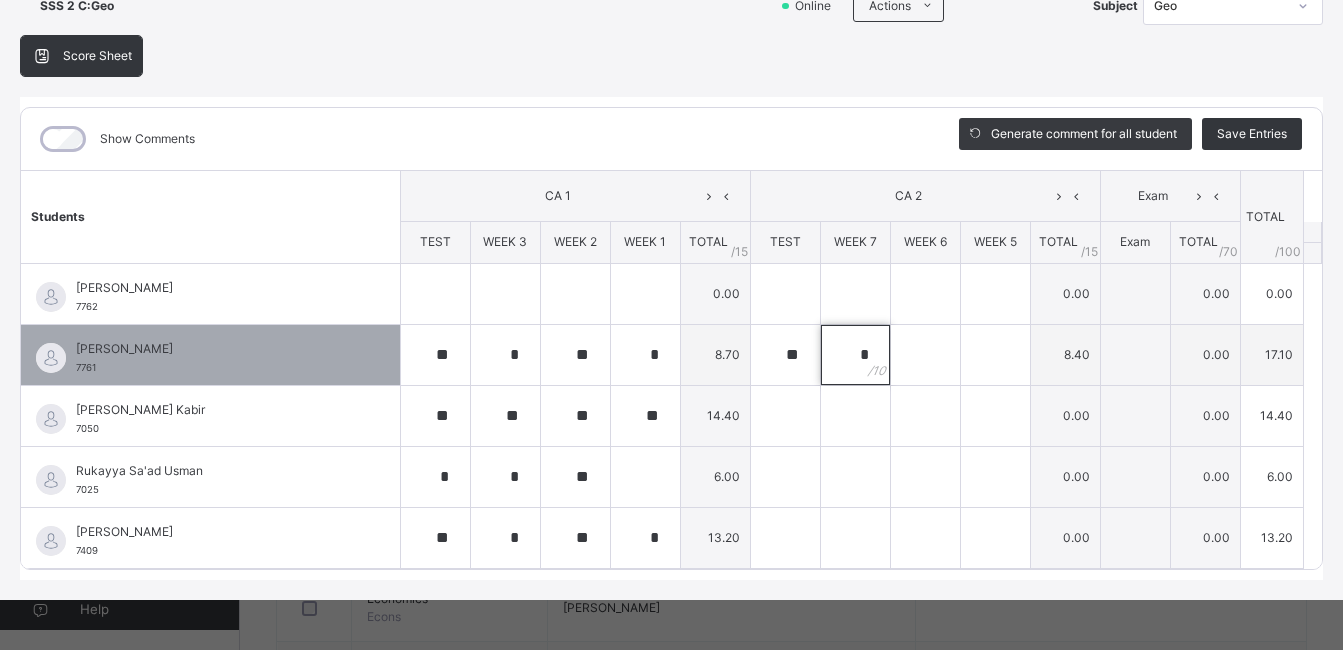 type on "*" 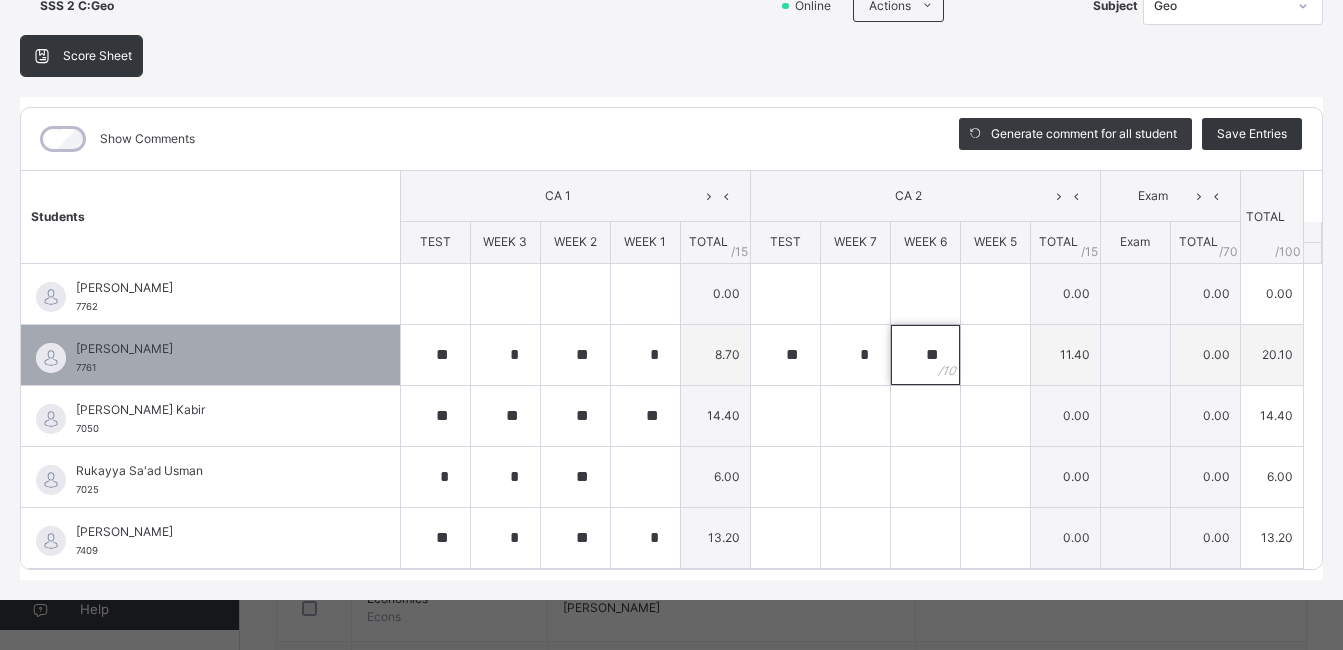 type on "**" 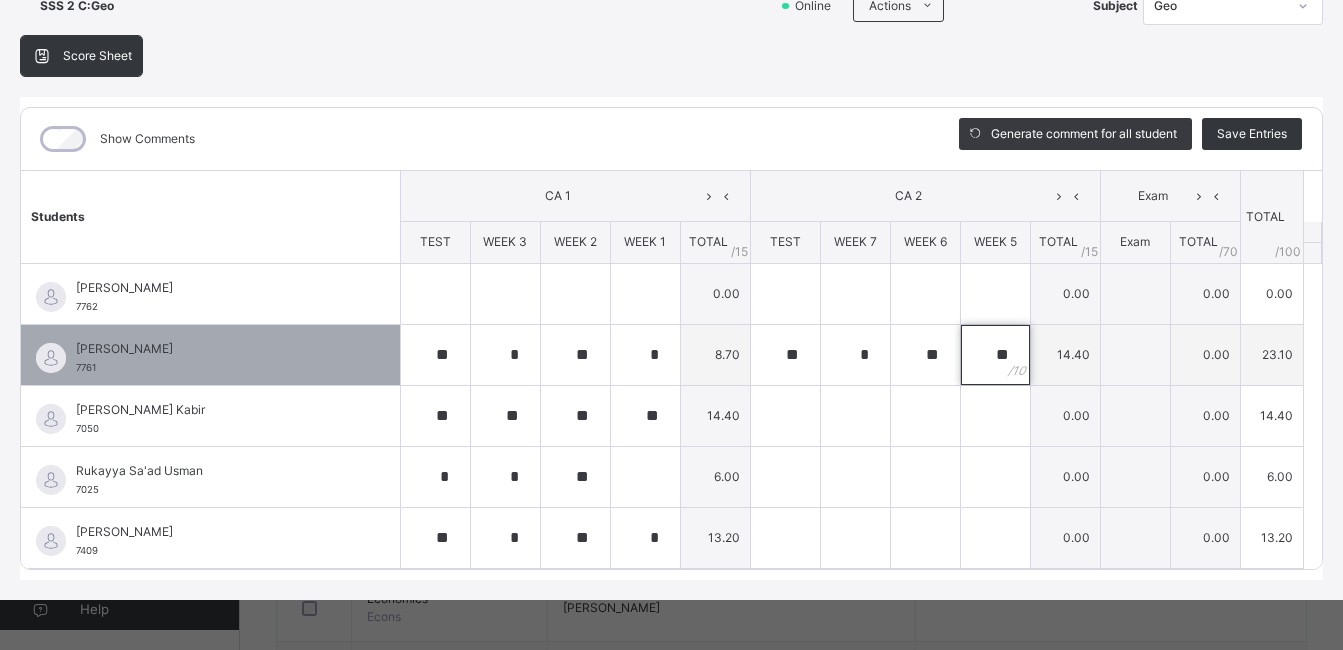 type on "**" 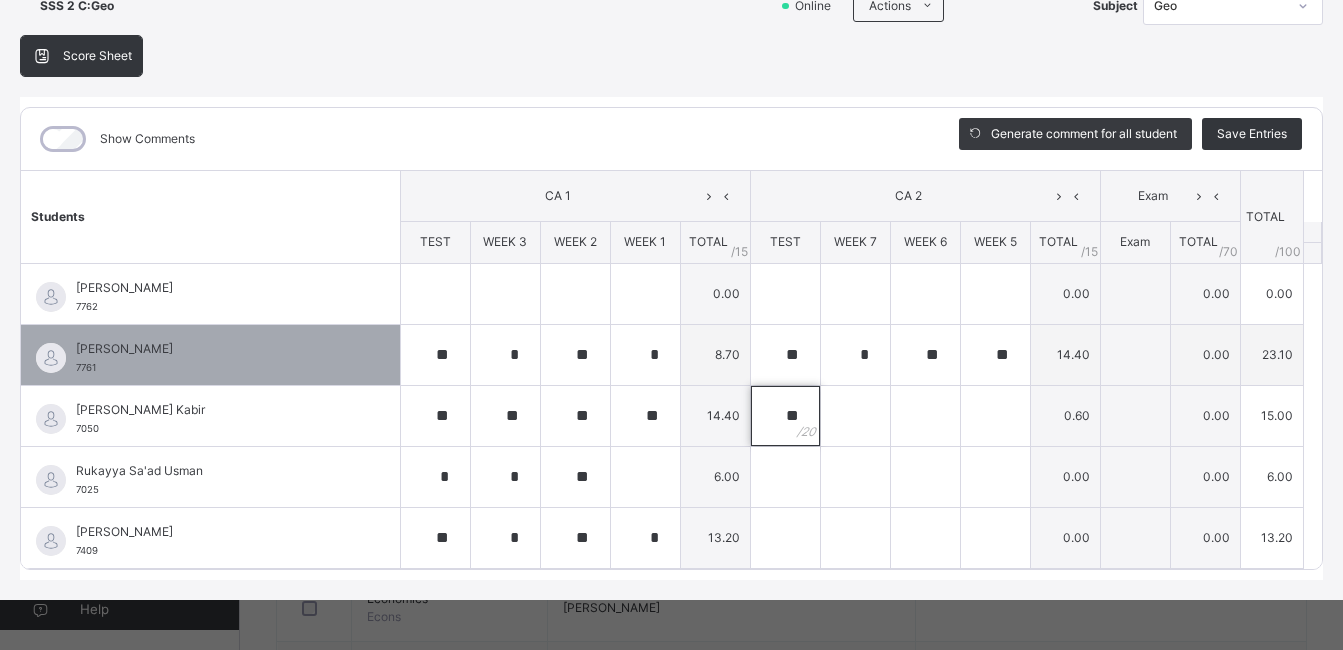 type on "**" 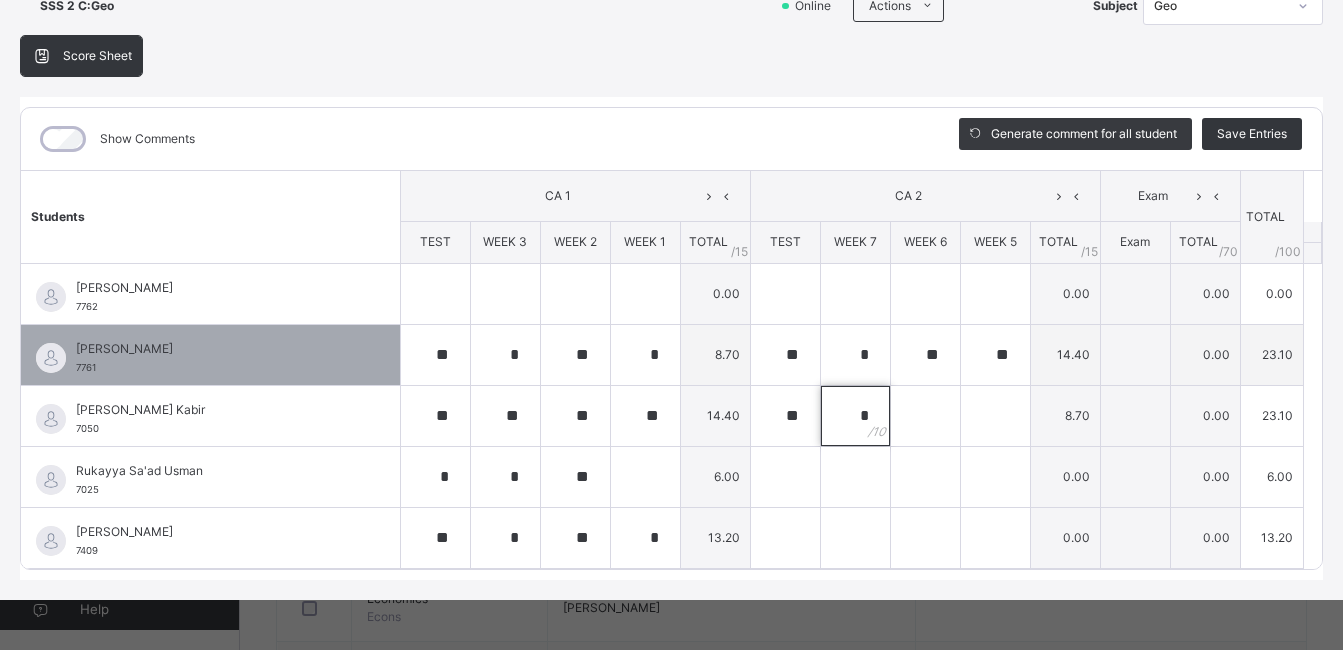 type on "*" 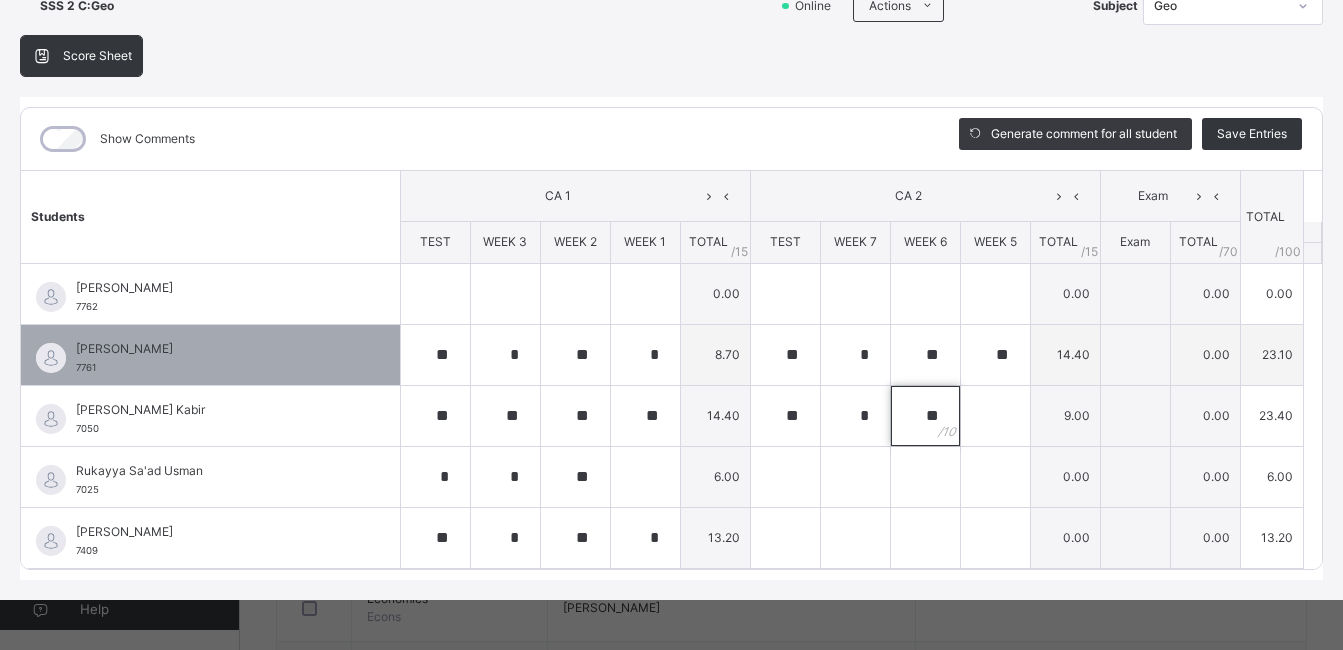 type on "**" 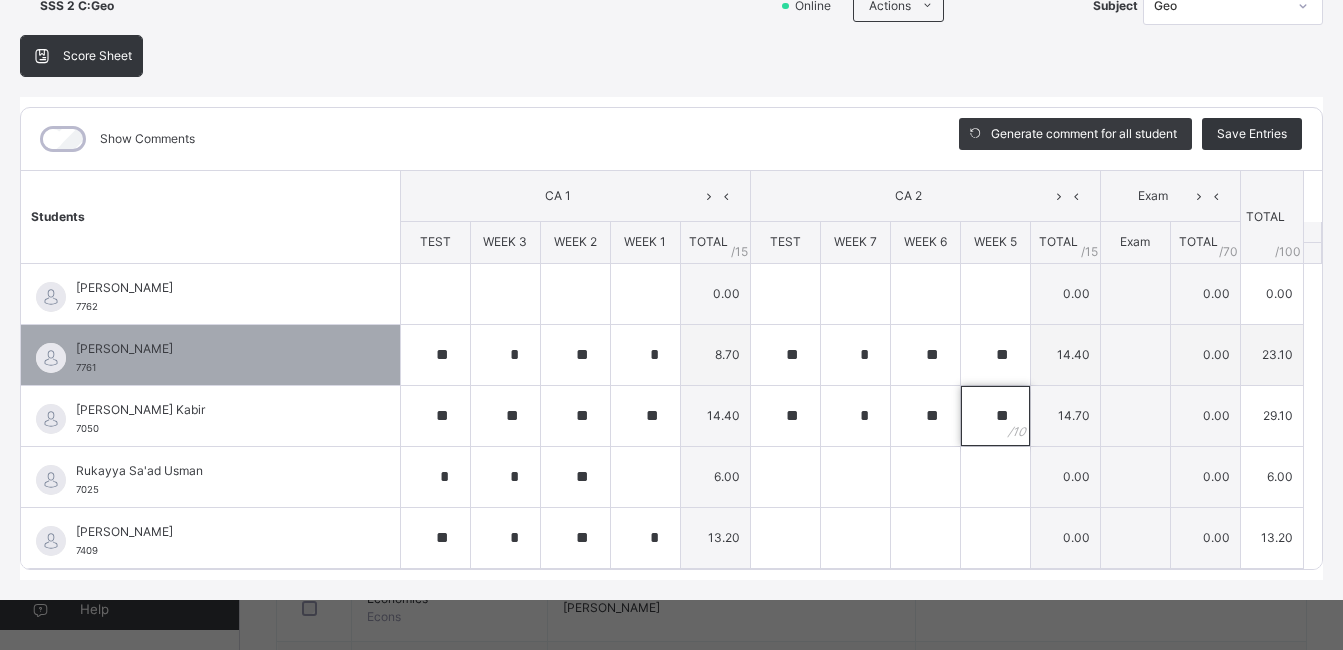 type on "**" 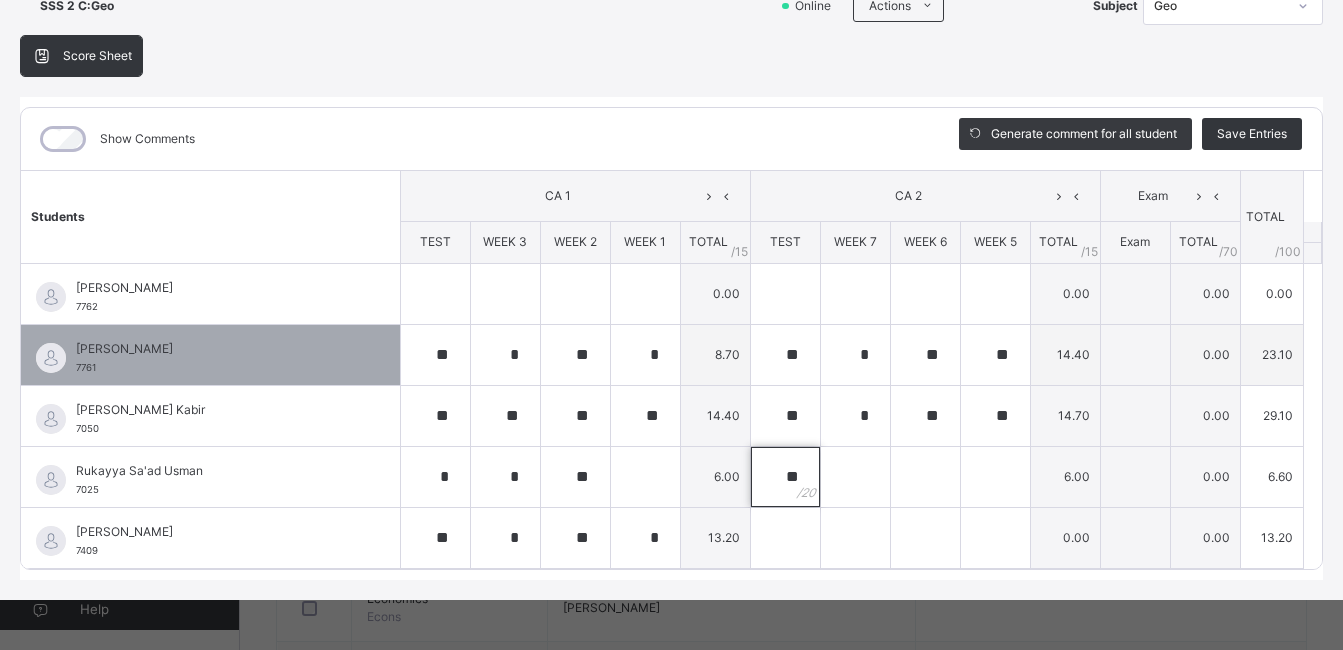 type on "**" 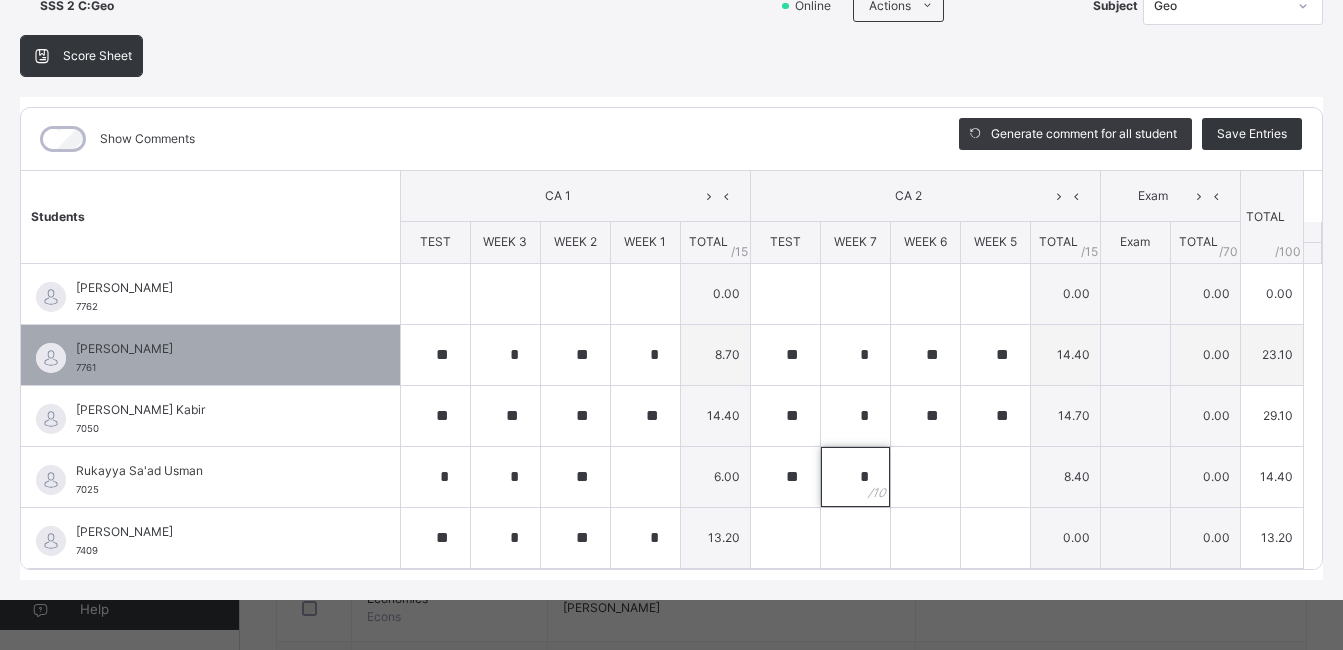 type on "*" 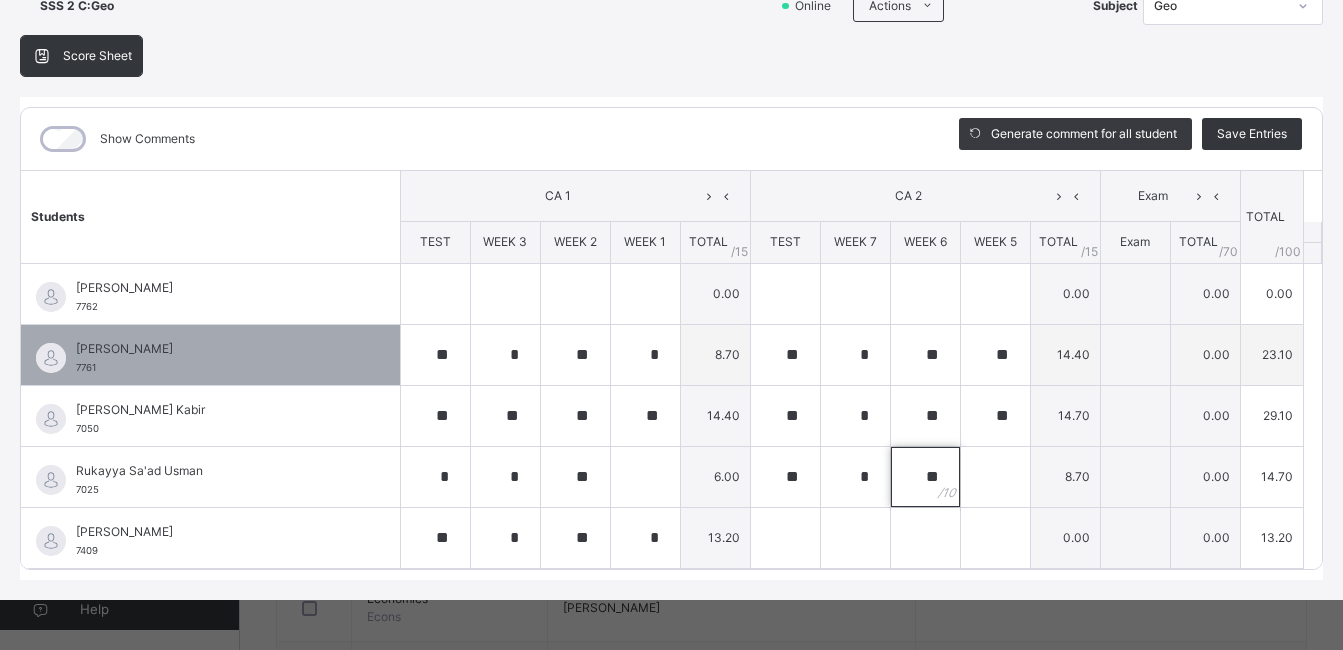 type on "**" 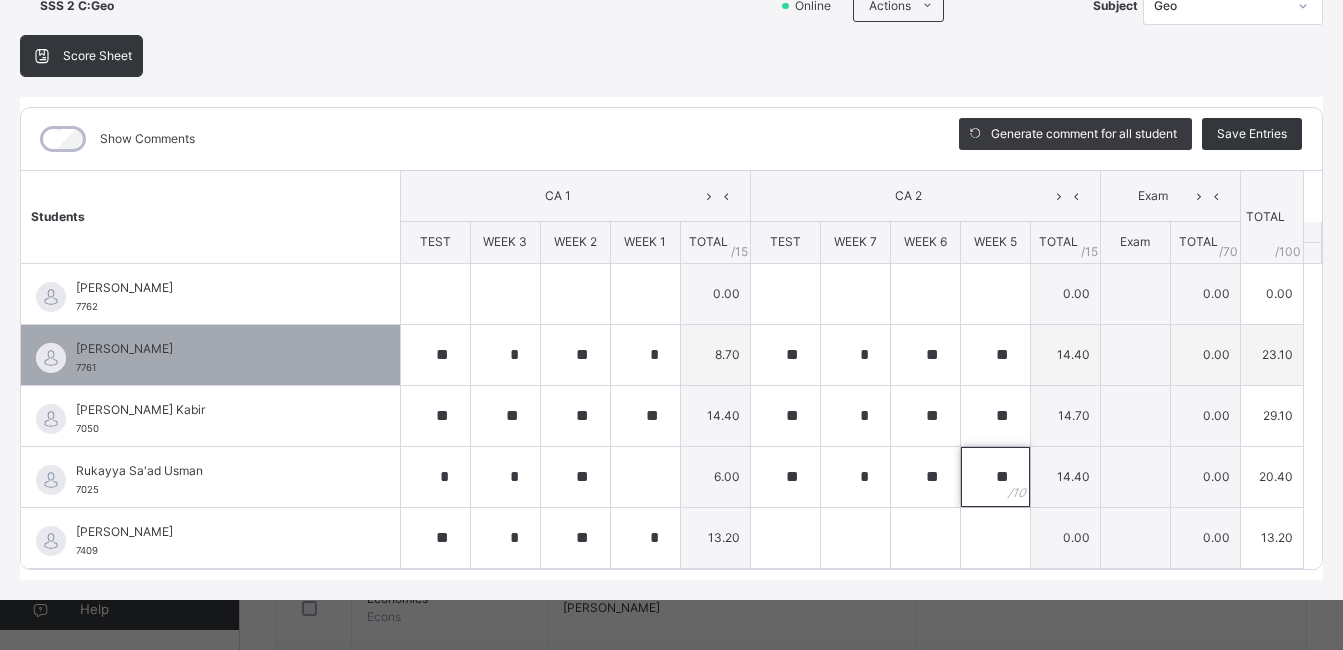type on "**" 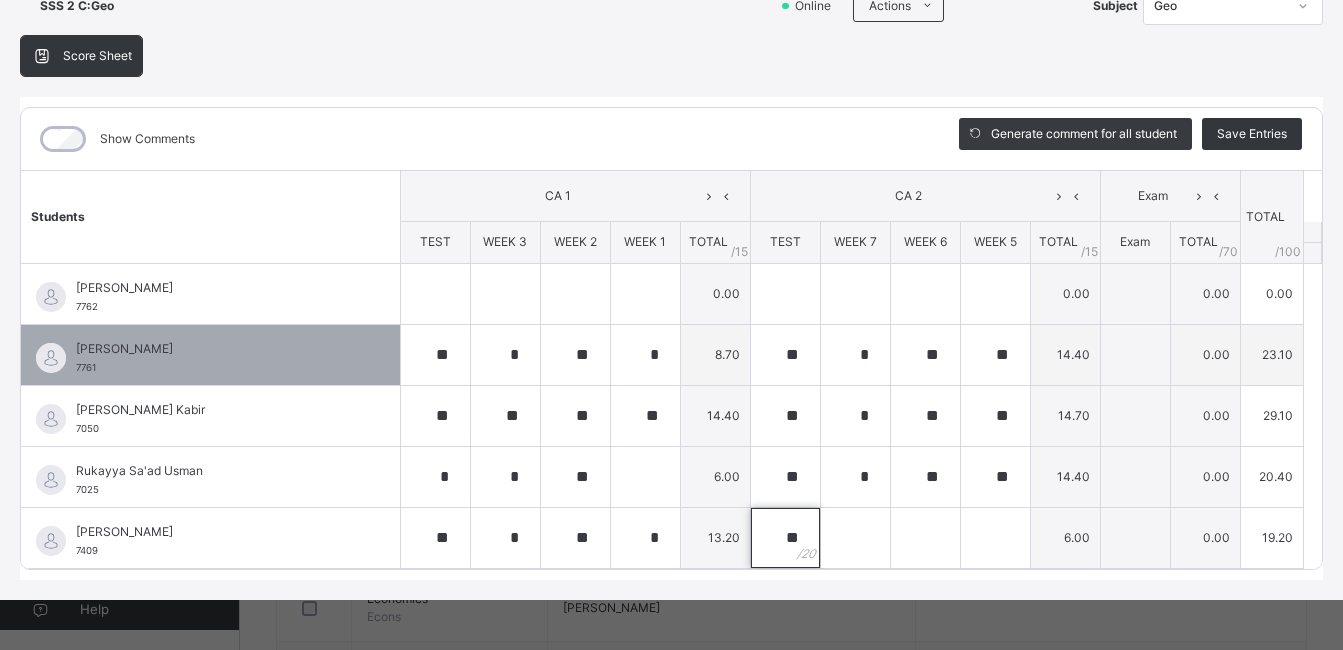 type on "**" 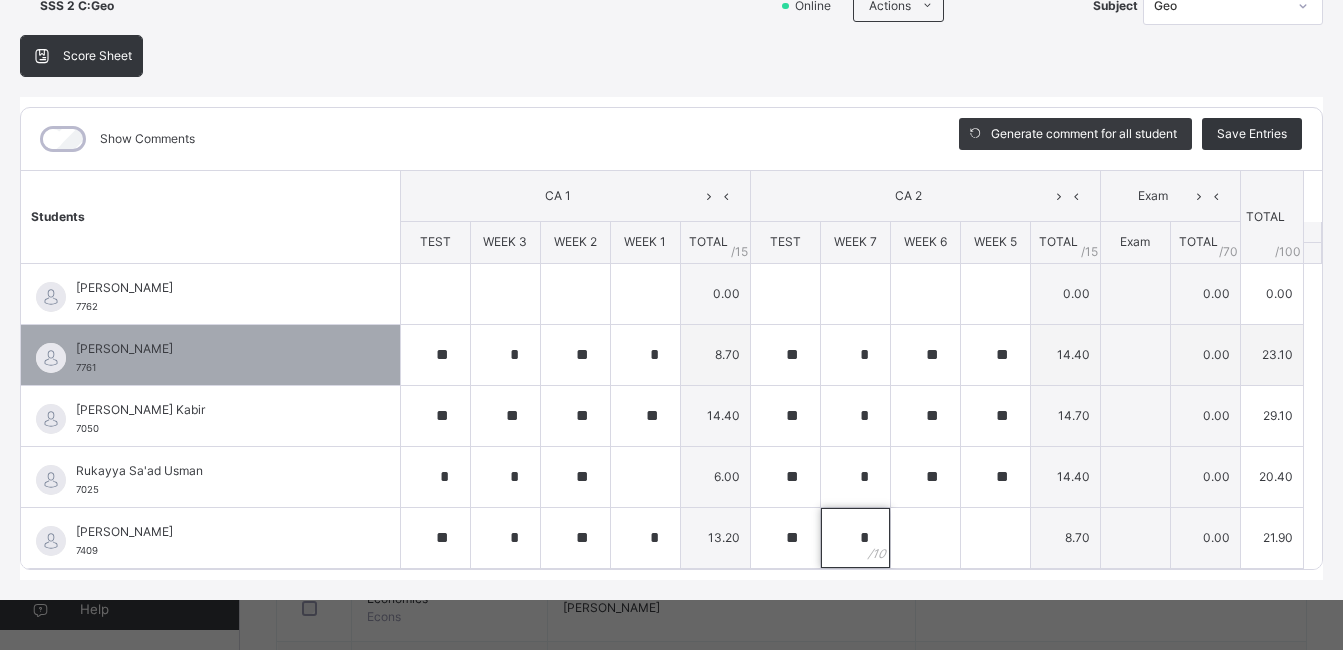 type on "*" 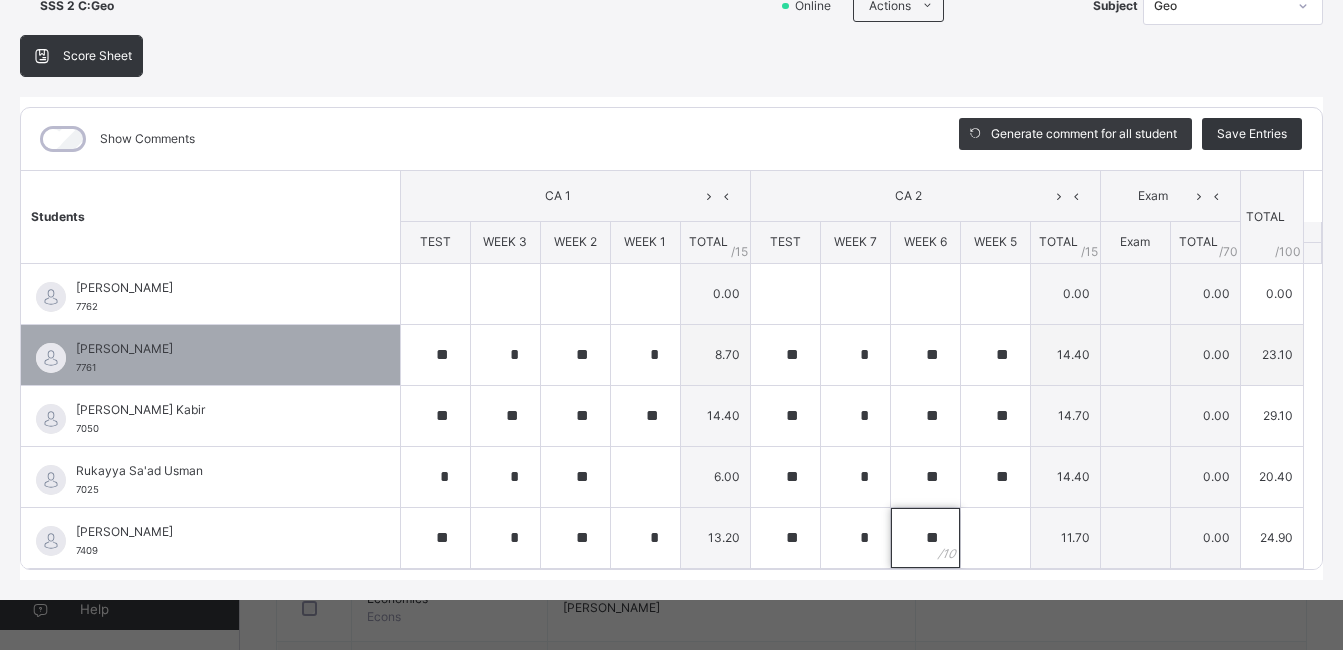 type on "**" 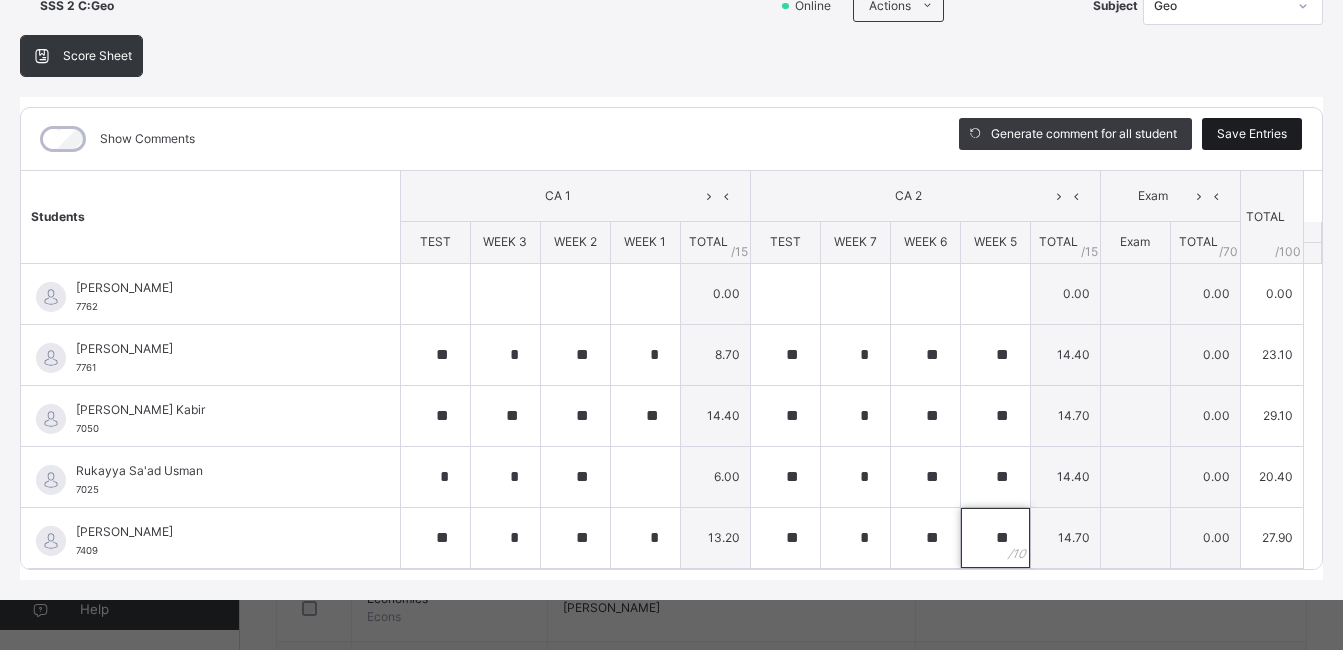 type on "**" 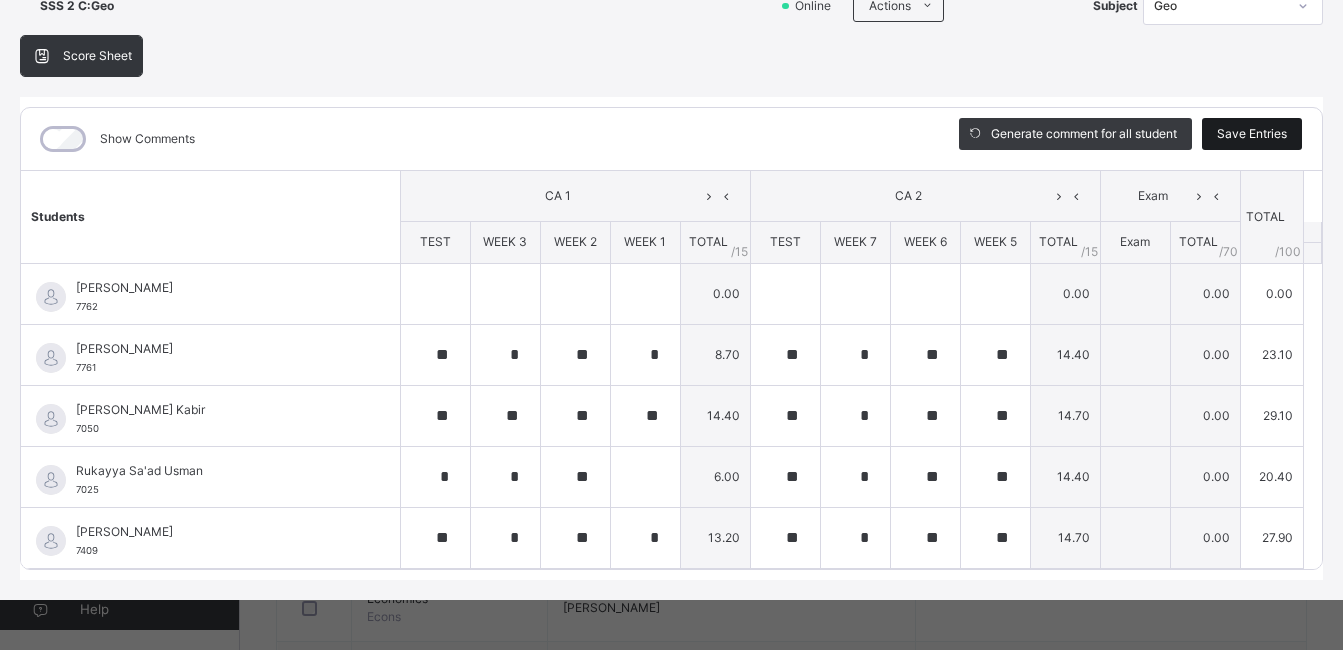 click on "Save Entries" at bounding box center [1252, 134] 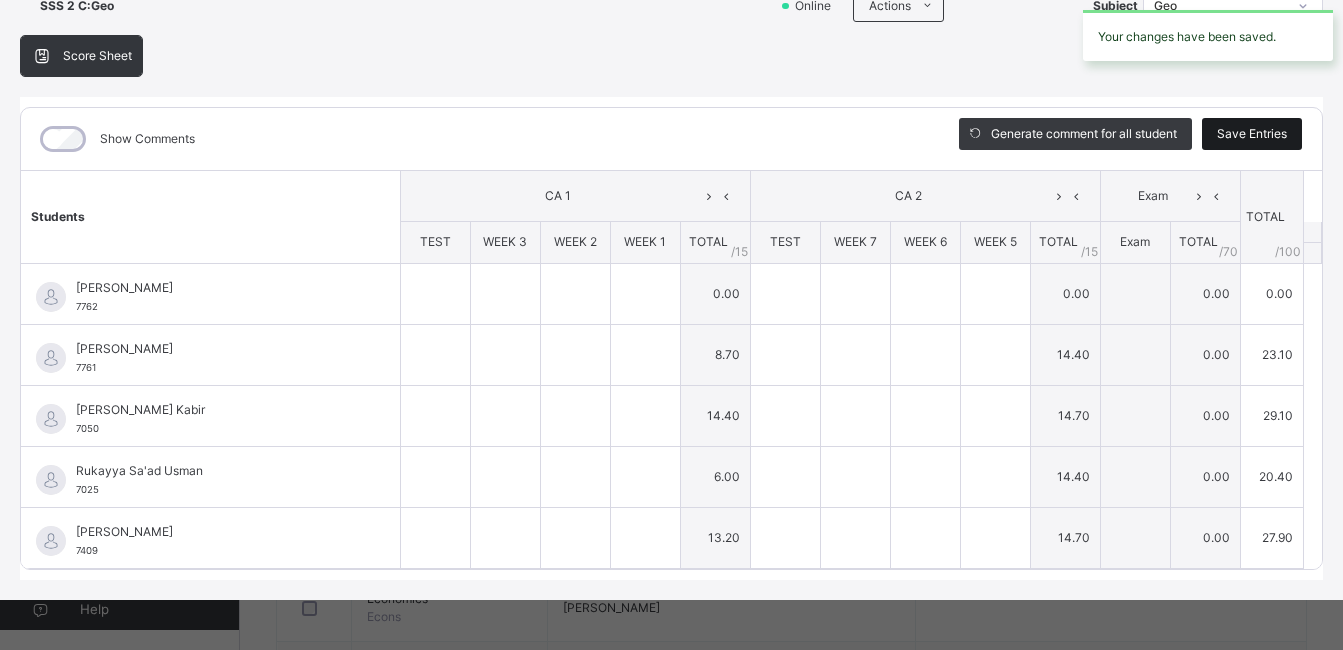 type on "**" 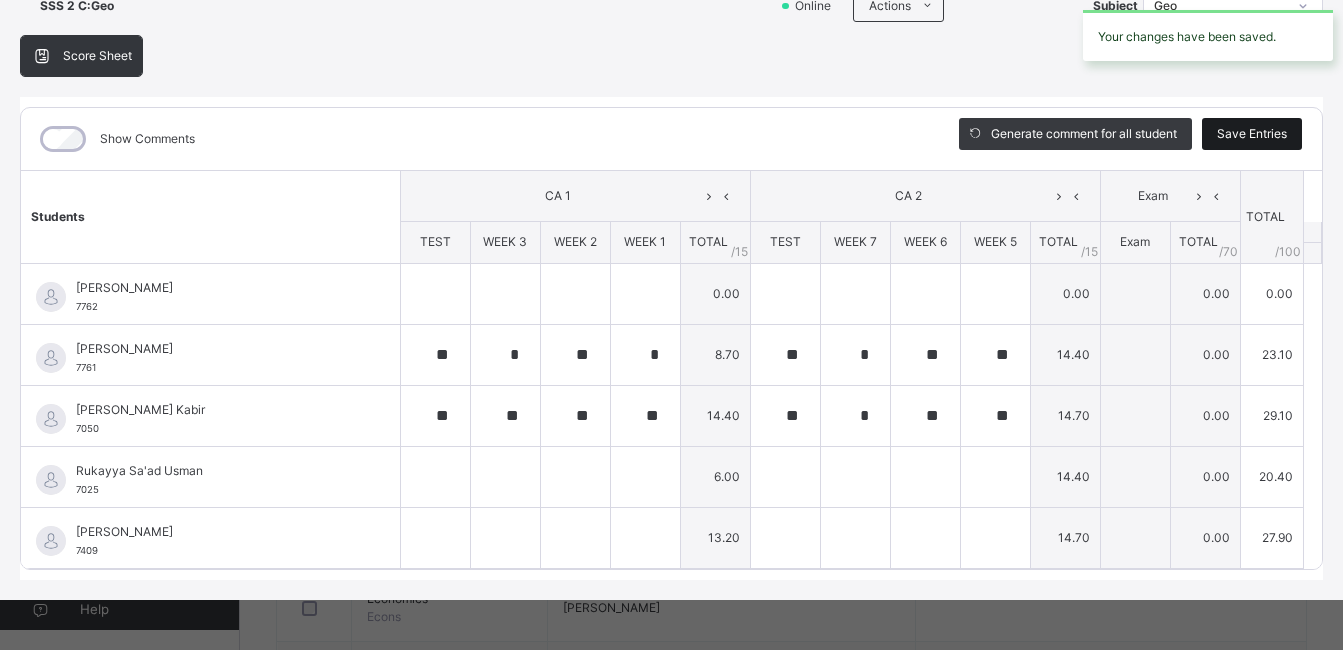 type on "*" 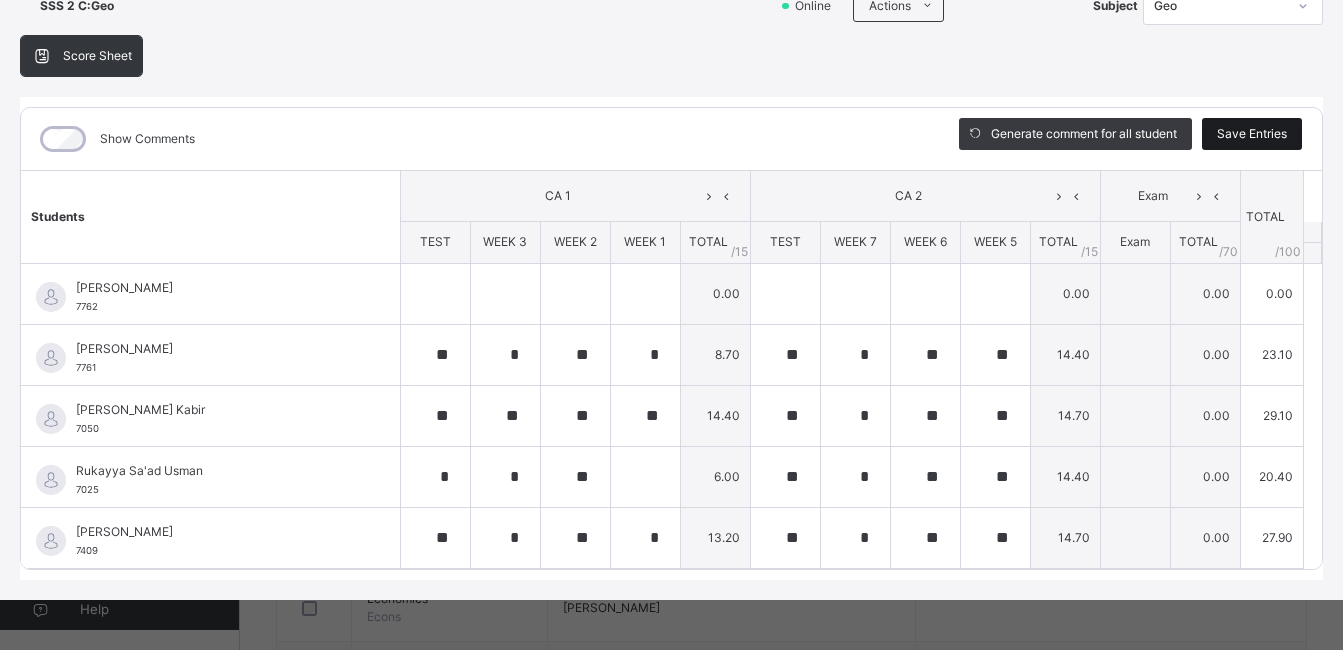 click on "Save Entries" at bounding box center [1252, 134] 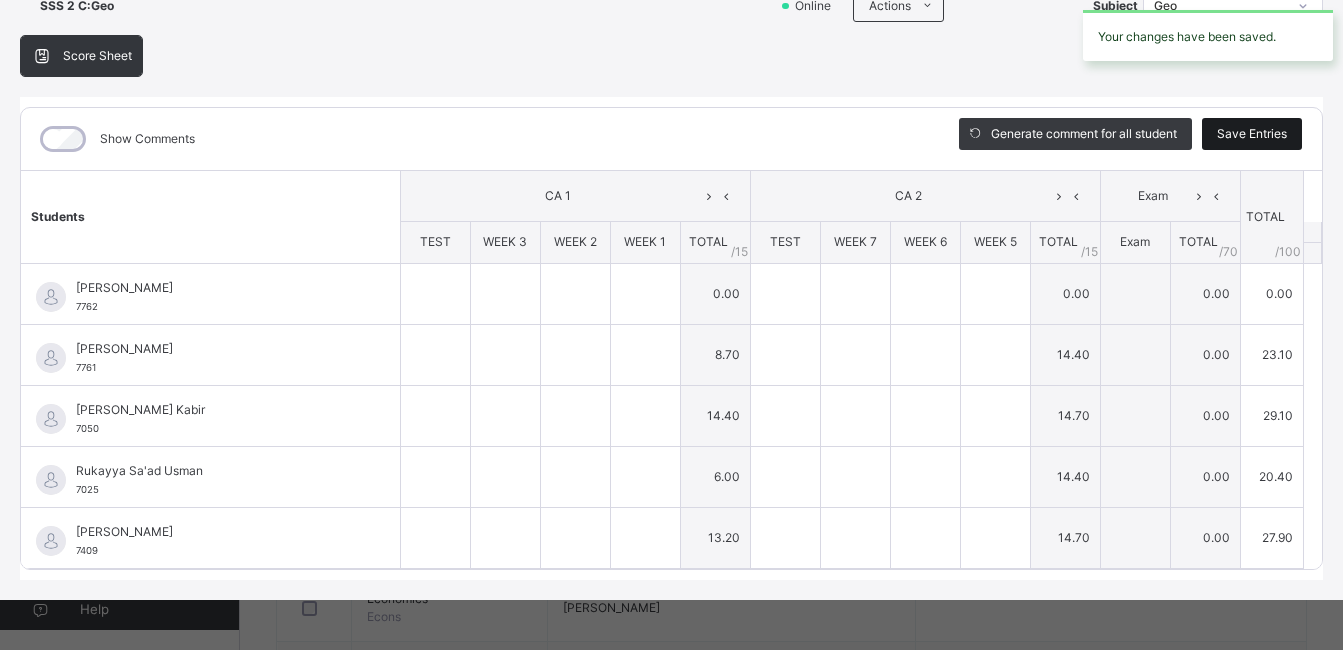 type on "**" 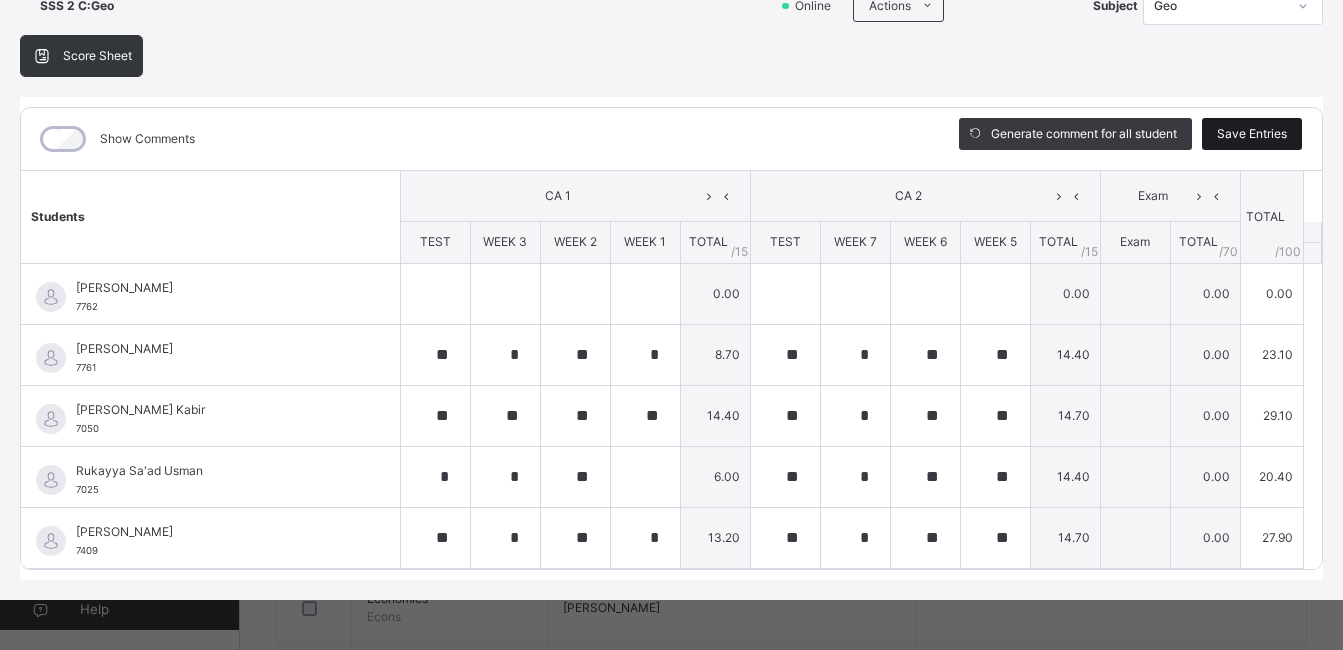 click on "Save Entries" at bounding box center (1252, 134) 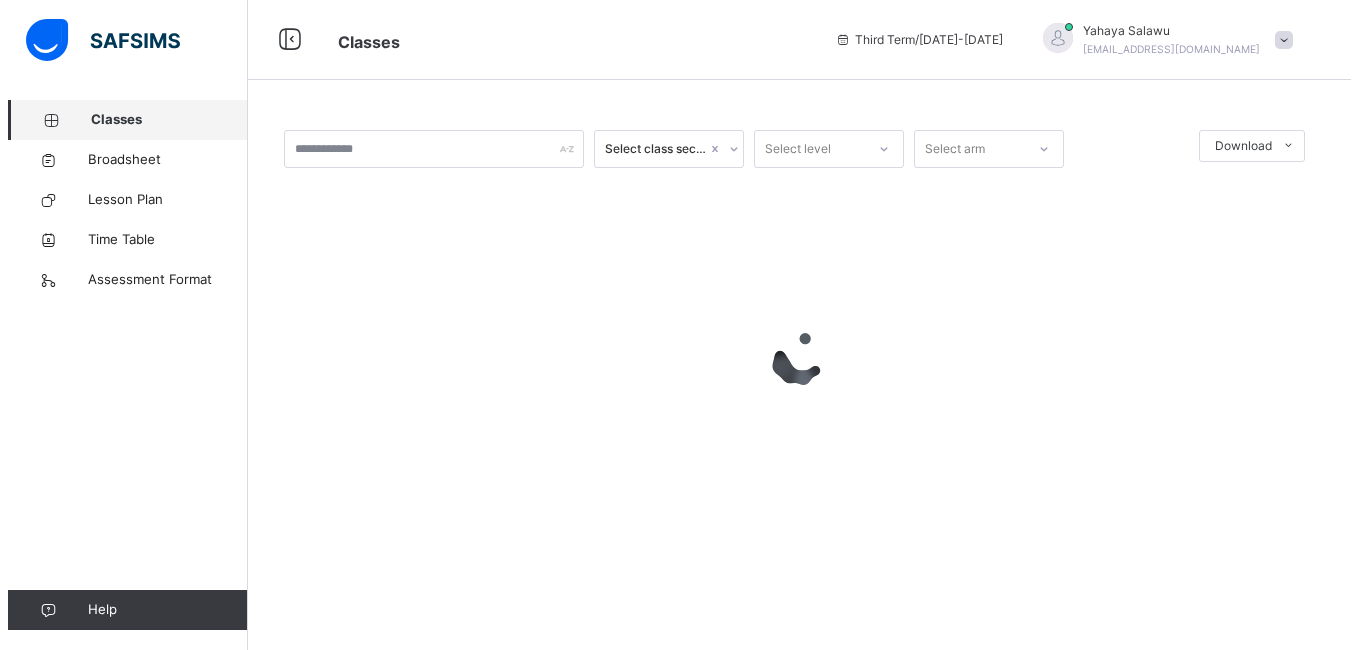 scroll, scrollTop: 0, scrollLeft: 0, axis: both 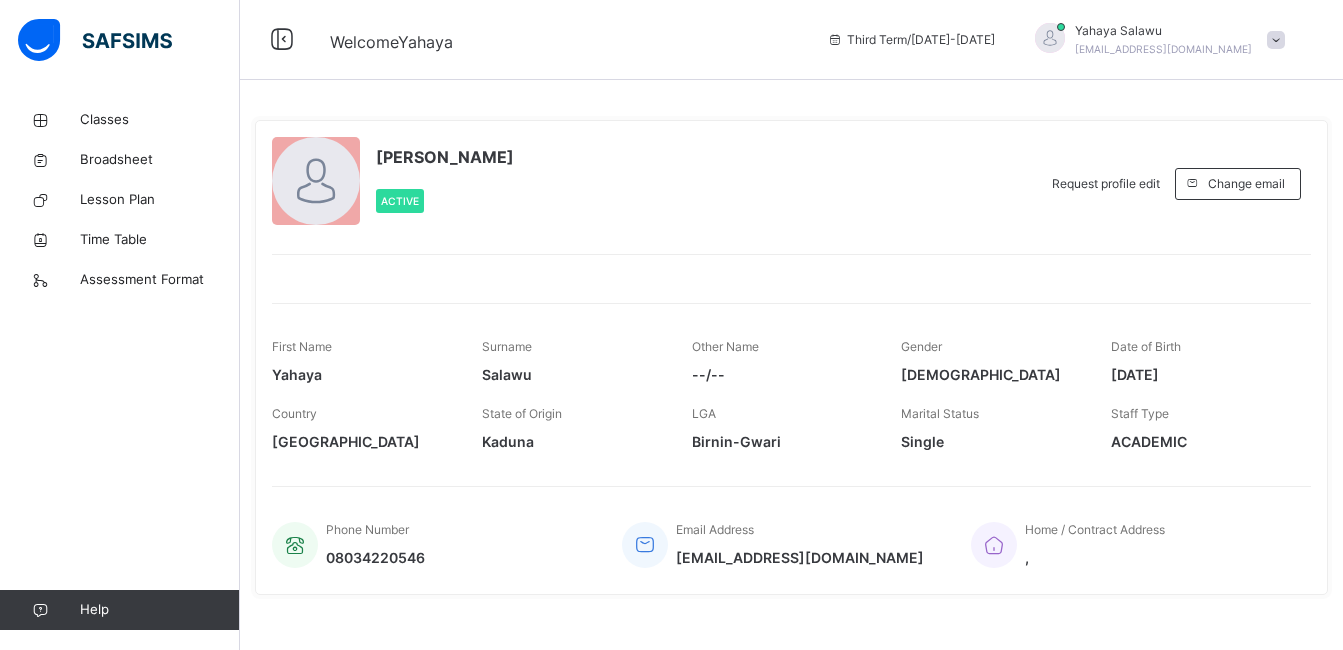click at bounding box center (1276, 40) 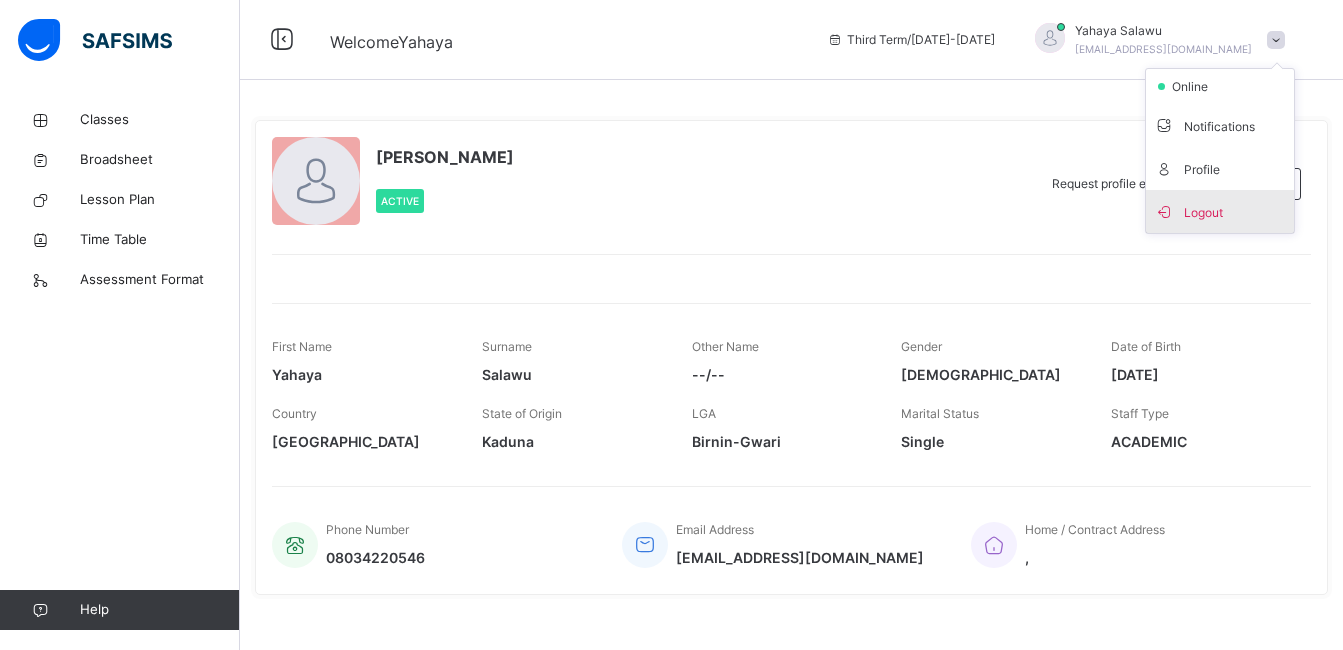 click on "Logout" at bounding box center [1220, 211] 